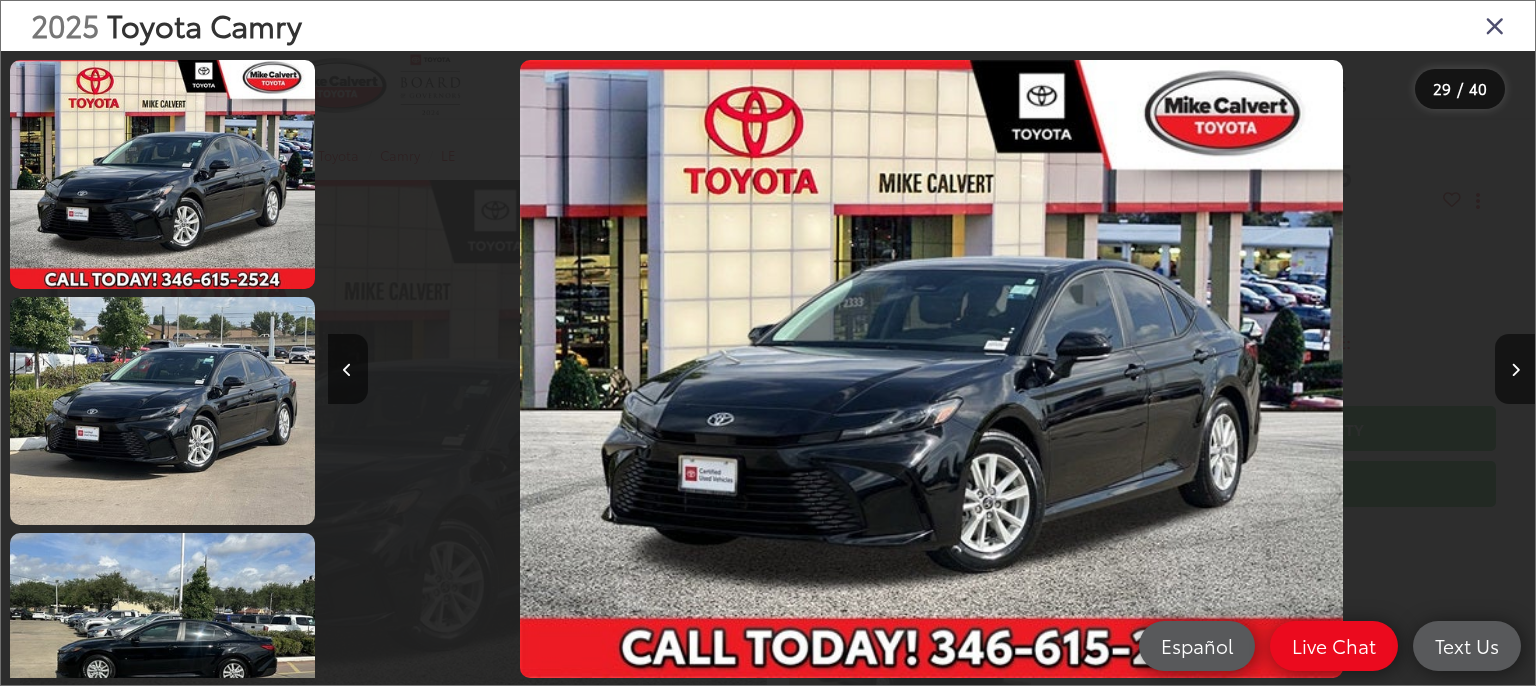 scroll, scrollTop: 200, scrollLeft: 0, axis: vertical 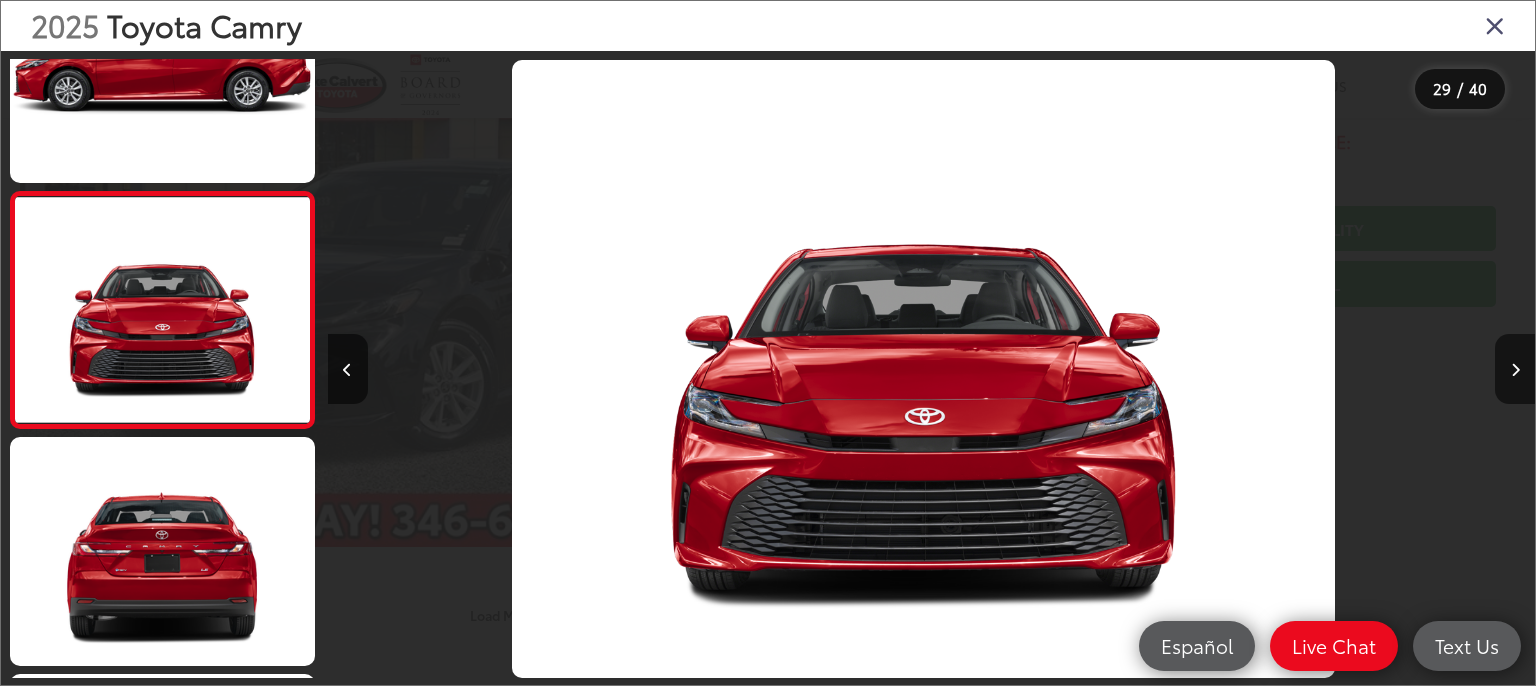 type 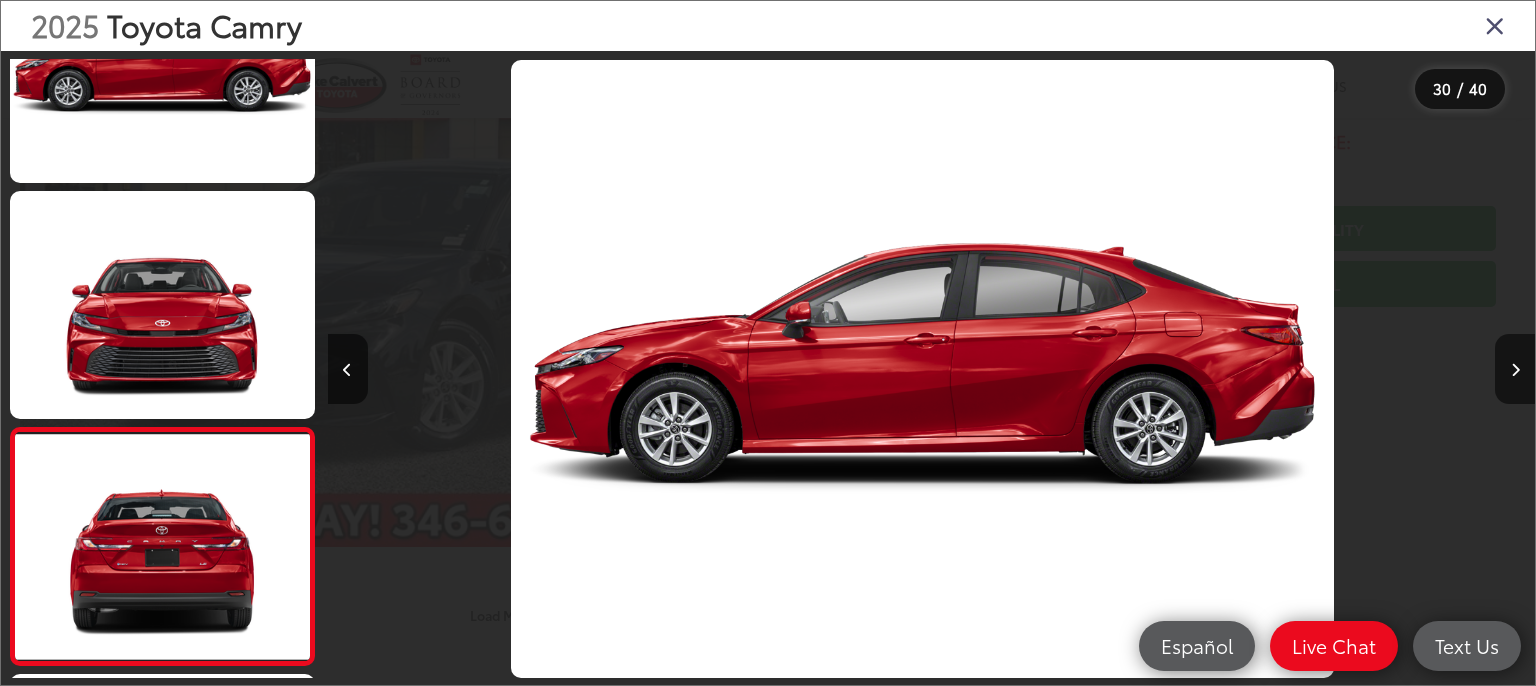 scroll, scrollTop: 0, scrollLeft: 33244, axis: horizontal 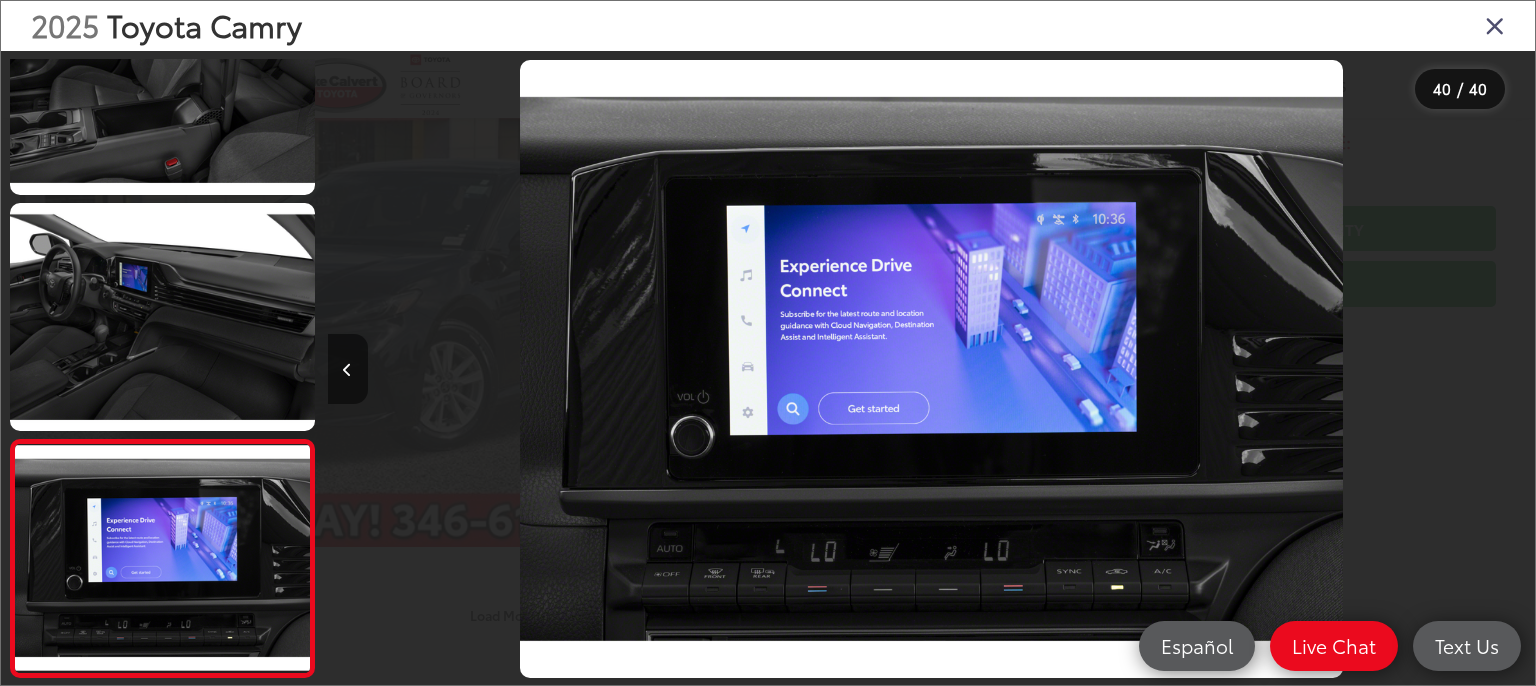 click at bounding box center [347, 370] 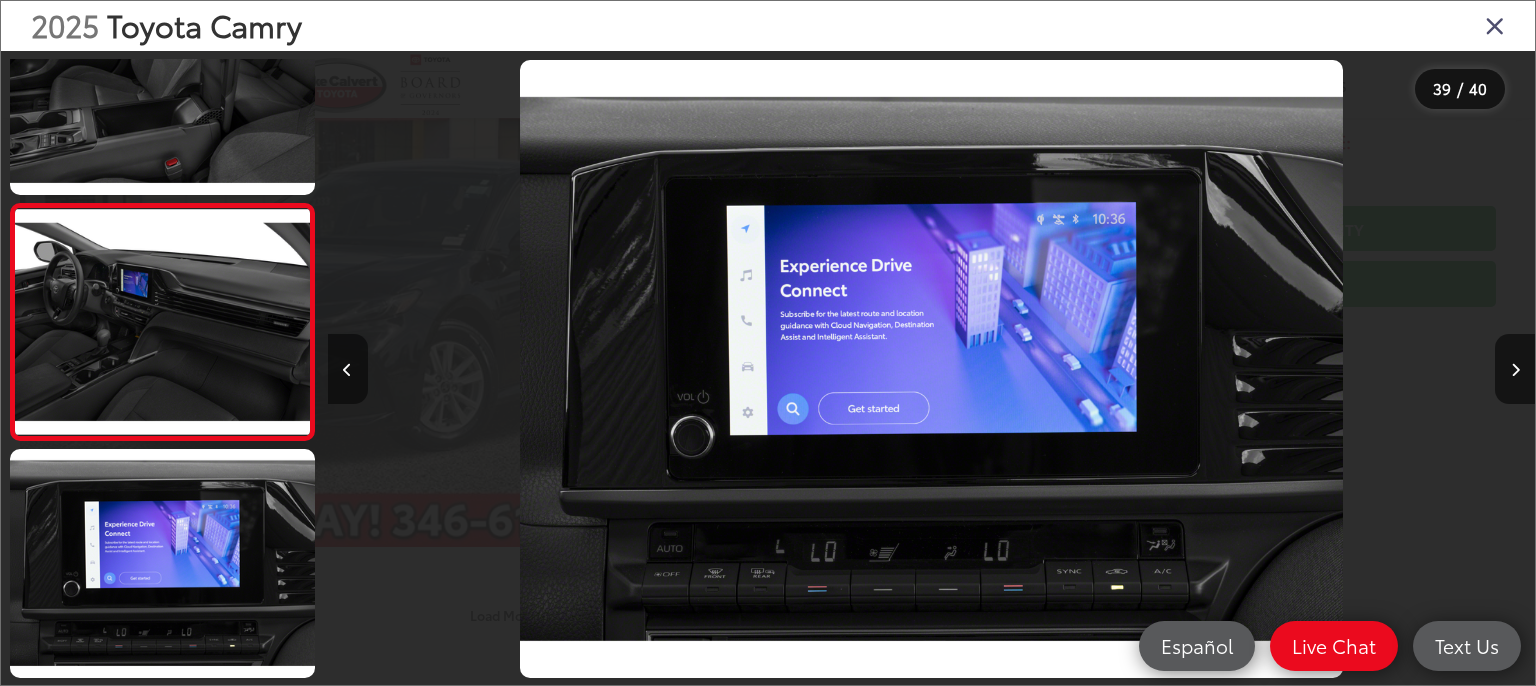 scroll 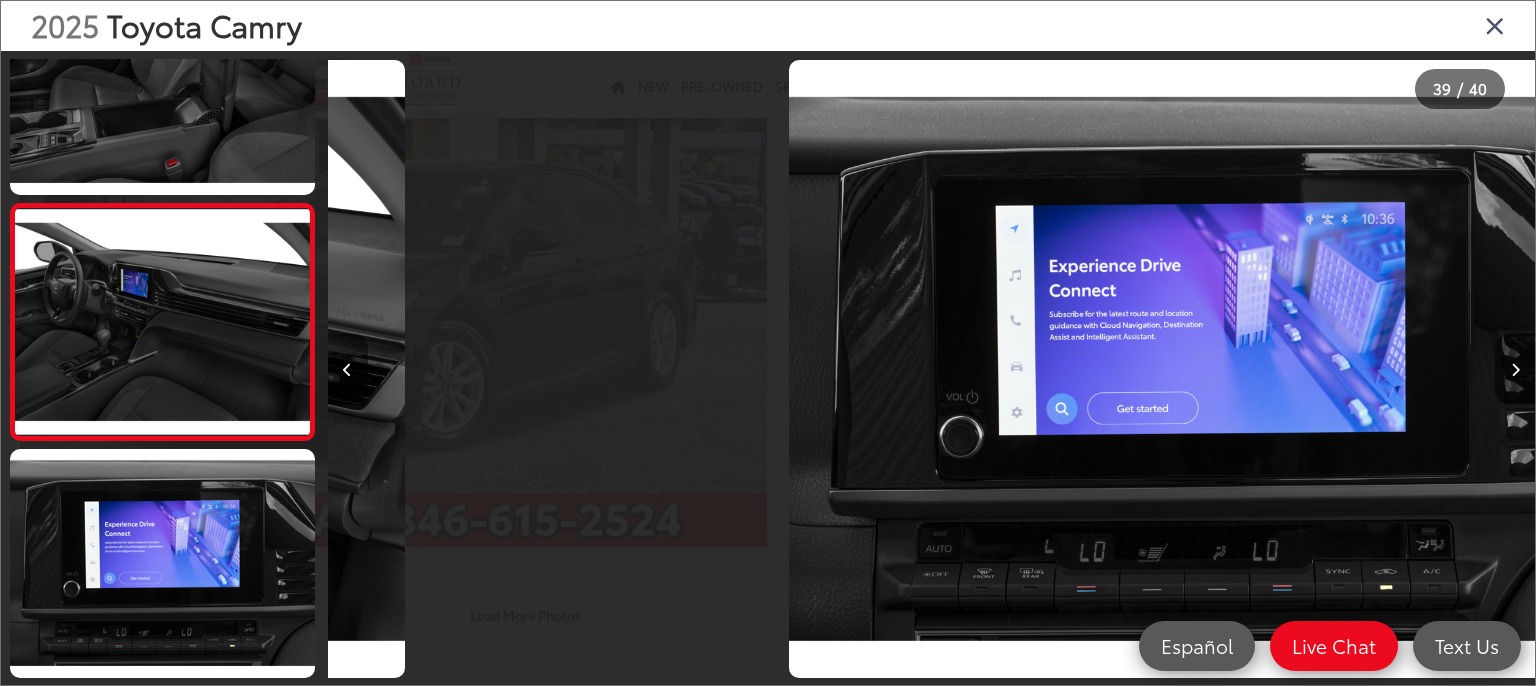 click at bounding box center [347, 370] 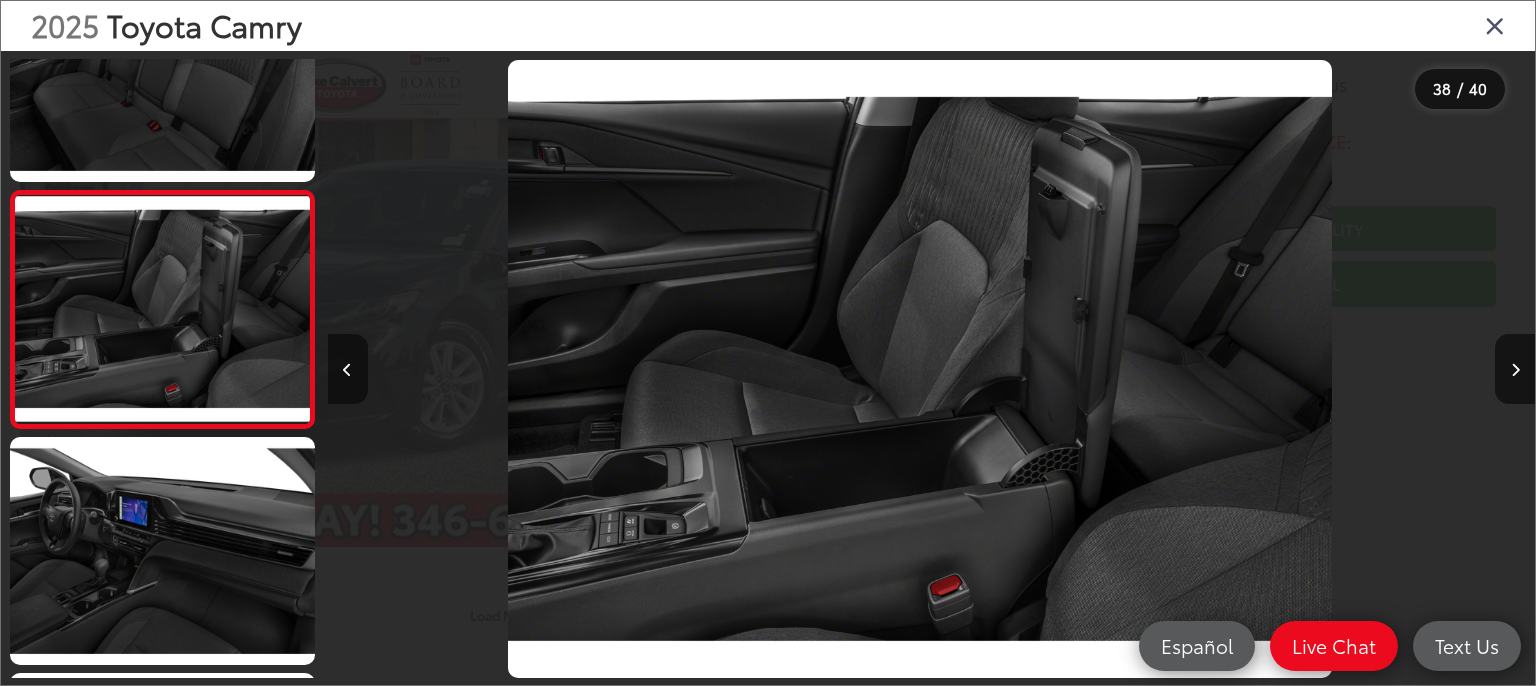 type 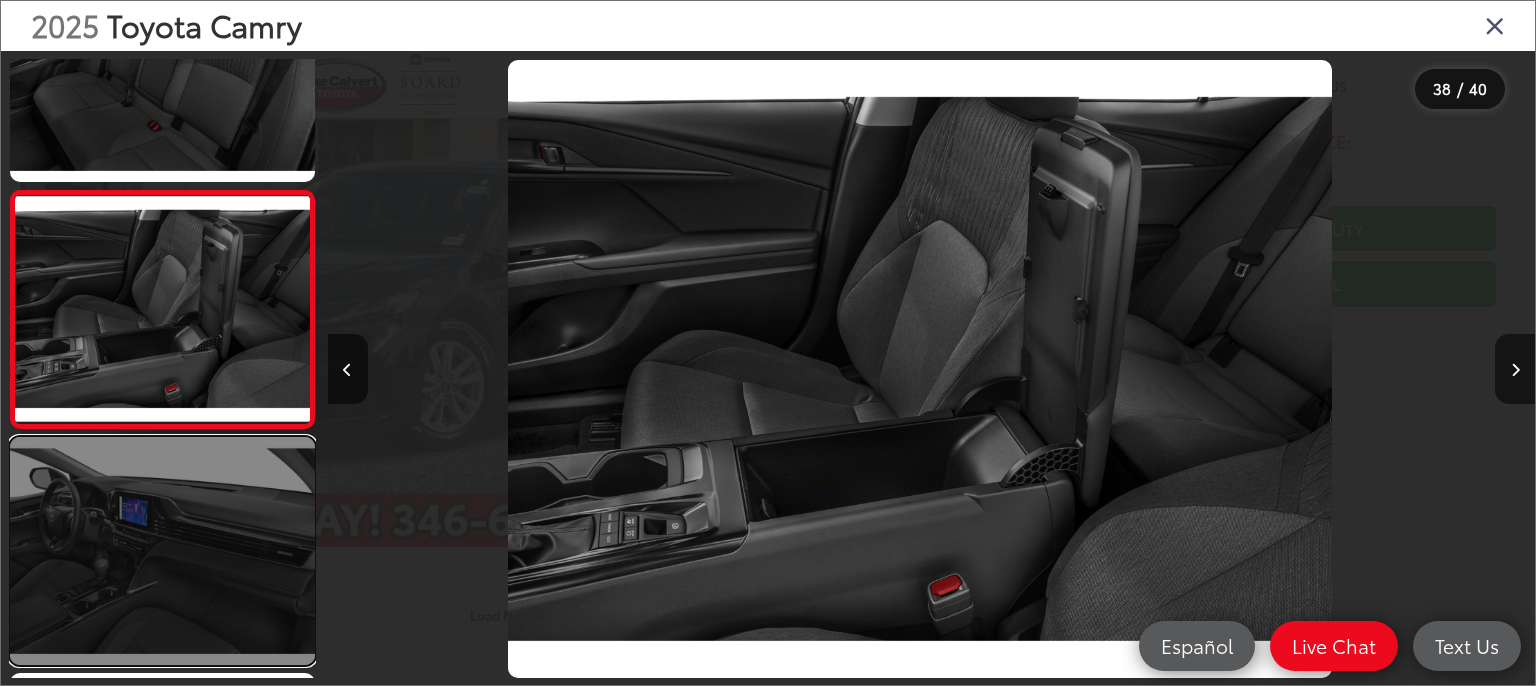 click at bounding box center [162, 551] 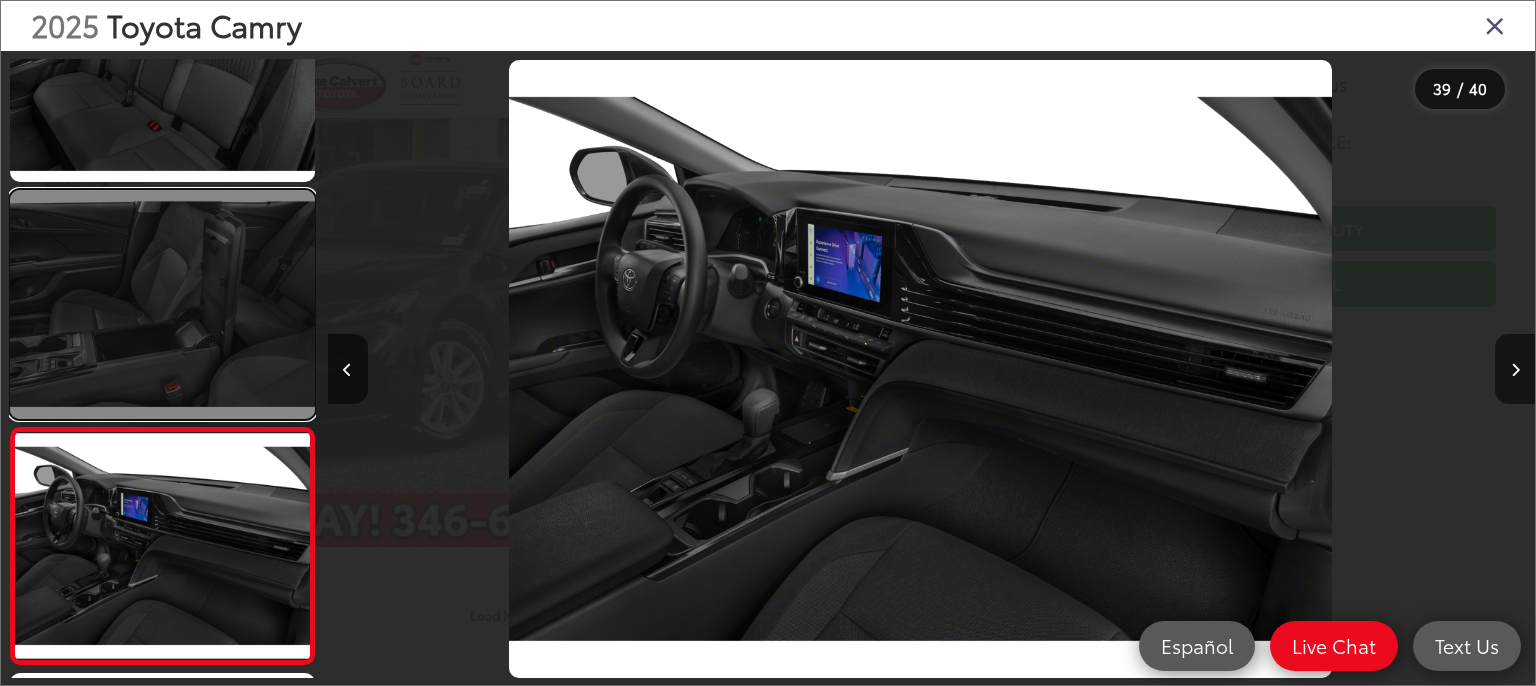 click at bounding box center [162, 304] 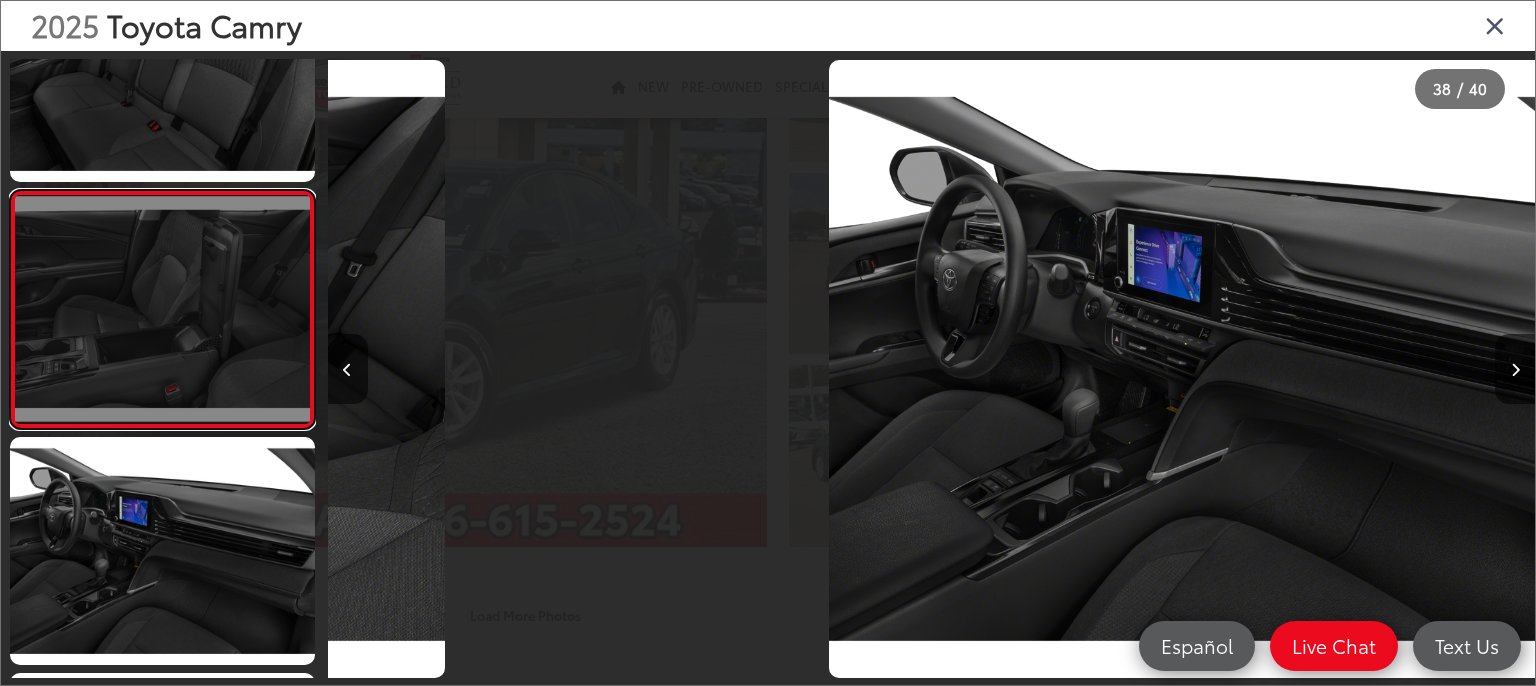 click at bounding box center [162, 309] 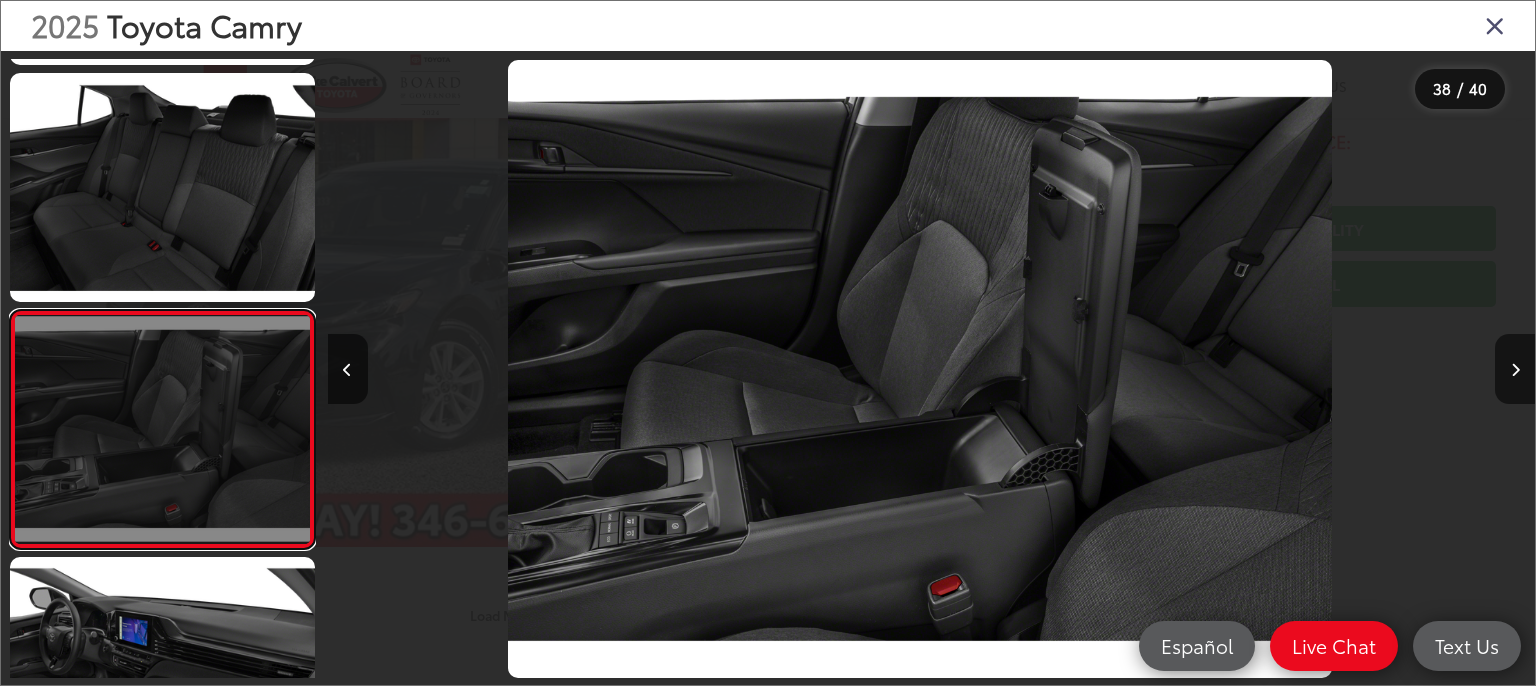 scroll, scrollTop: 8464, scrollLeft: 0, axis: vertical 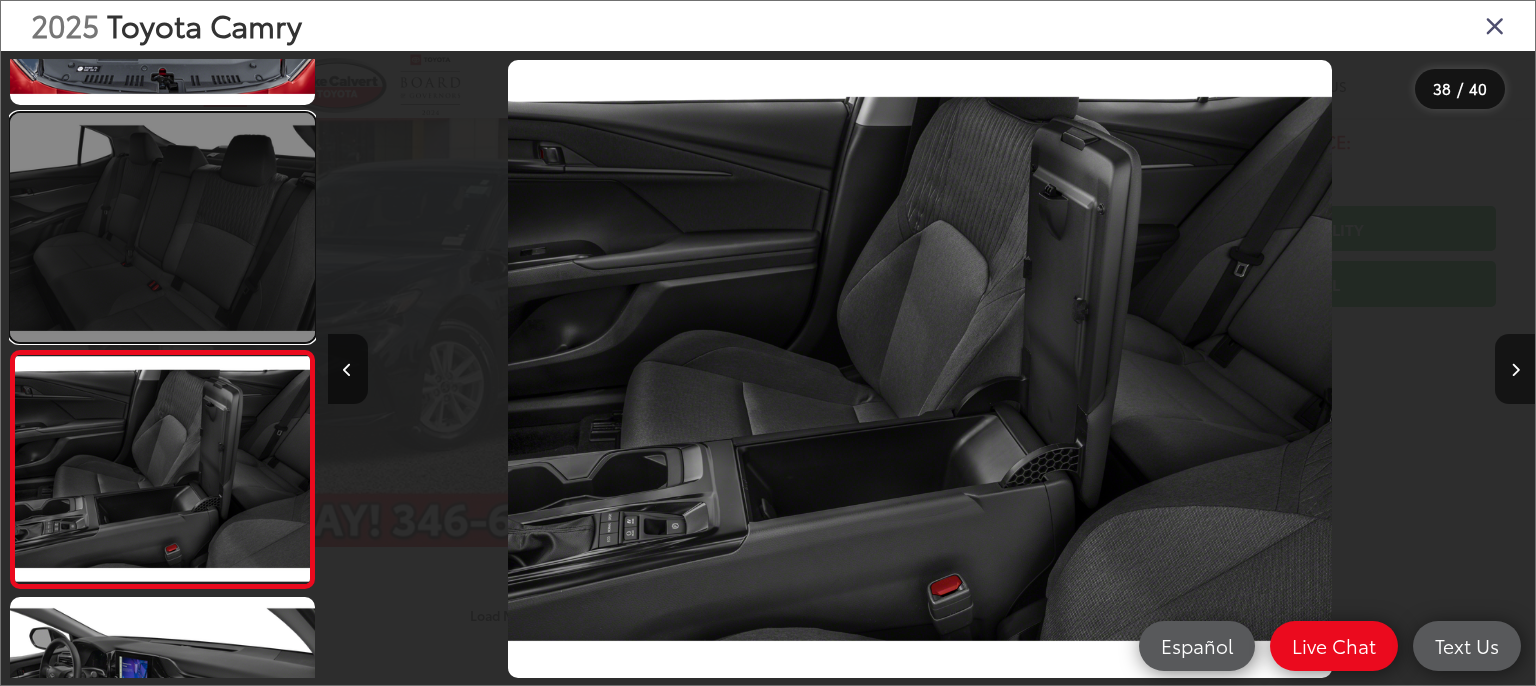 click at bounding box center [162, 227] 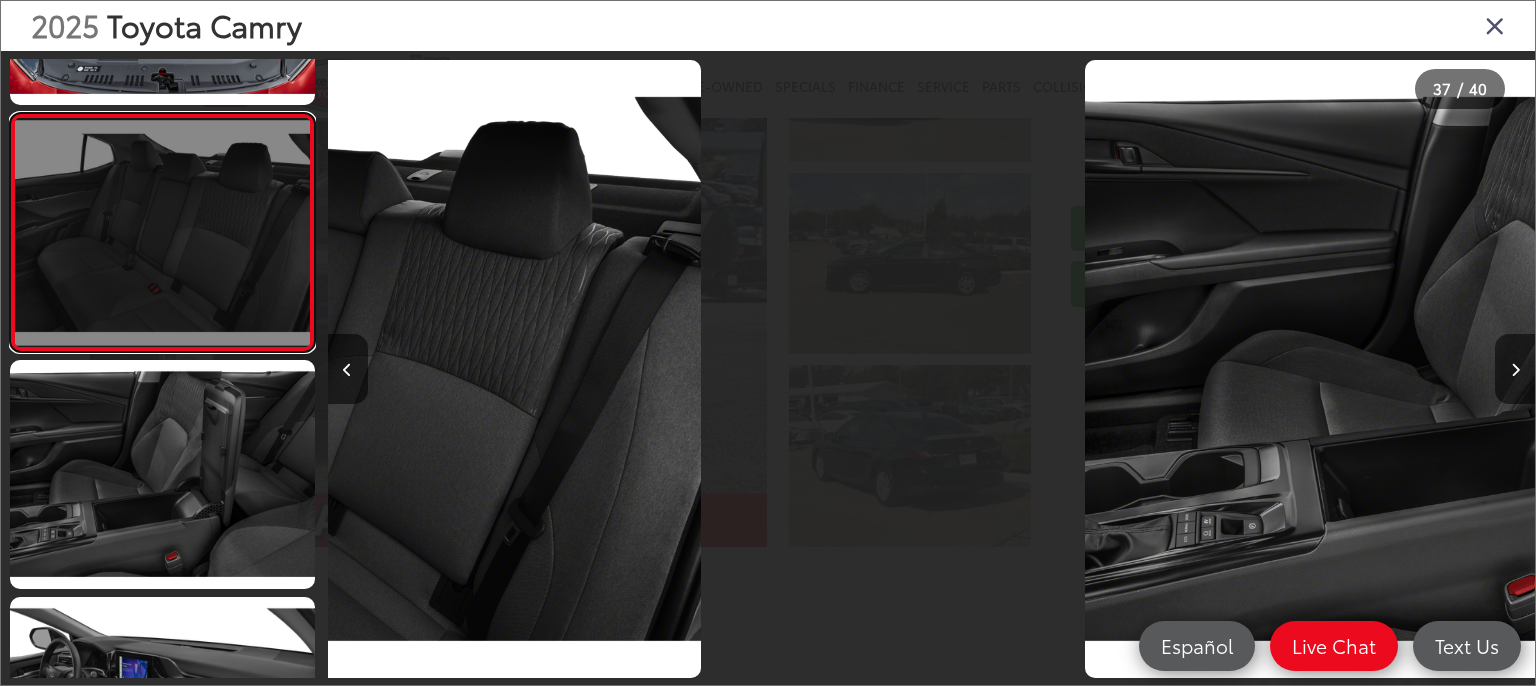 click at bounding box center [162, 232] 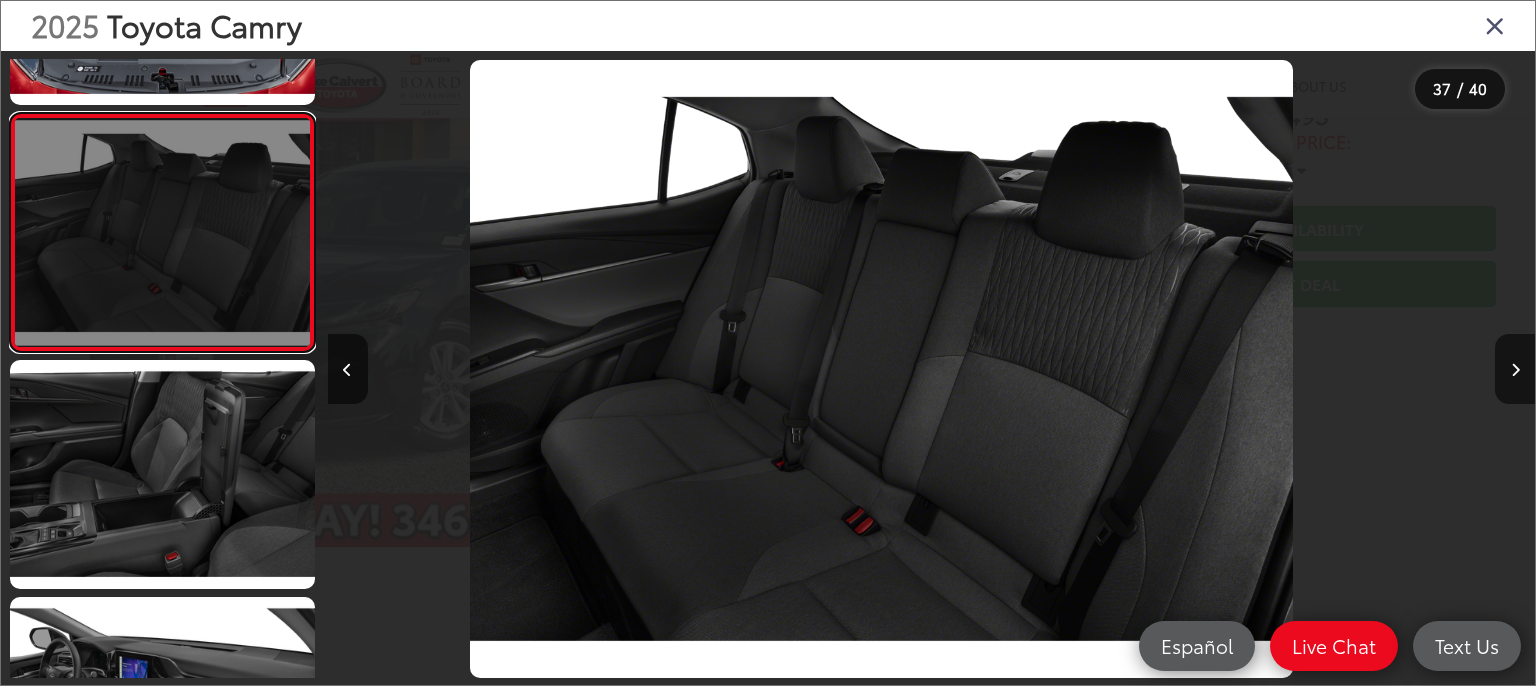 scroll, scrollTop: 8400, scrollLeft: 0, axis: vertical 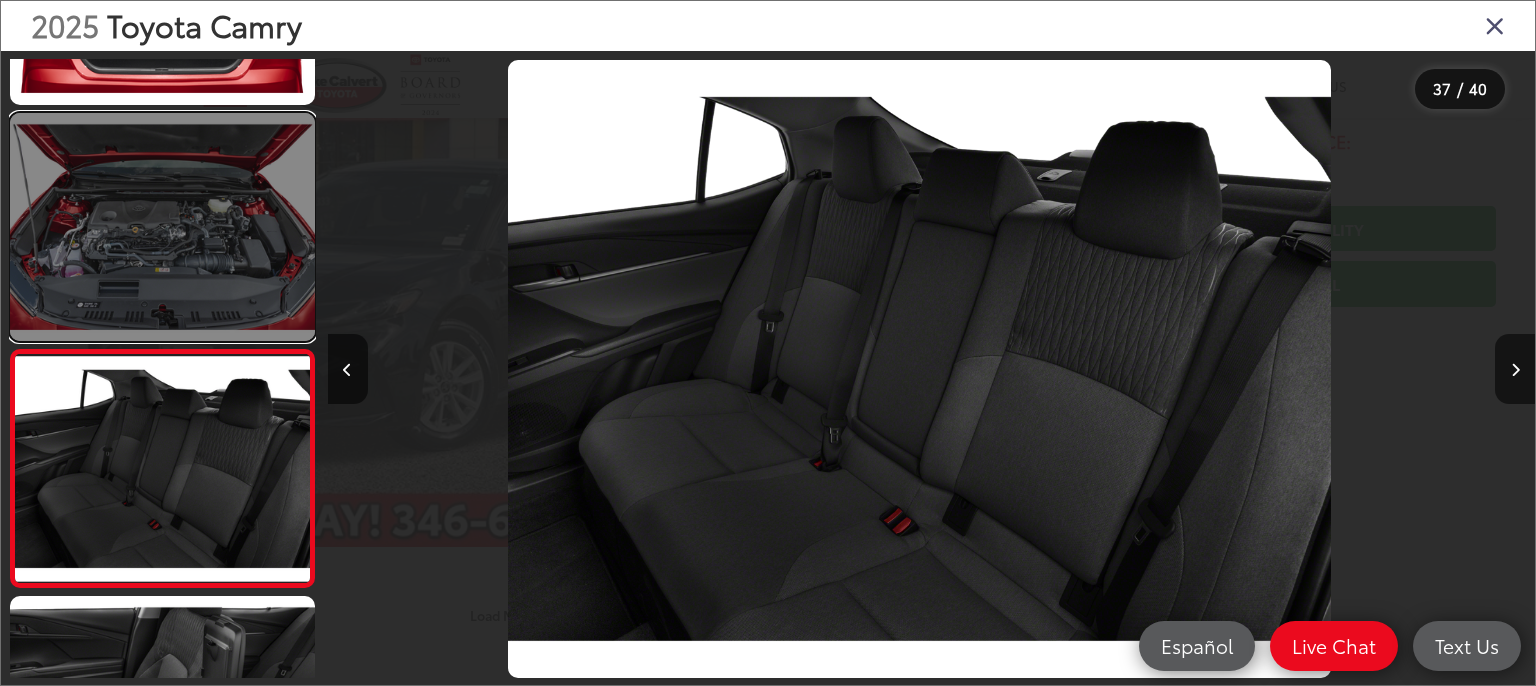 click at bounding box center [162, 227] 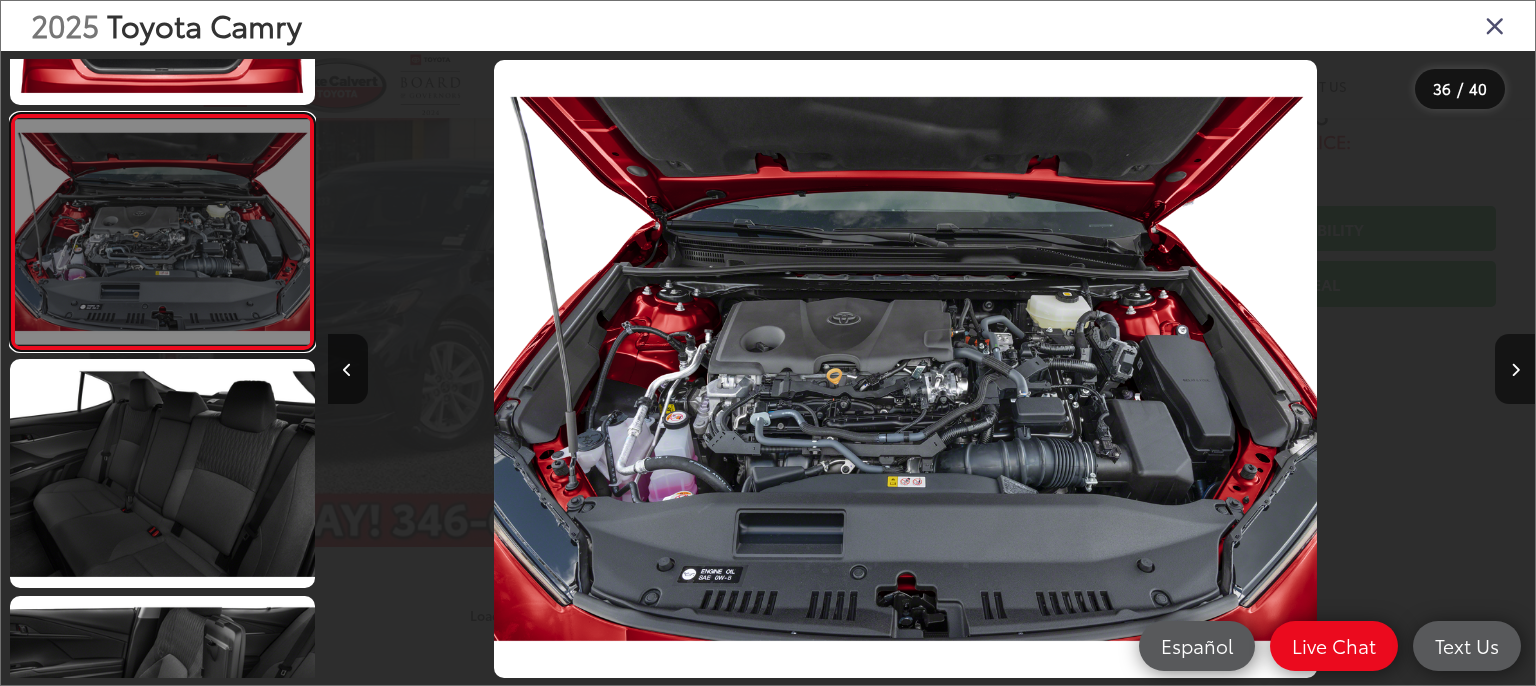 scroll, scrollTop: 0, scrollLeft: 42263, axis: horizontal 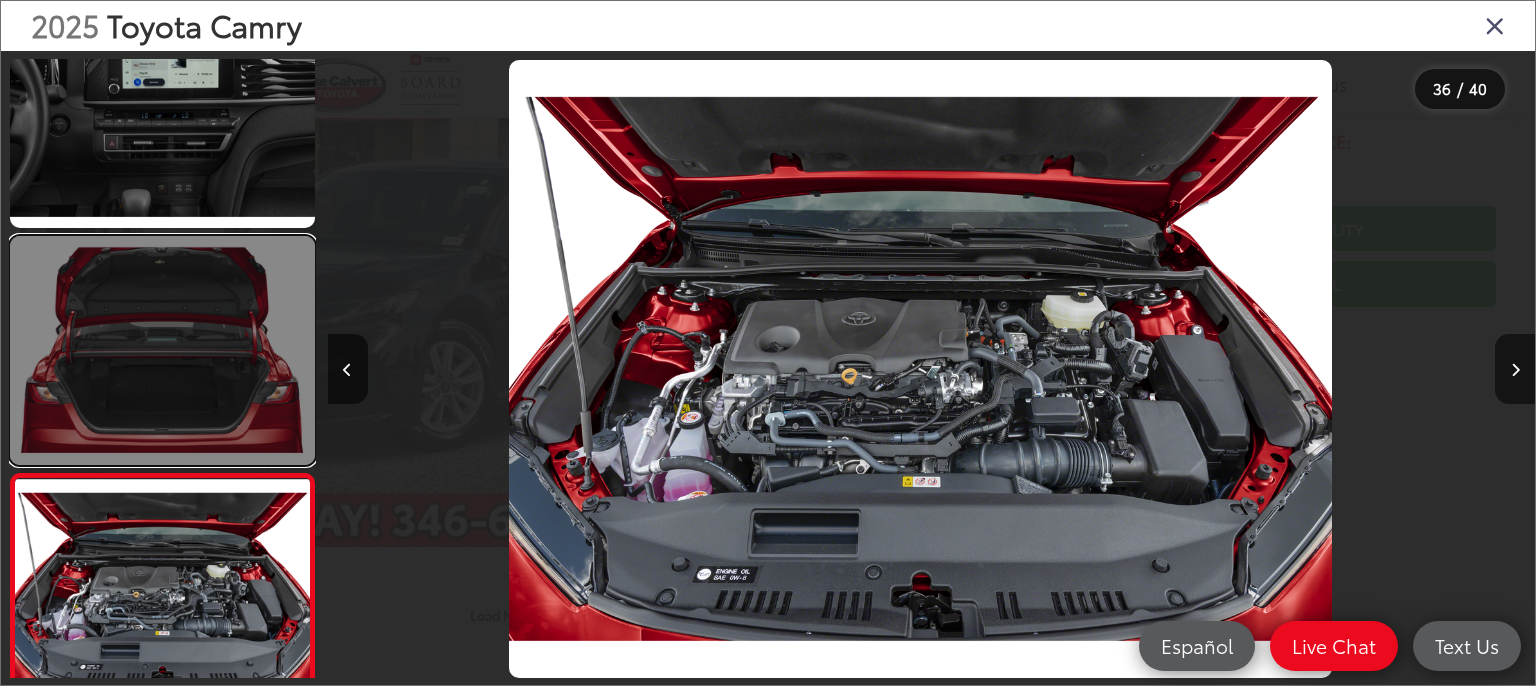 click at bounding box center [162, 350] 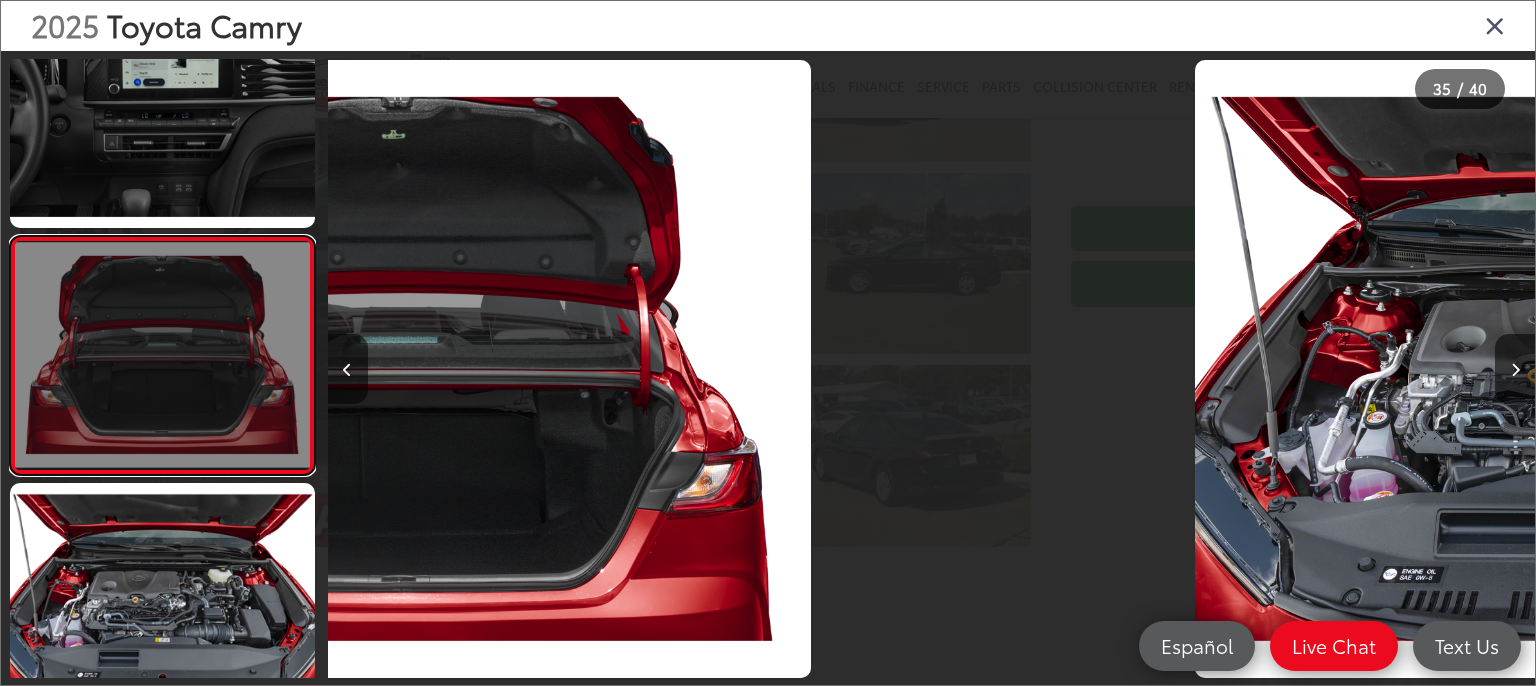 click at bounding box center [162, 355] 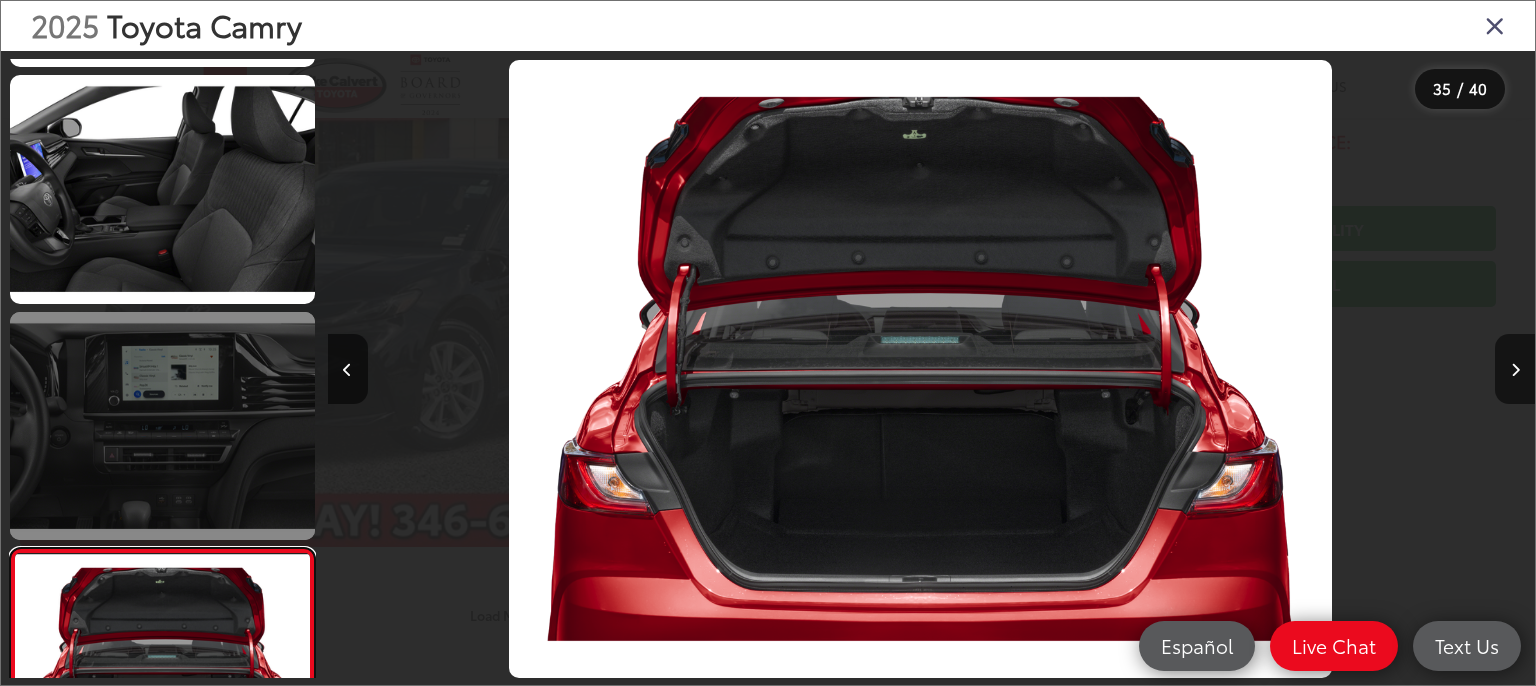 scroll, scrollTop: 7554, scrollLeft: 0, axis: vertical 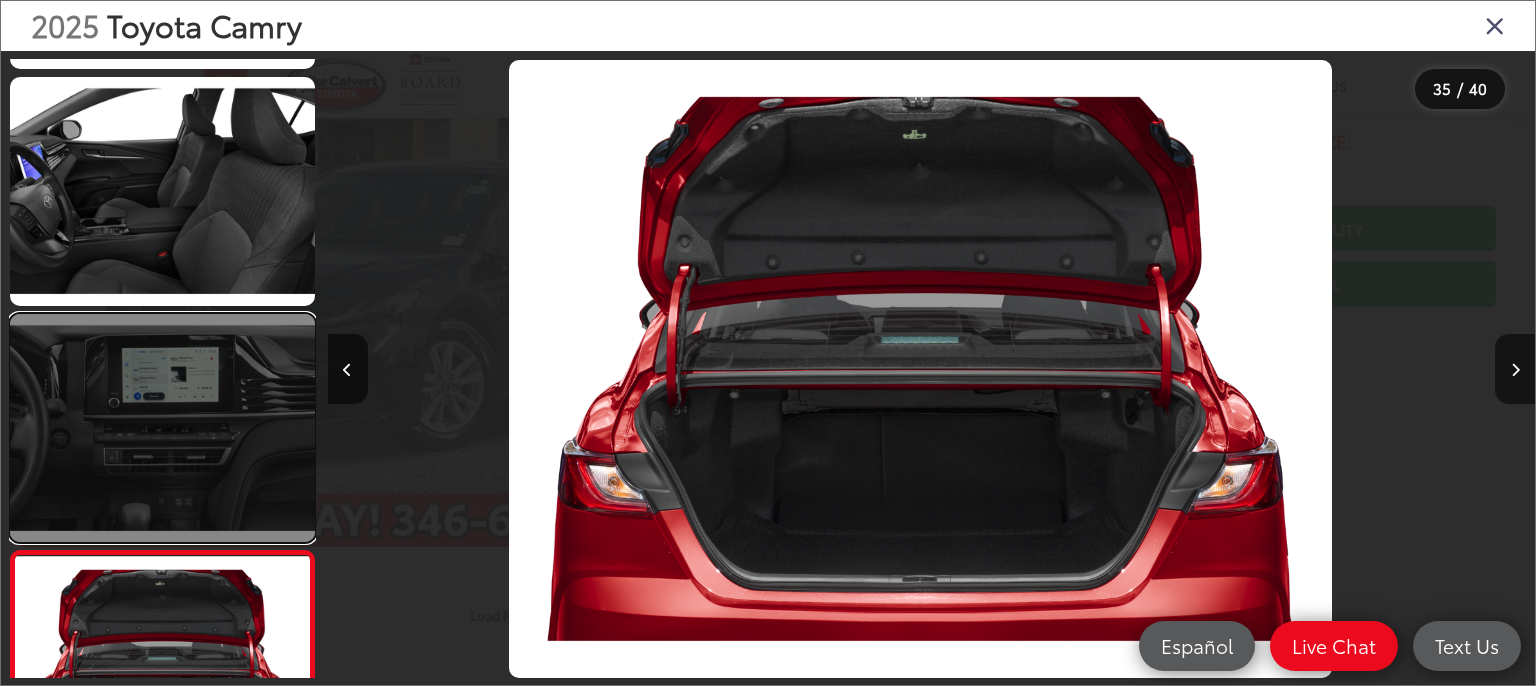click at bounding box center [162, 428] 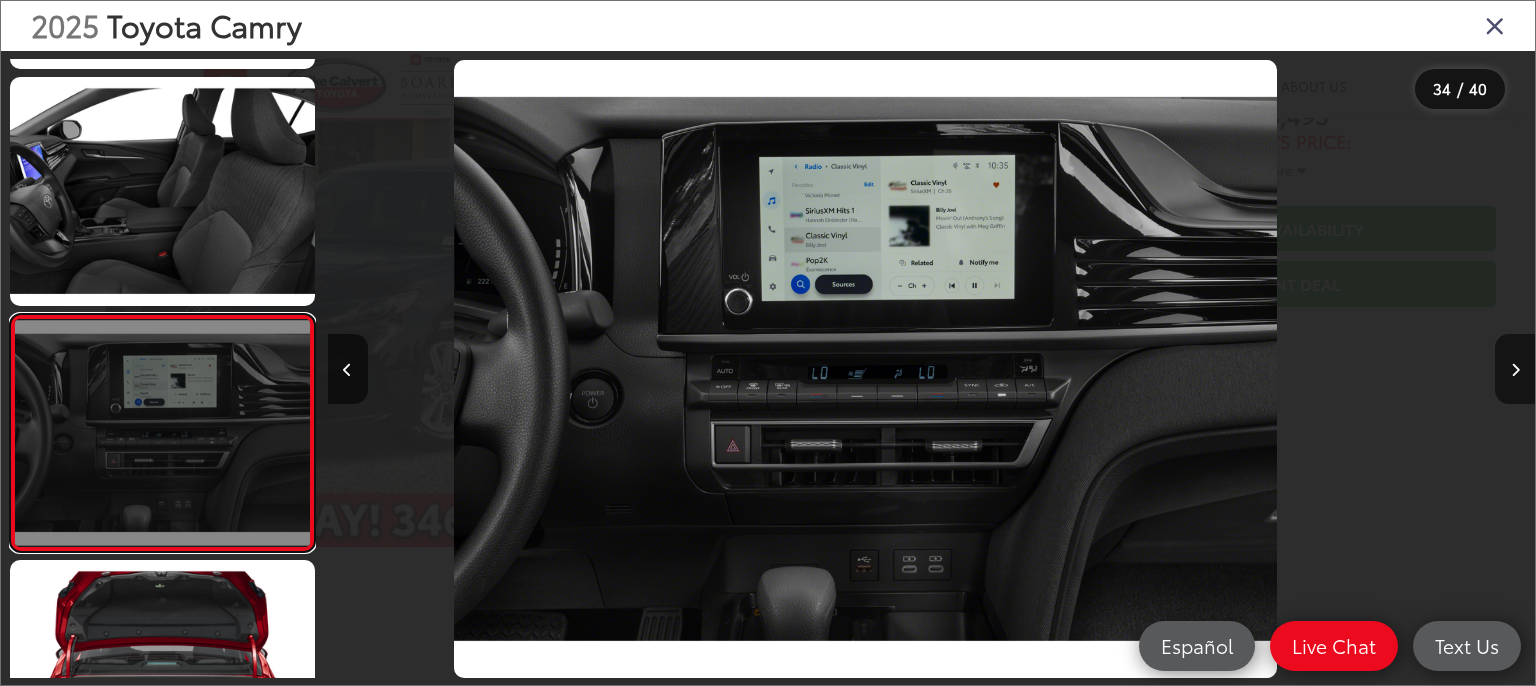 scroll, scrollTop: 0, scrollLeft: 39848, axis: horizontal 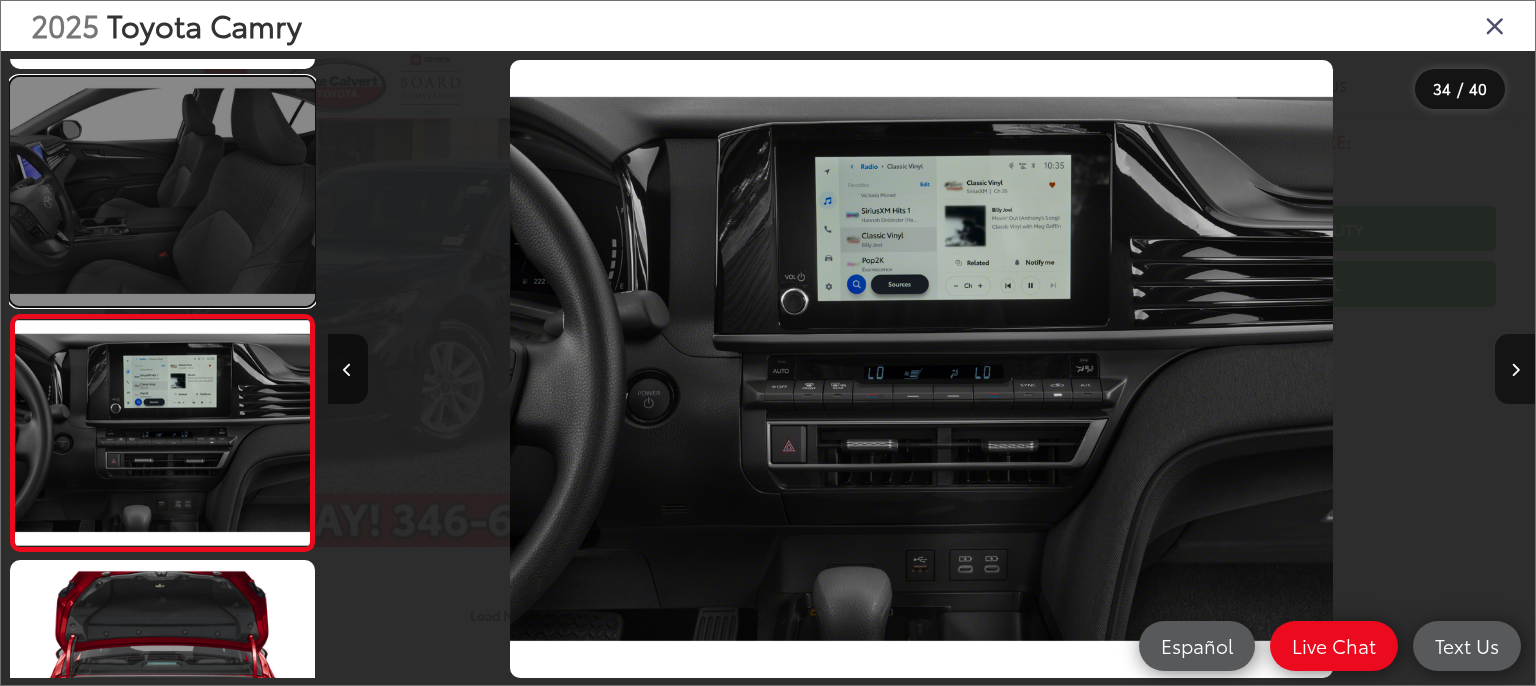 click at bounding box center (162, 191) 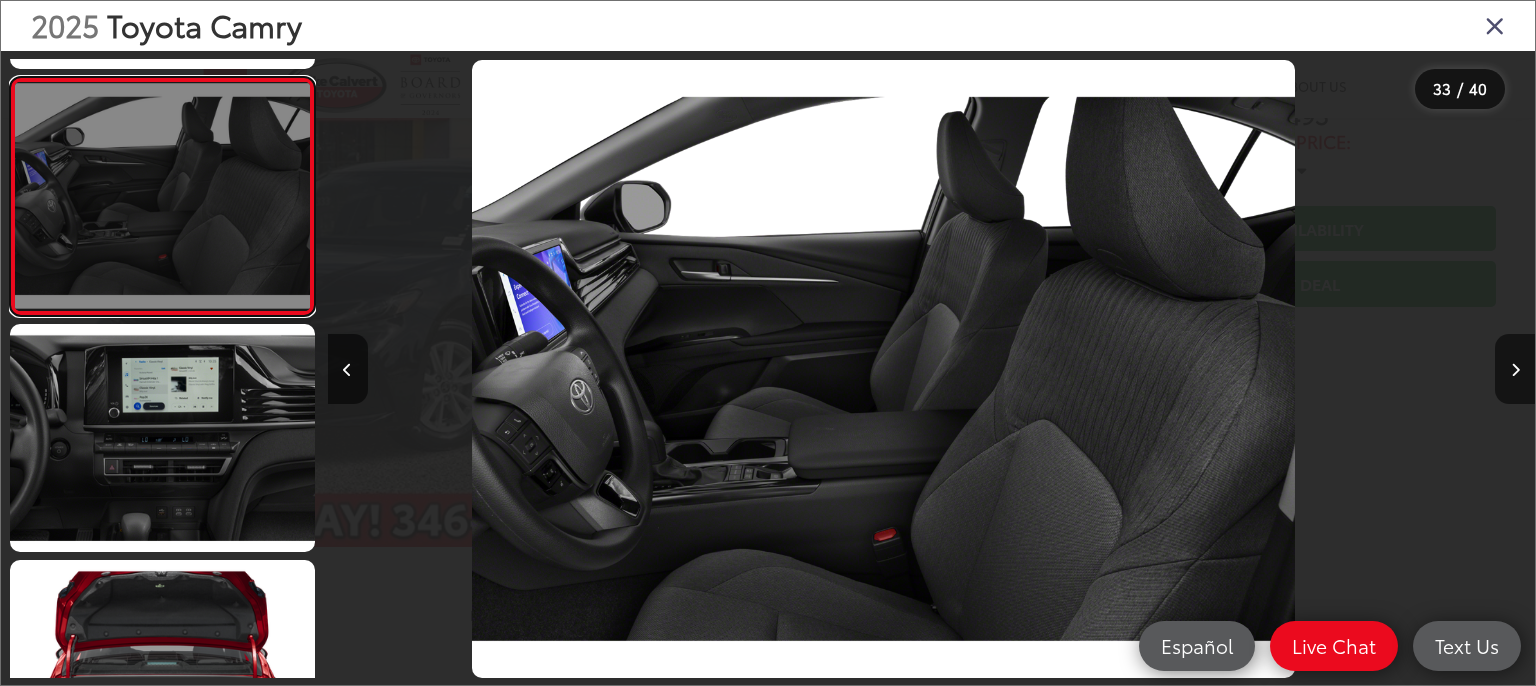 scroll, scrollTop: 0, scrollLeft: 38640, axis: horizontal 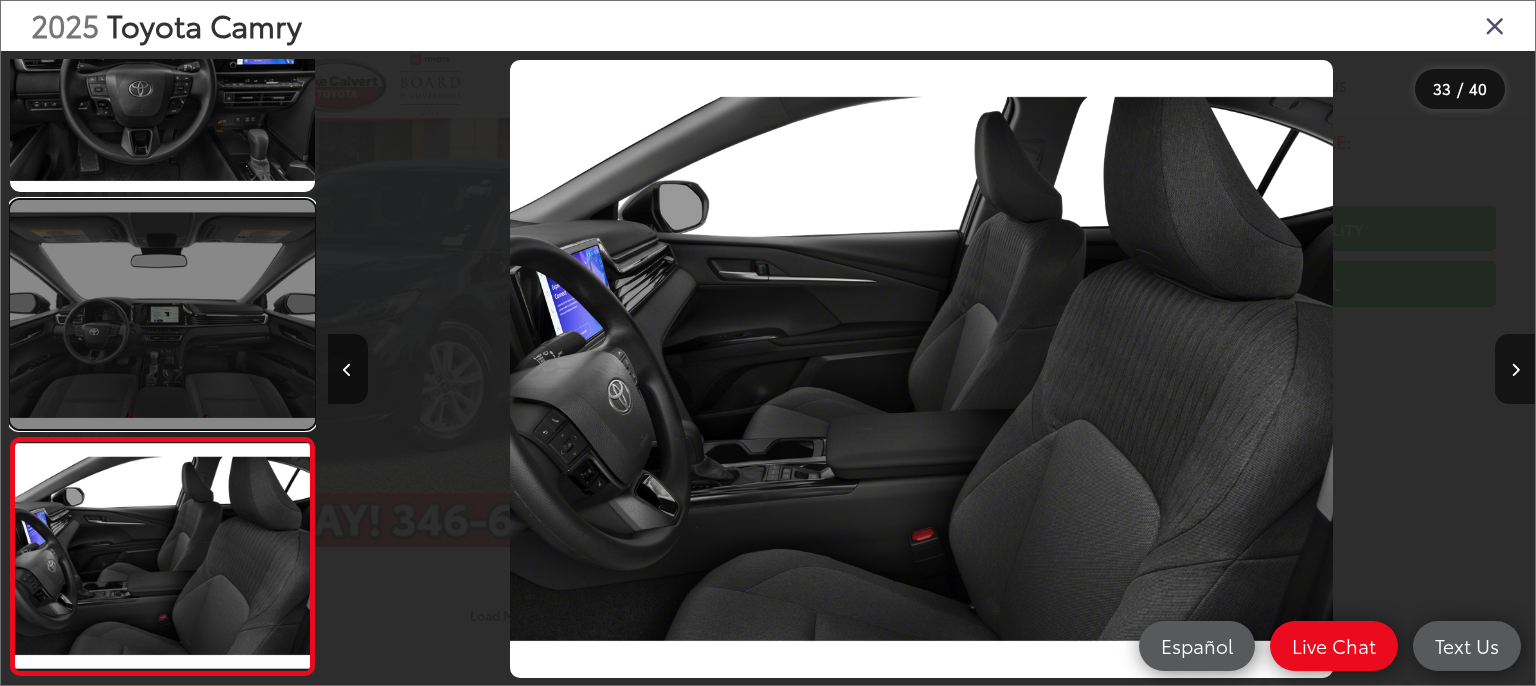 click at bounding box center [162, 314] 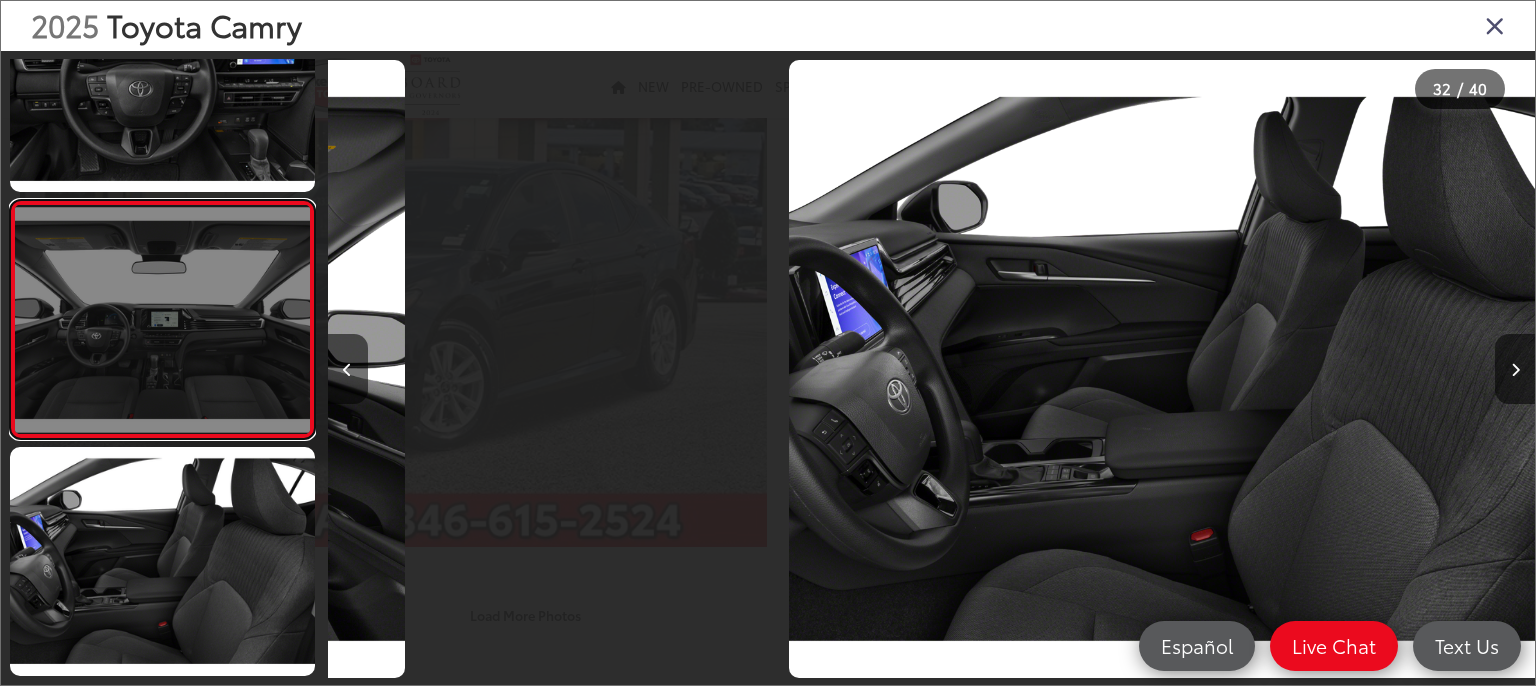 click at bounding box center (162, 319) 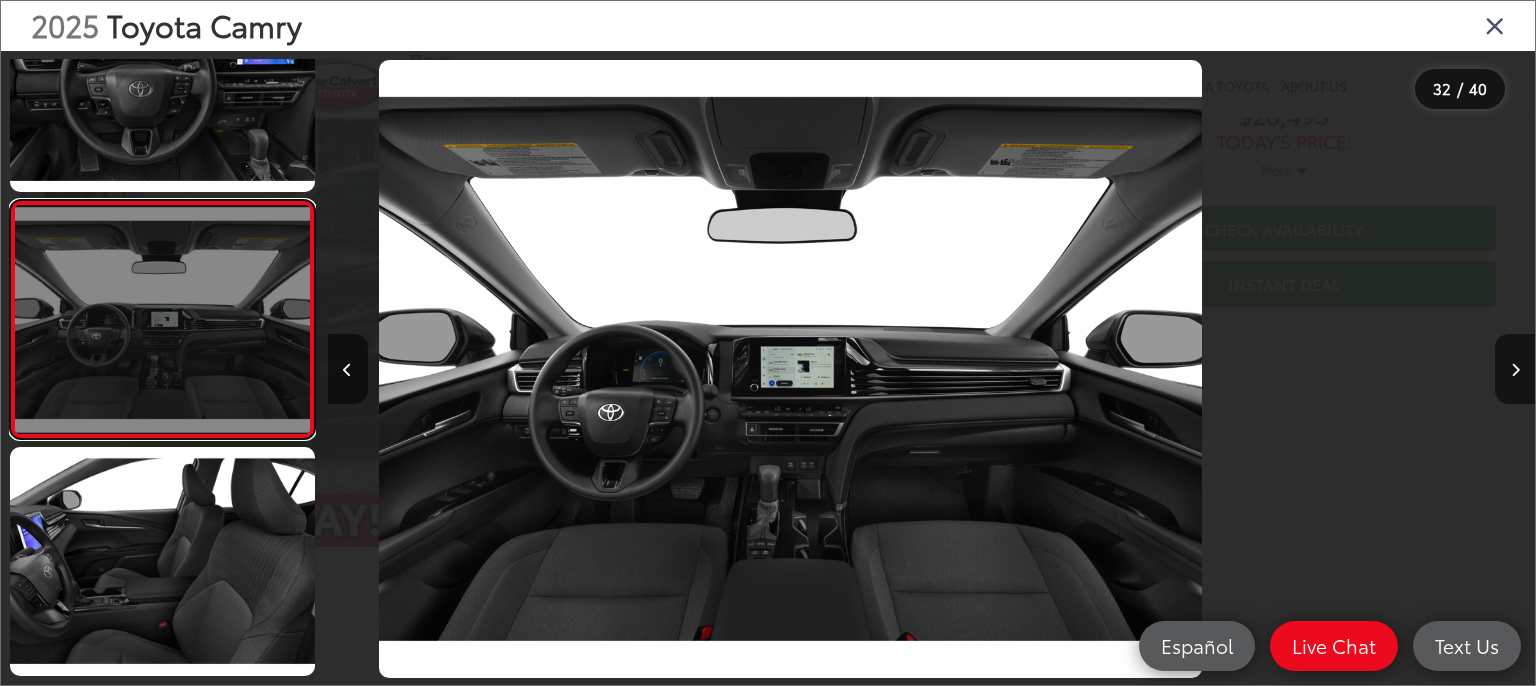 scroll, scrollTop: 7204, scrollLeft: 0, axis: vertical 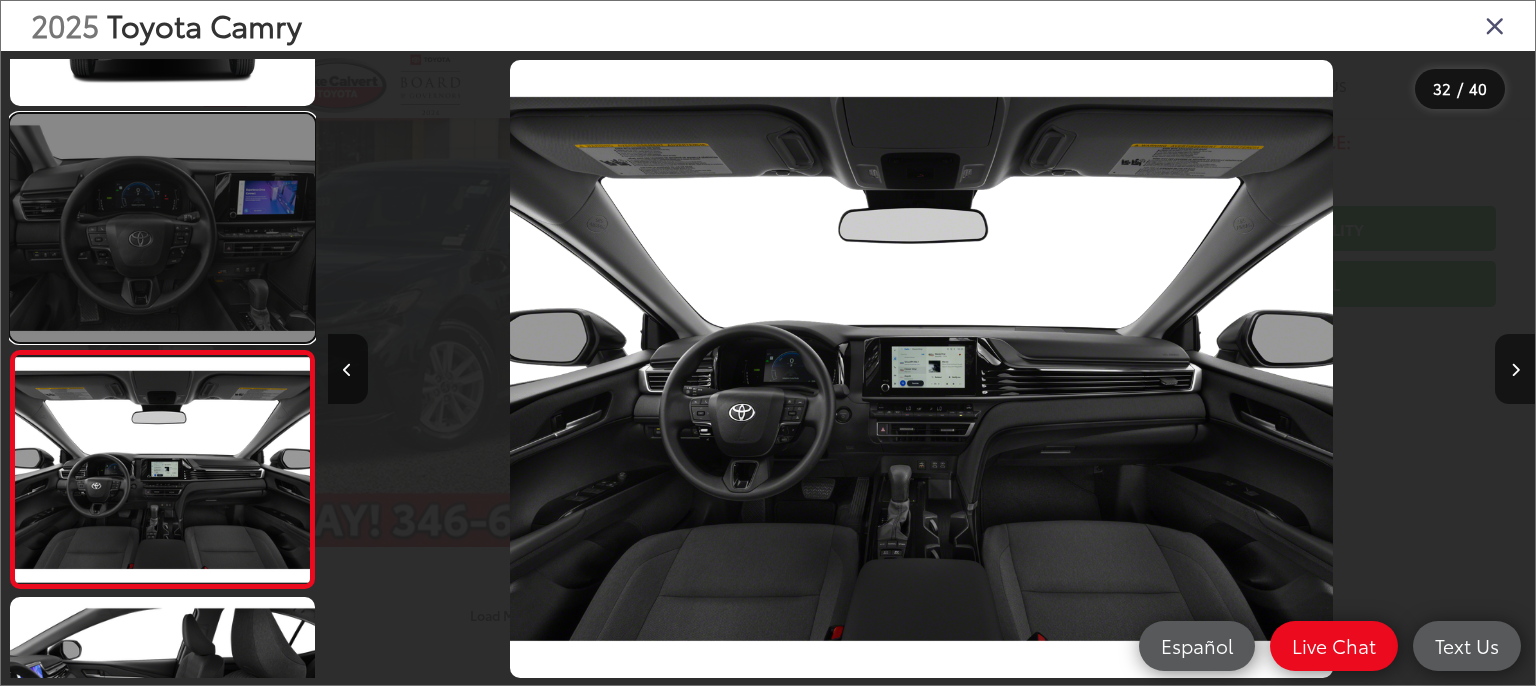 click at bounding box center [162, 228] 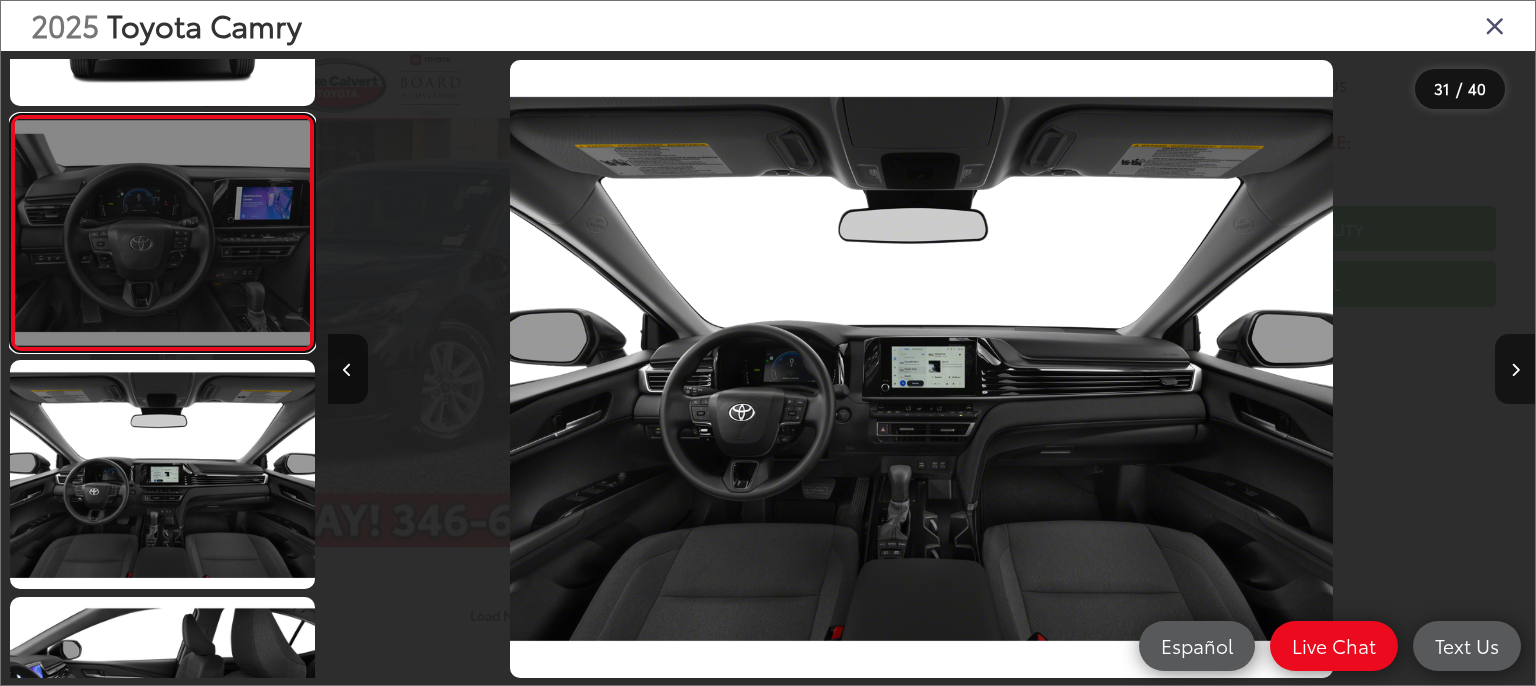 scroll, scrollTop: 0, scrollLeft: 37328, axis: horizontal 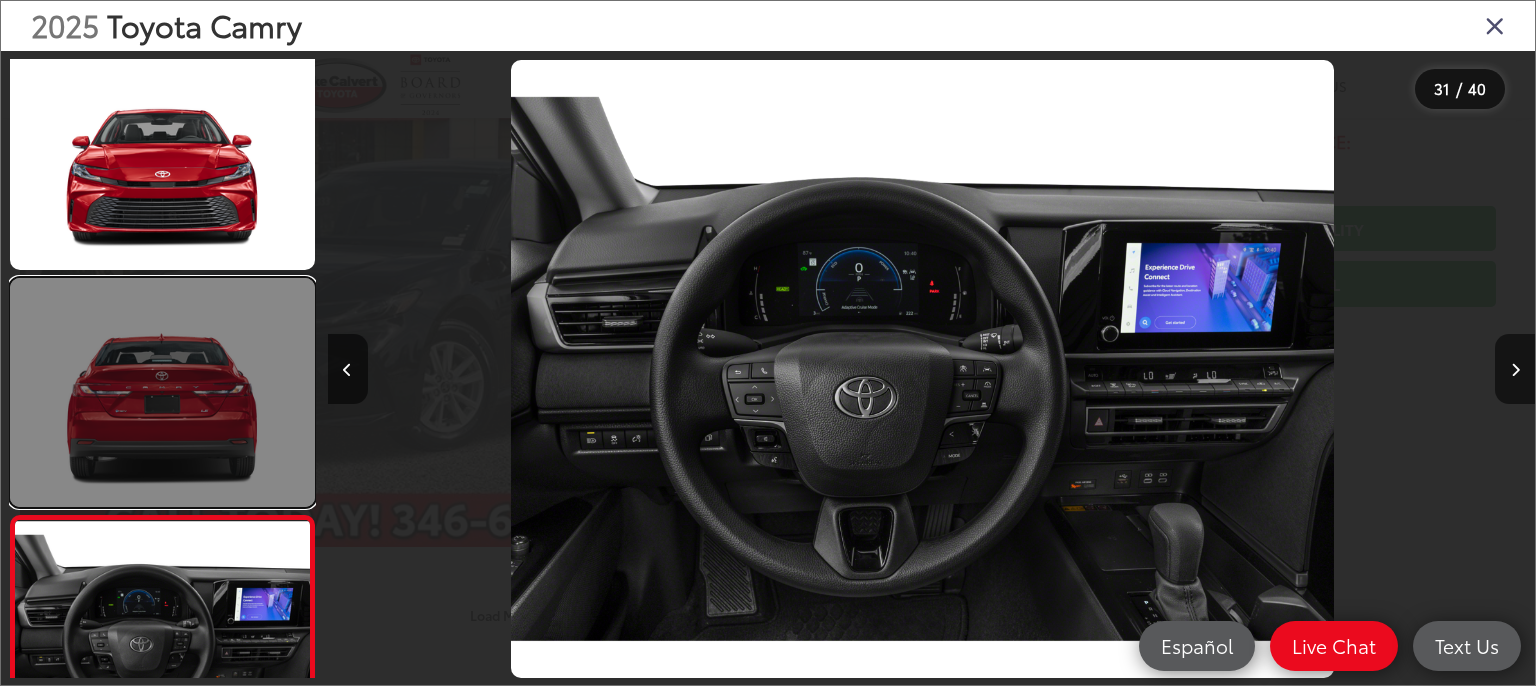 click at bounding box center [162, 392] 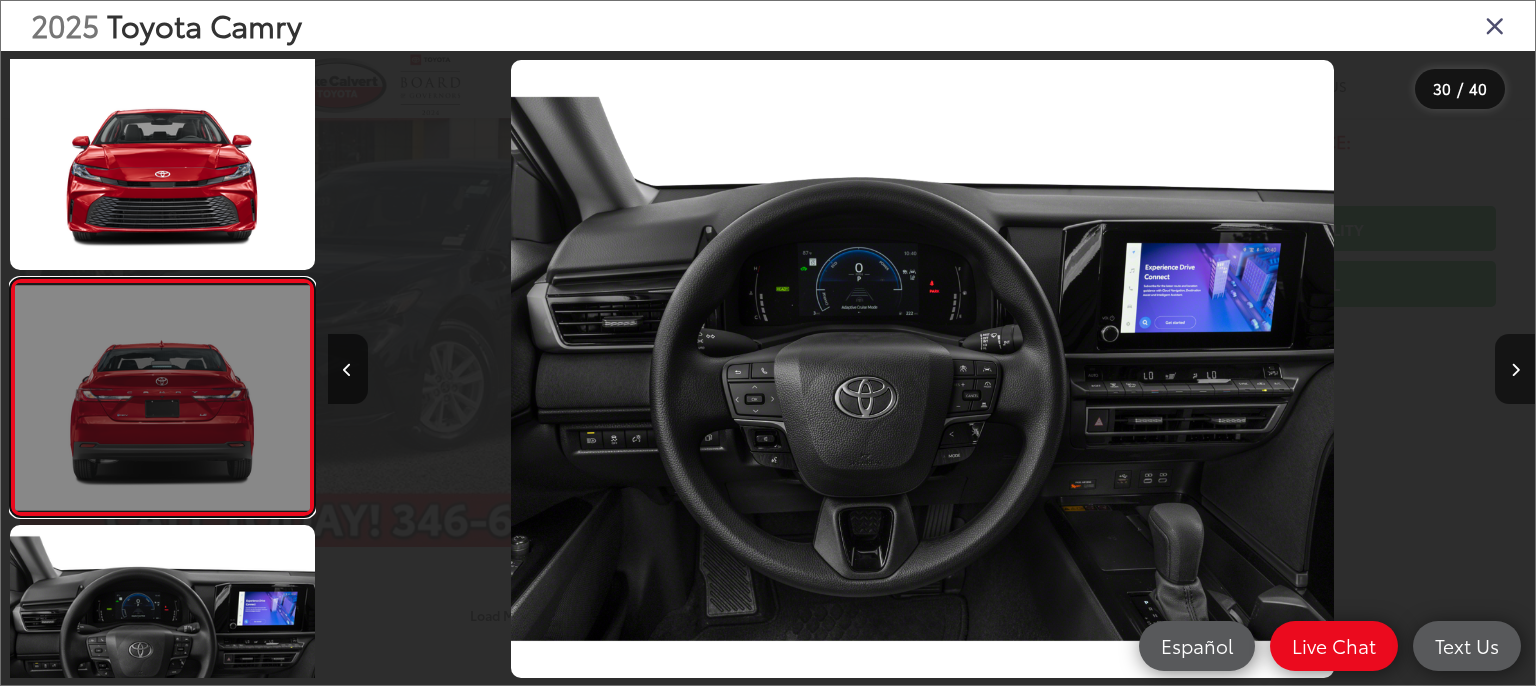 scroll, scrollTop: 0, scrollLeft: 36122, axis: horizontal 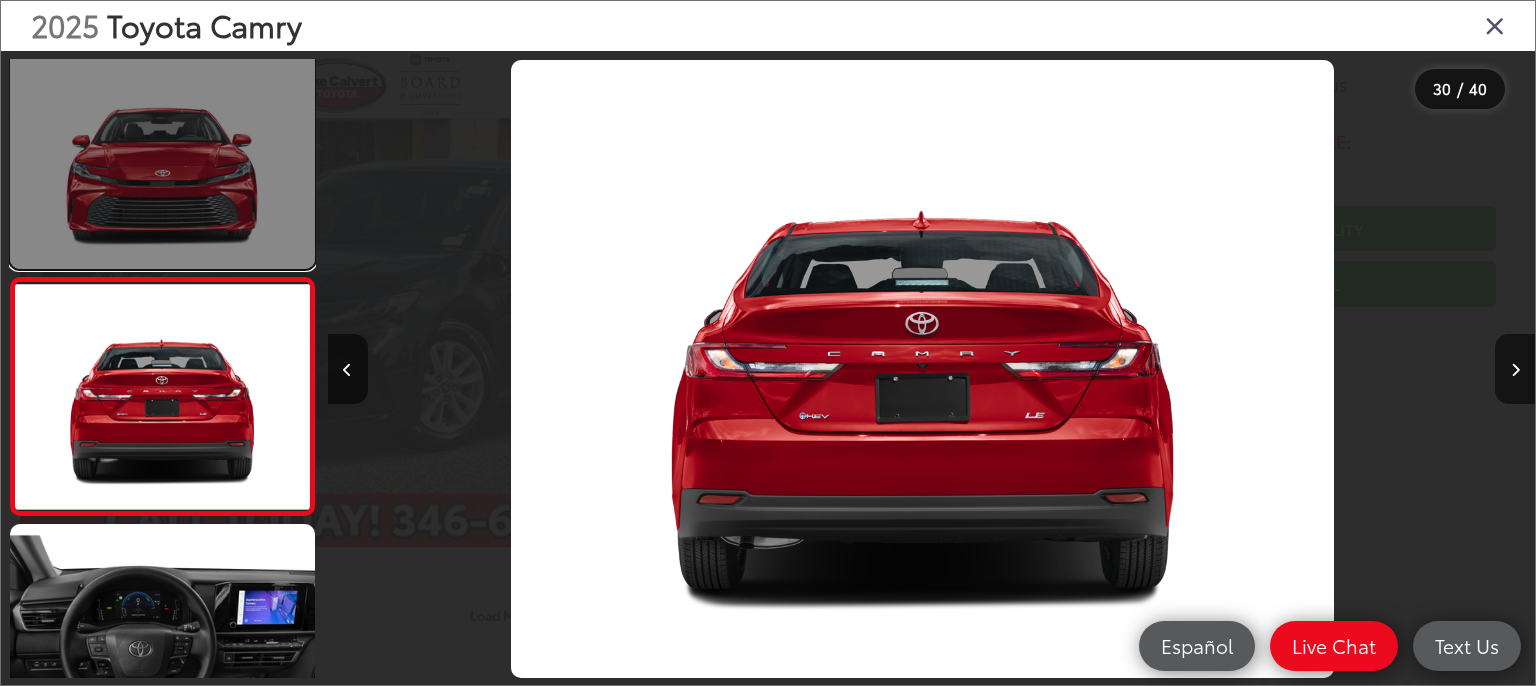click at bounding box center (162, 155) 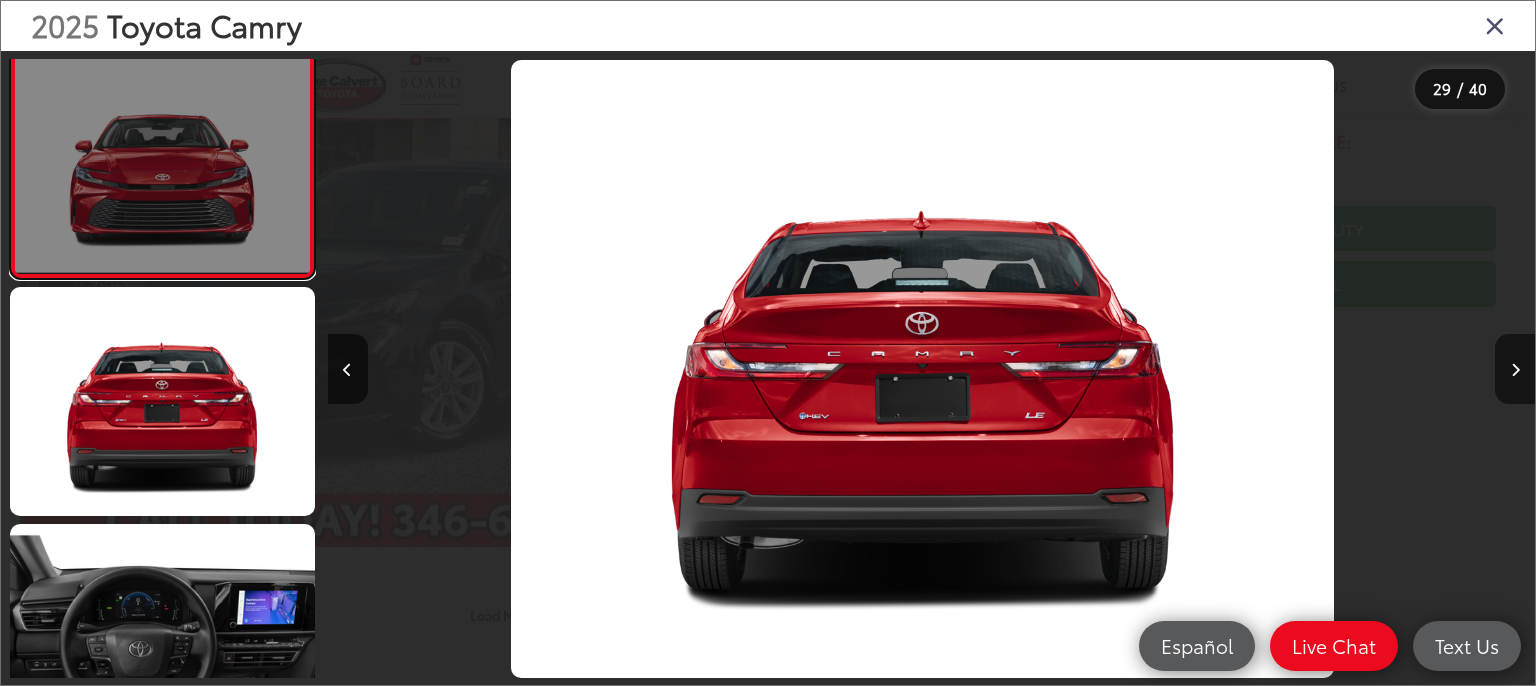 scroll, scrollTop: 6316, scrollLeft: 0, axis: vertical 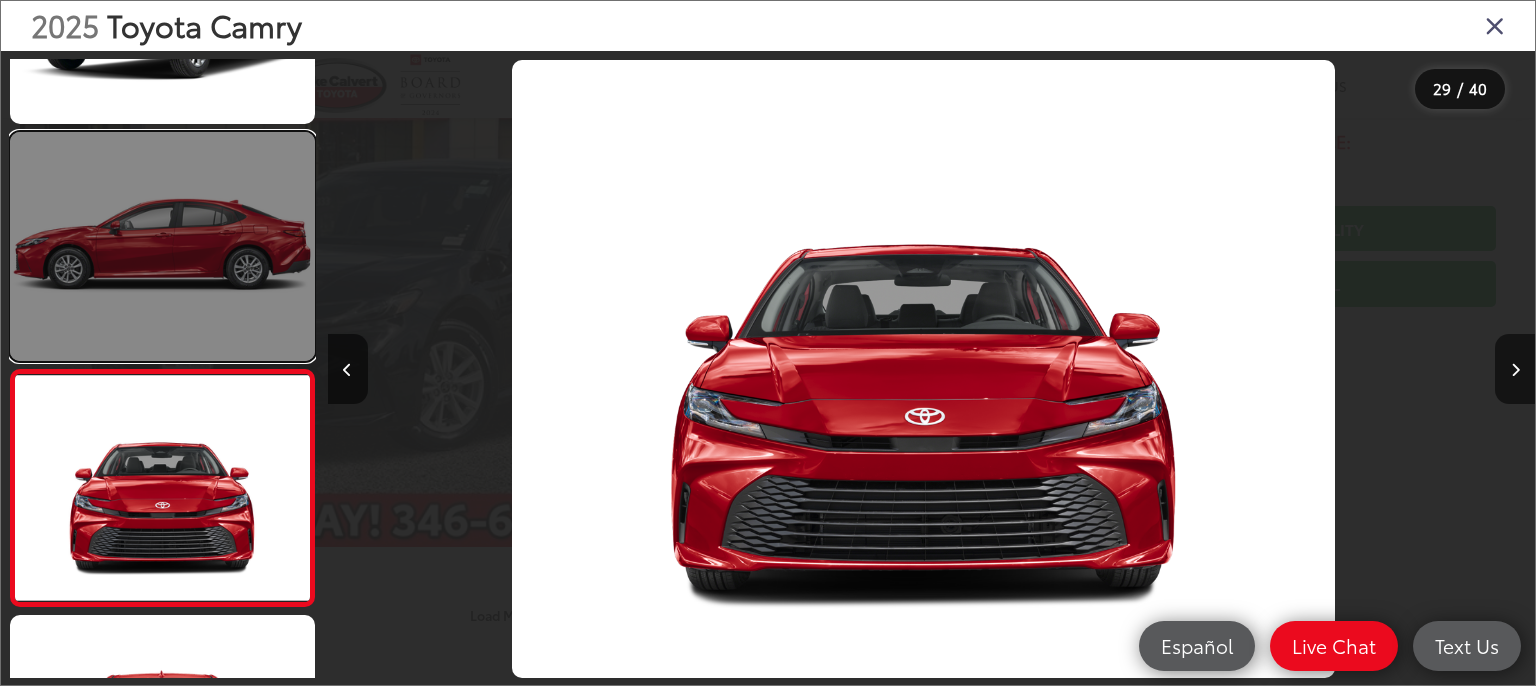 click at bounding box center (162, 246) 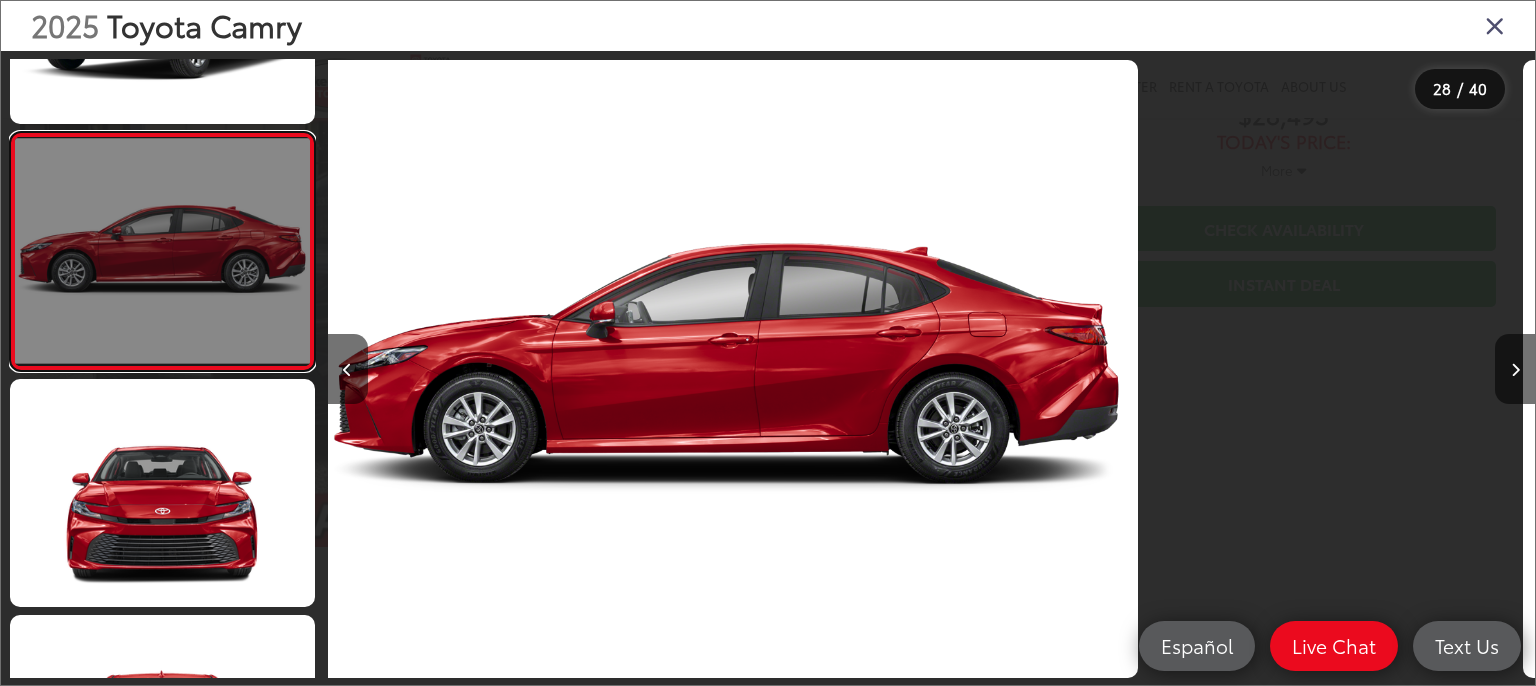 scroll, scrollTop: 0, scrollLeft: 32603, axis: horizontal 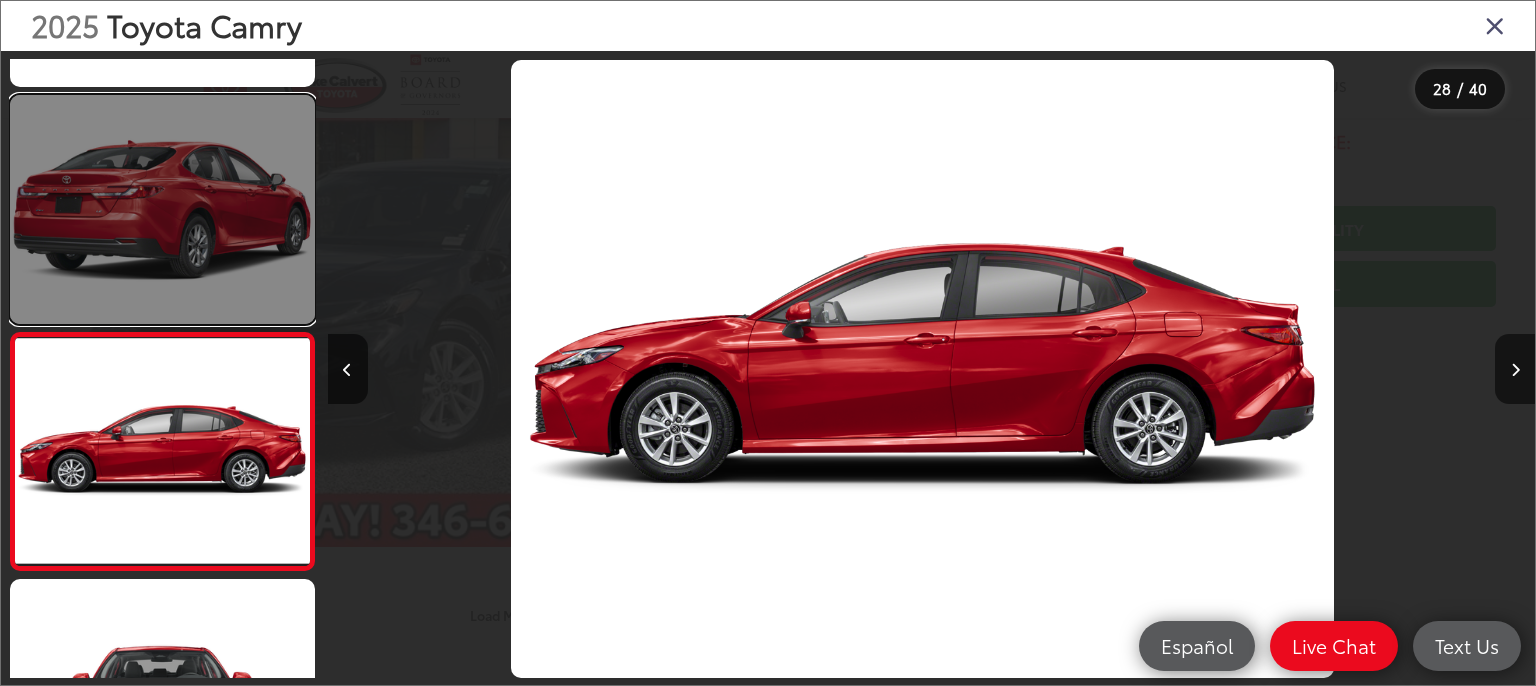 click at bounding box center (162, 209) 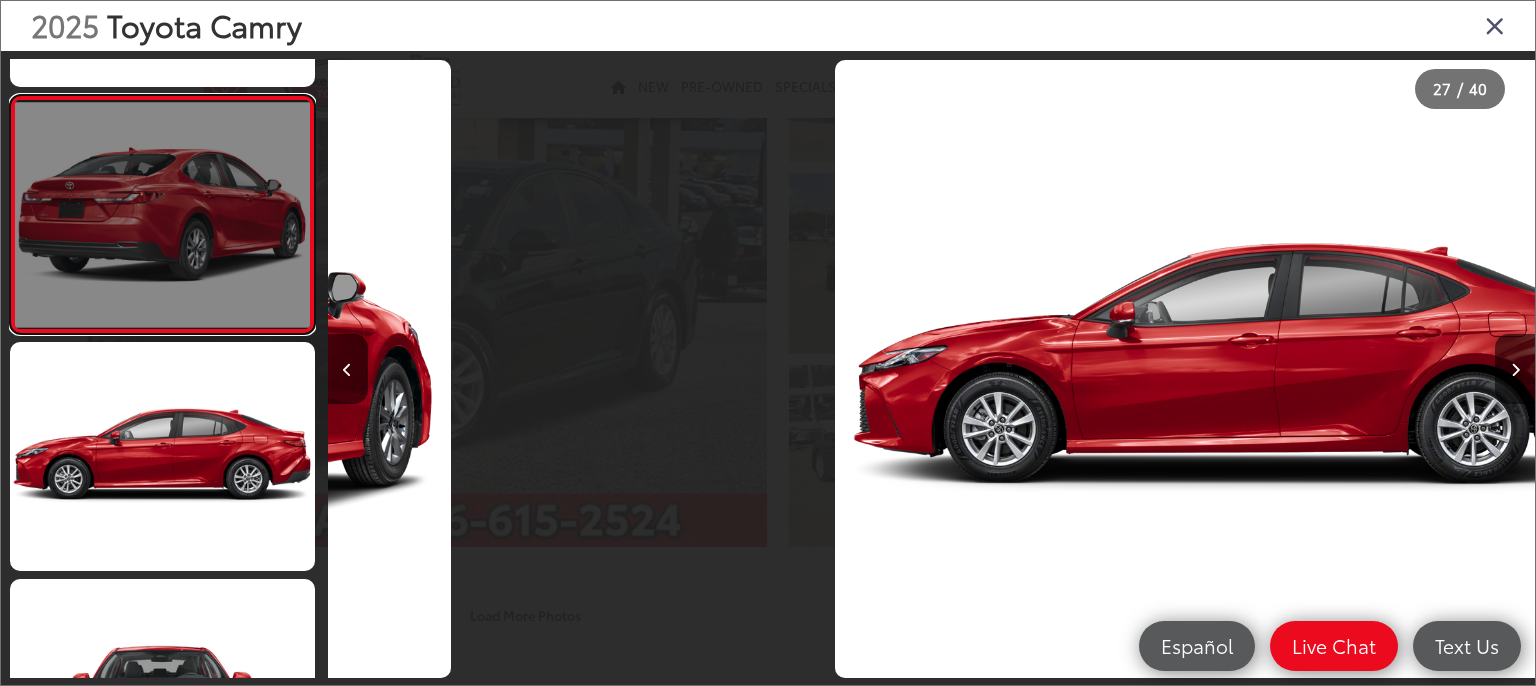 click at bounding box center [162, 214] 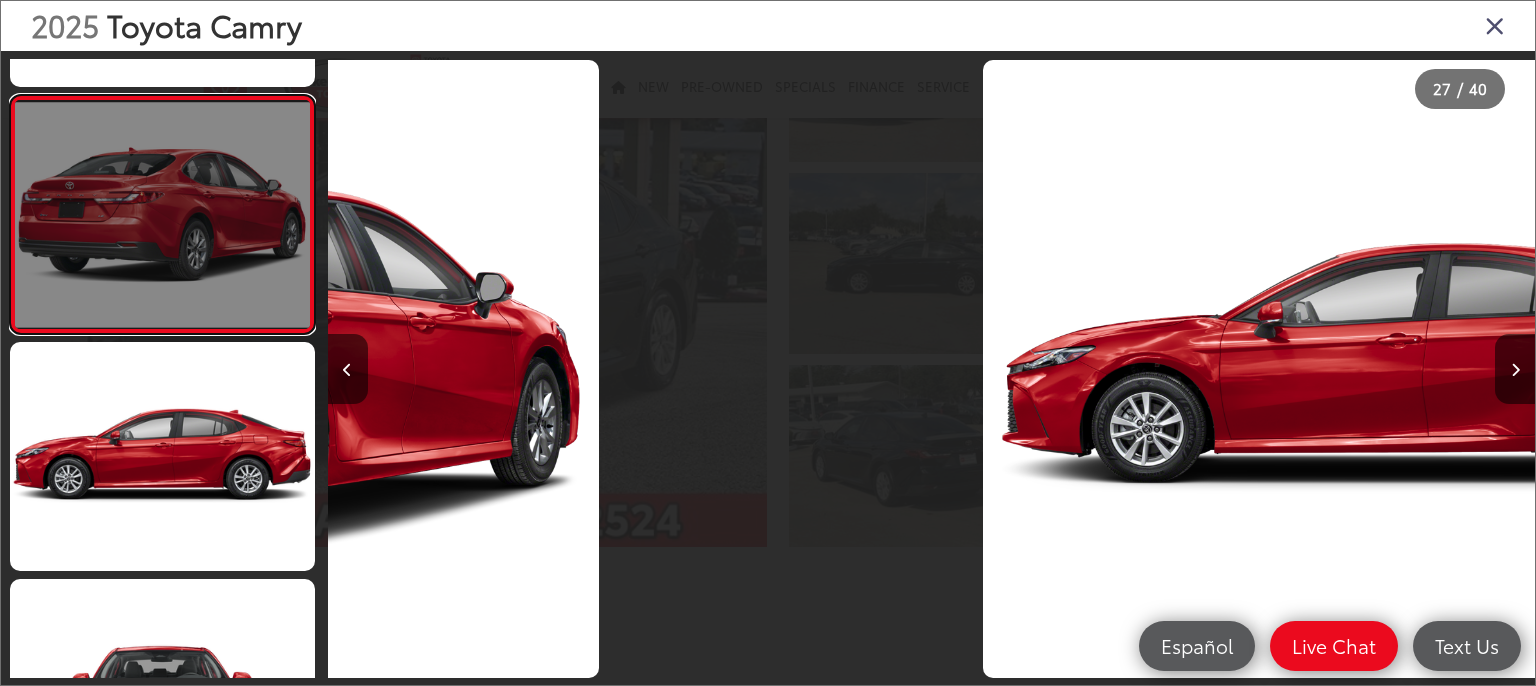 scroll, scrollTop: 0, scrollLeft: 31473, axis: horizontal 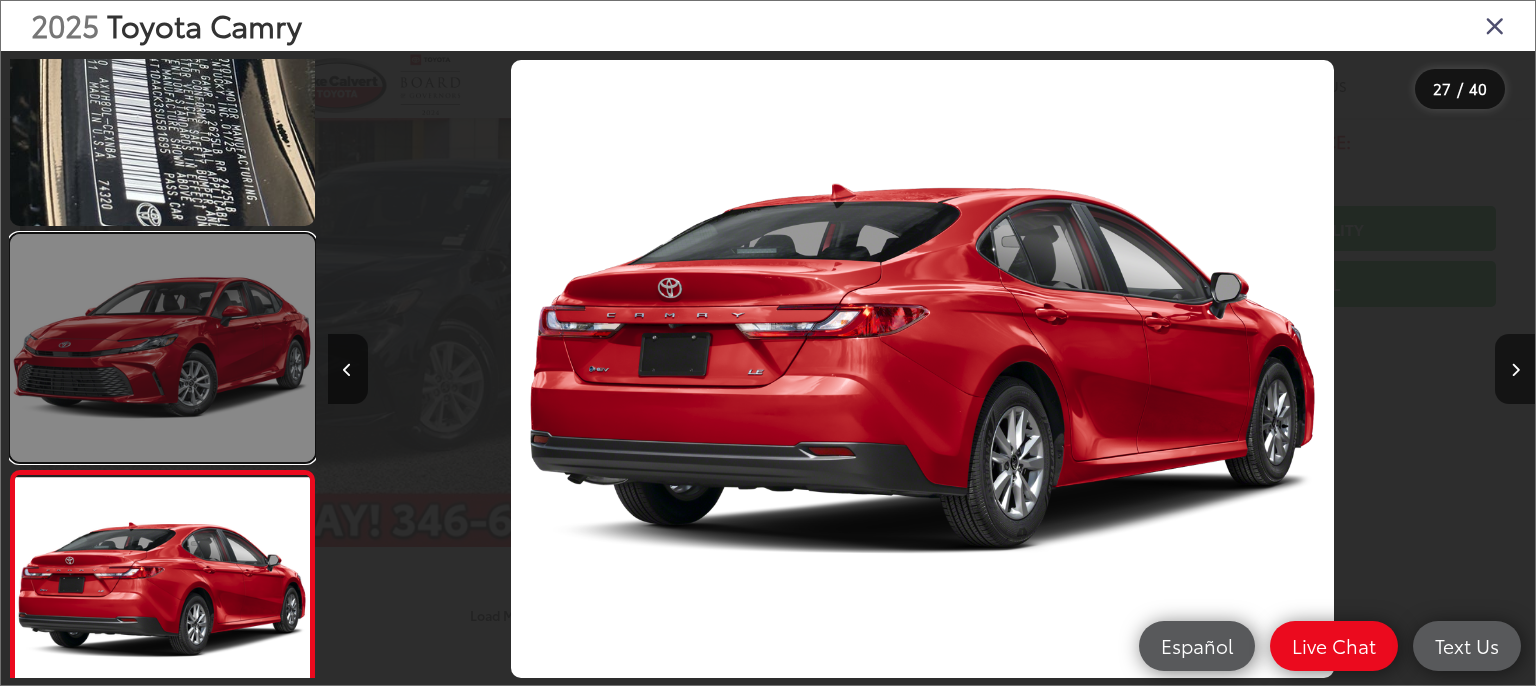 click at bounding box center [162, 348] 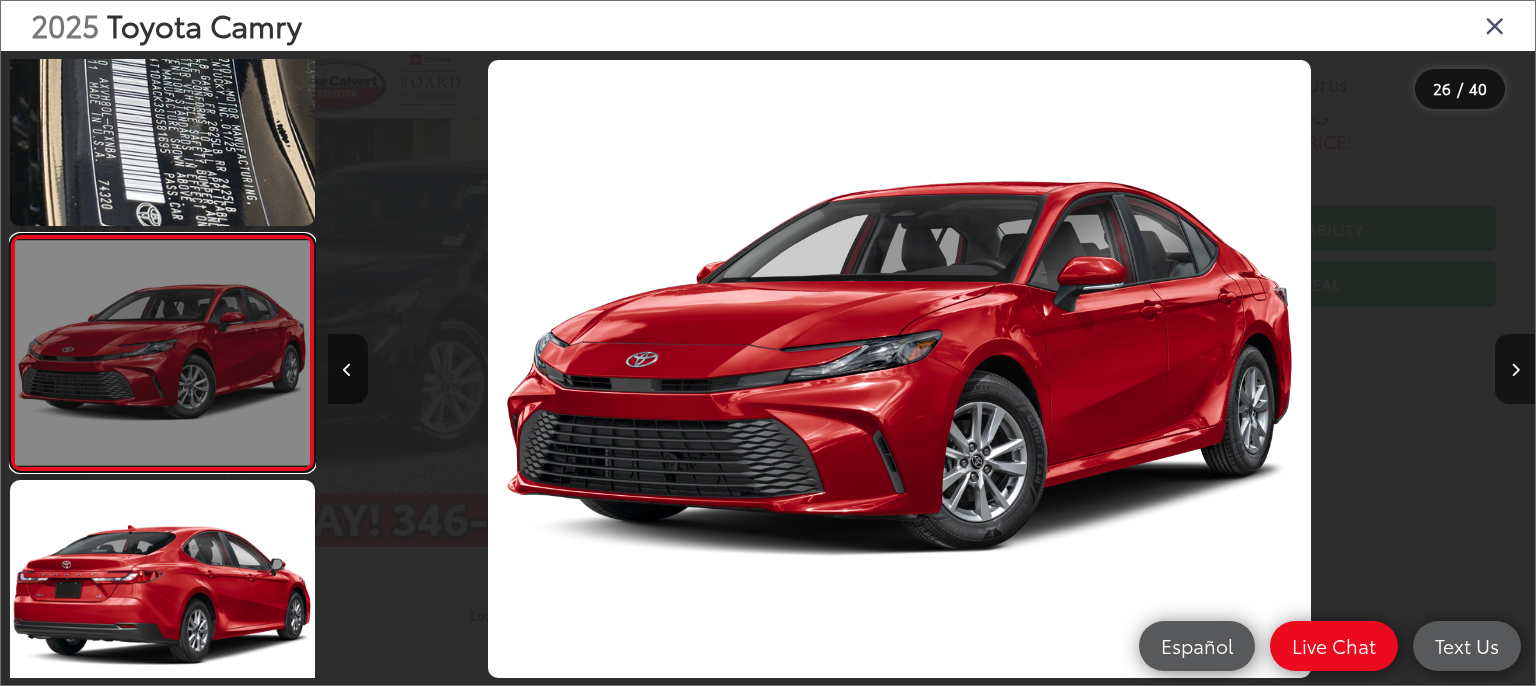 scroll, scrollTop: 0, scrollLeft: 30188, axis: horizontal 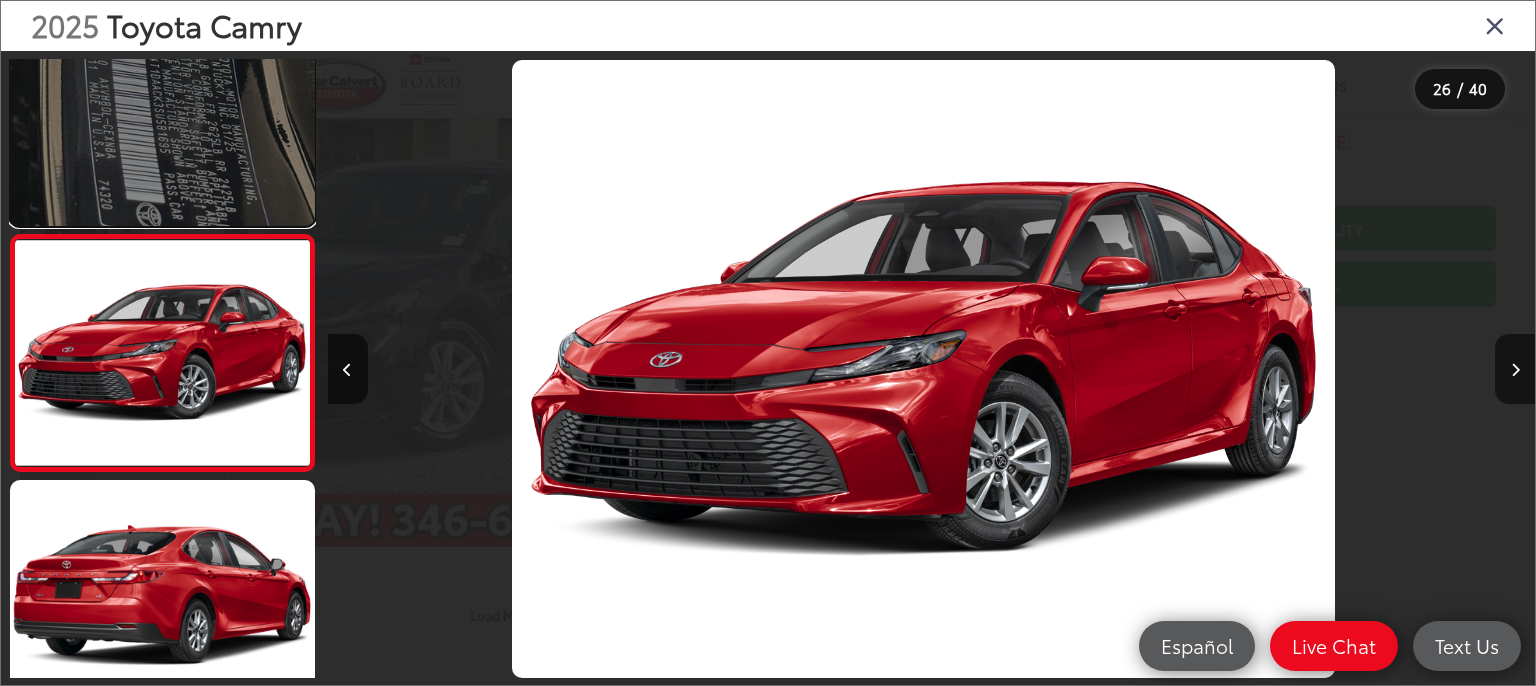 click at bounding box center (162, 111) 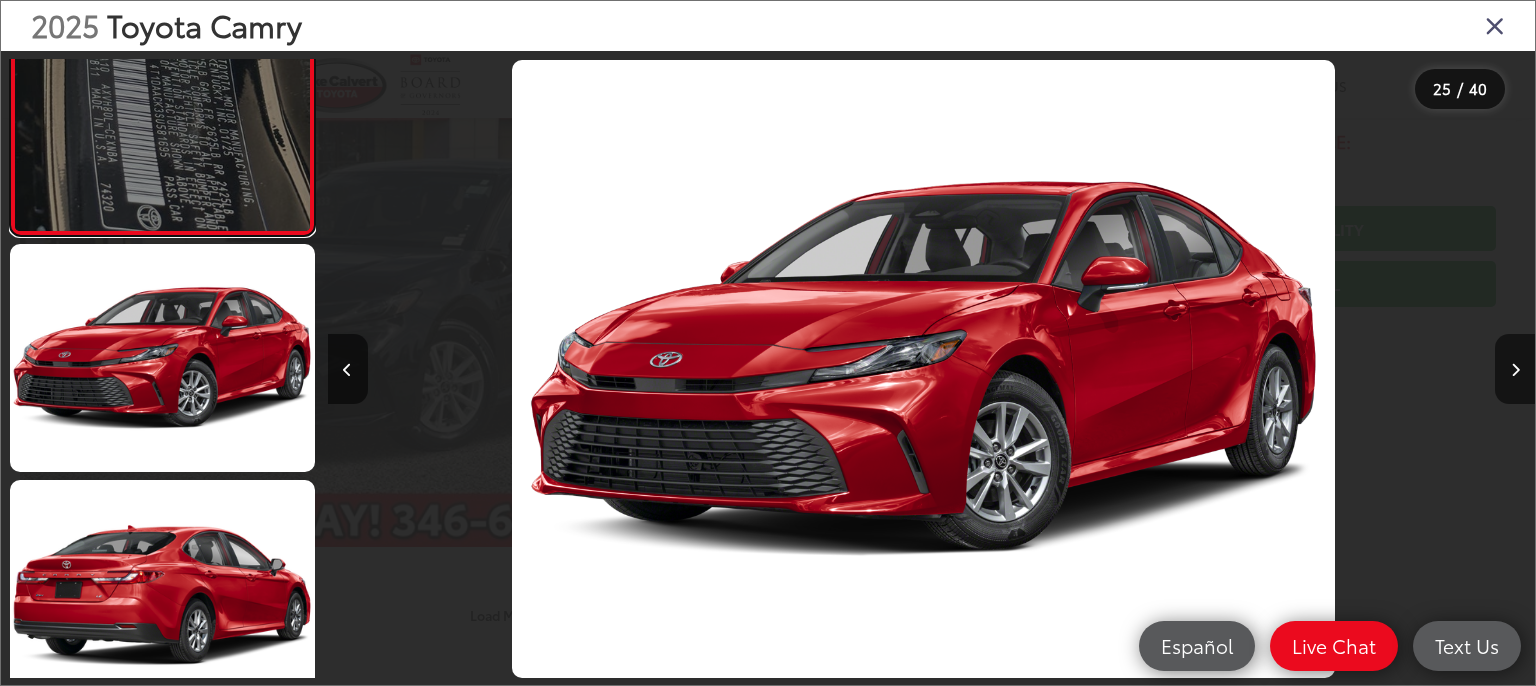 scroll, scrollTop: 5366, scrollLeft: 0, axis: vertical 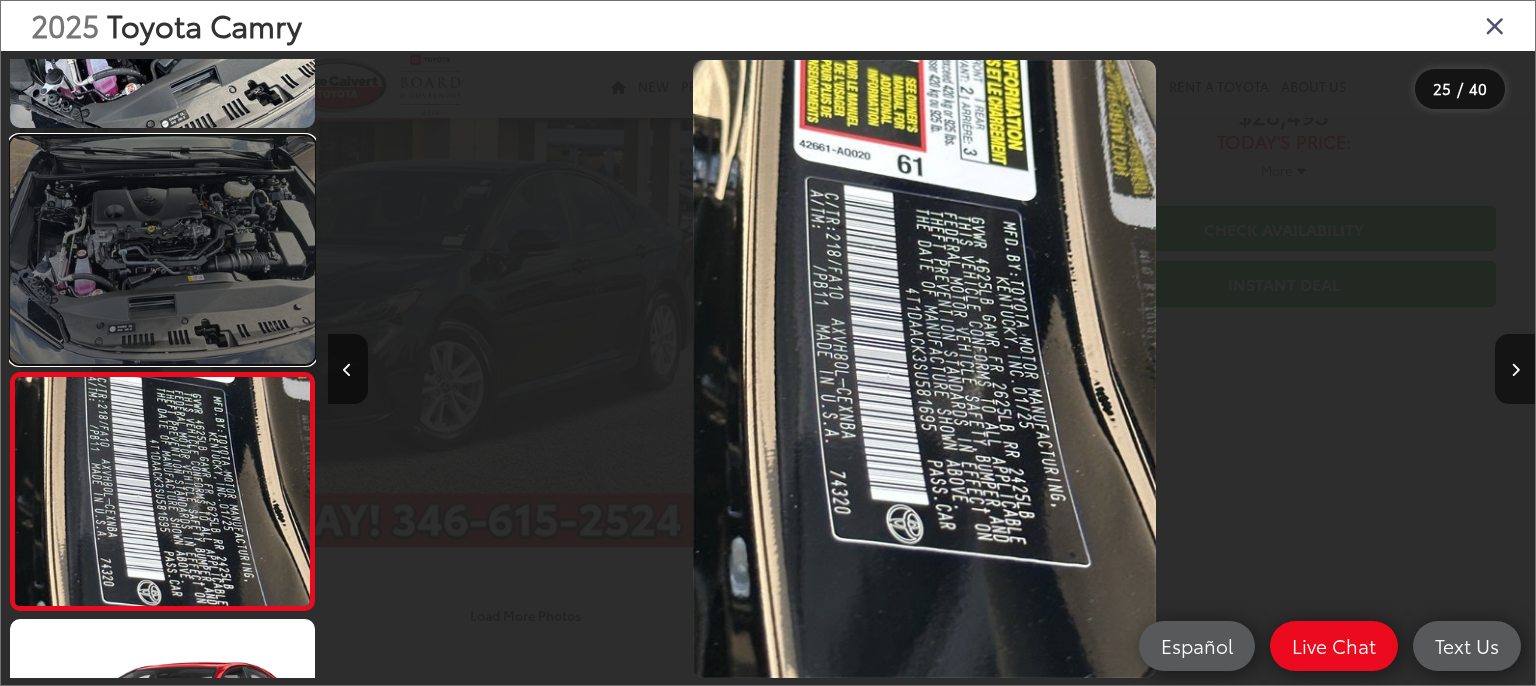 click at bounding box center (162, 250) 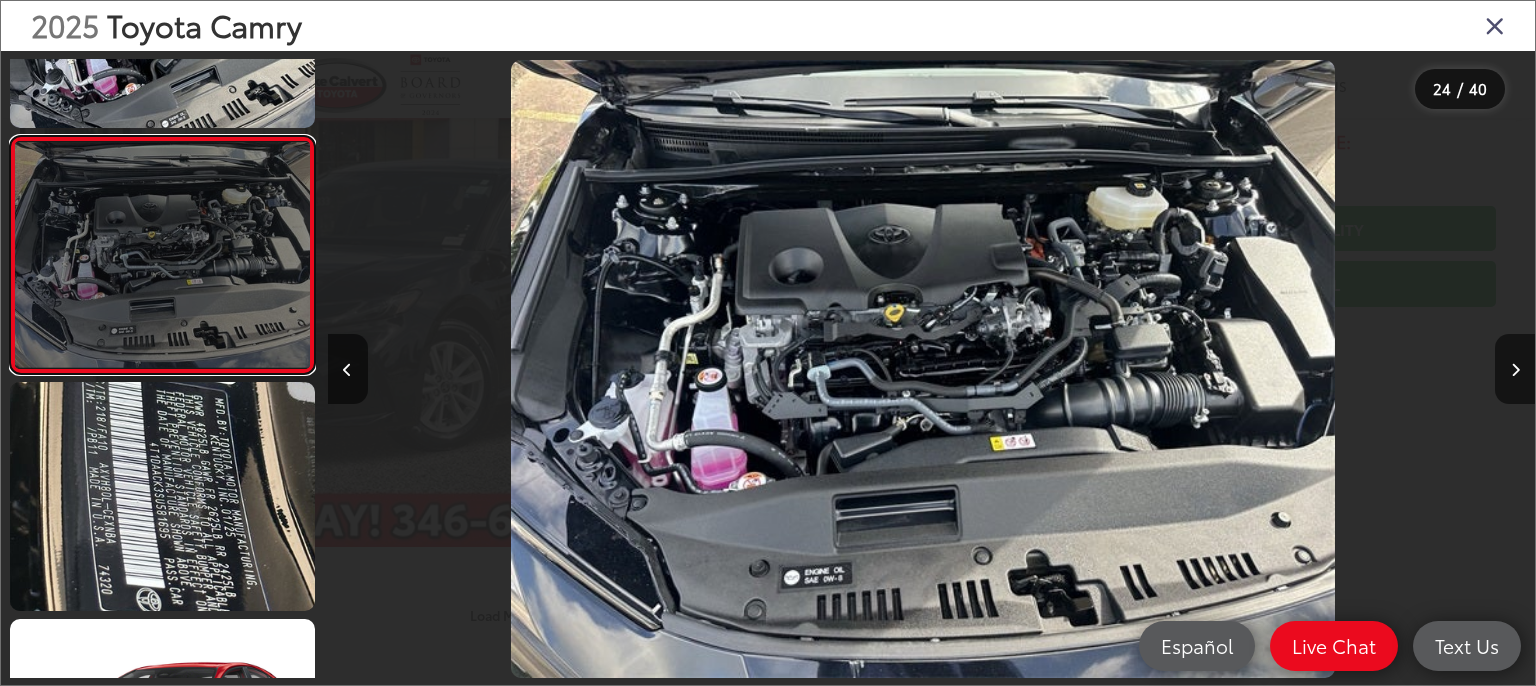 scroll, scrollTop: 0, scrollLeft: 27772, axis: horizontal 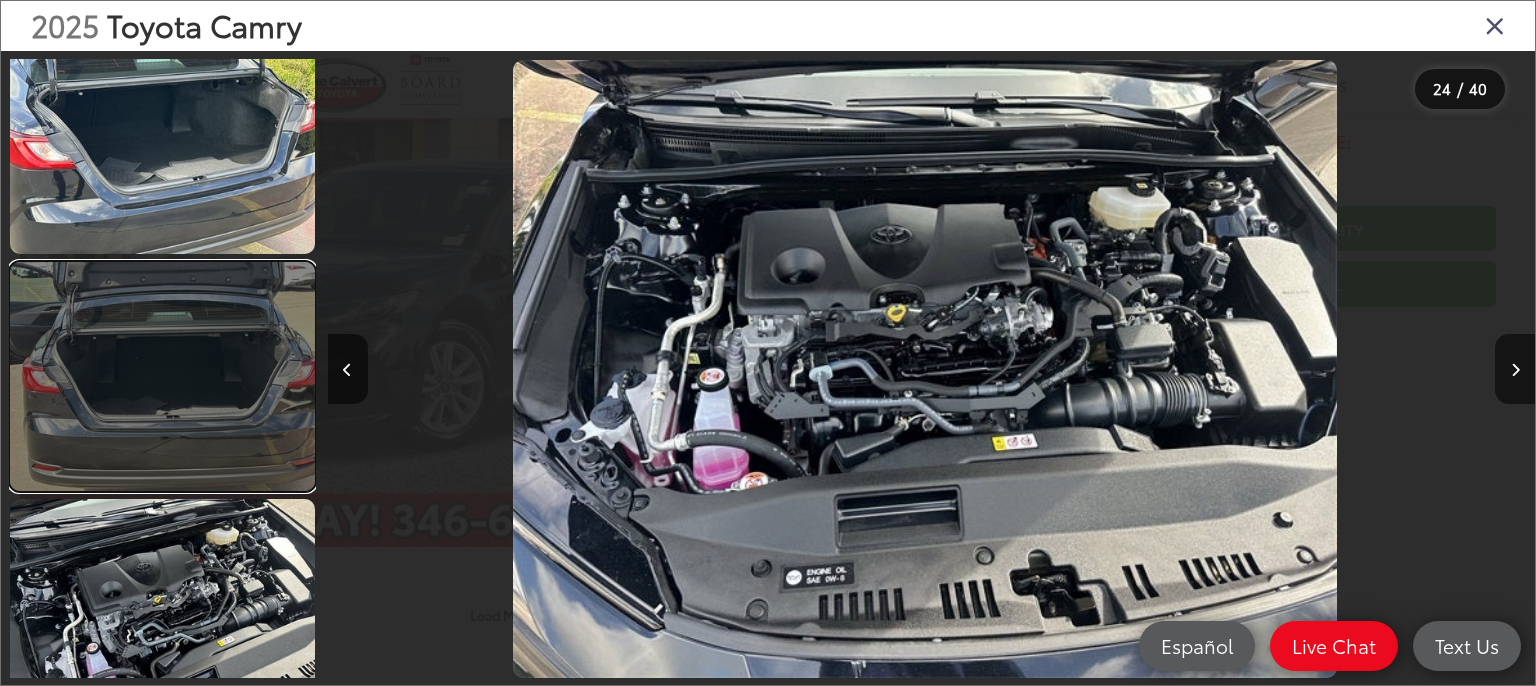 click at bounding box center [162, 376] 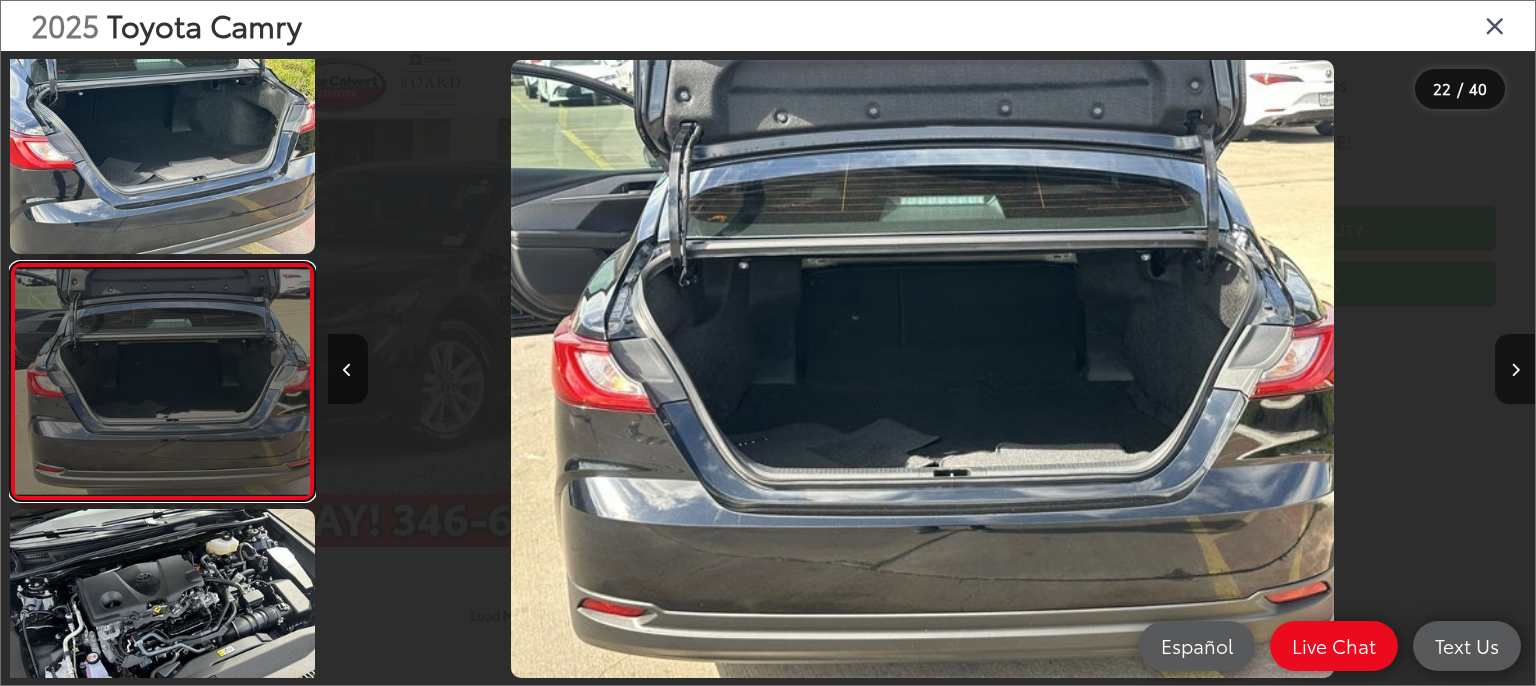 scroll, scrollTop: 0, scrollLeft: 25358, axis: horizontal 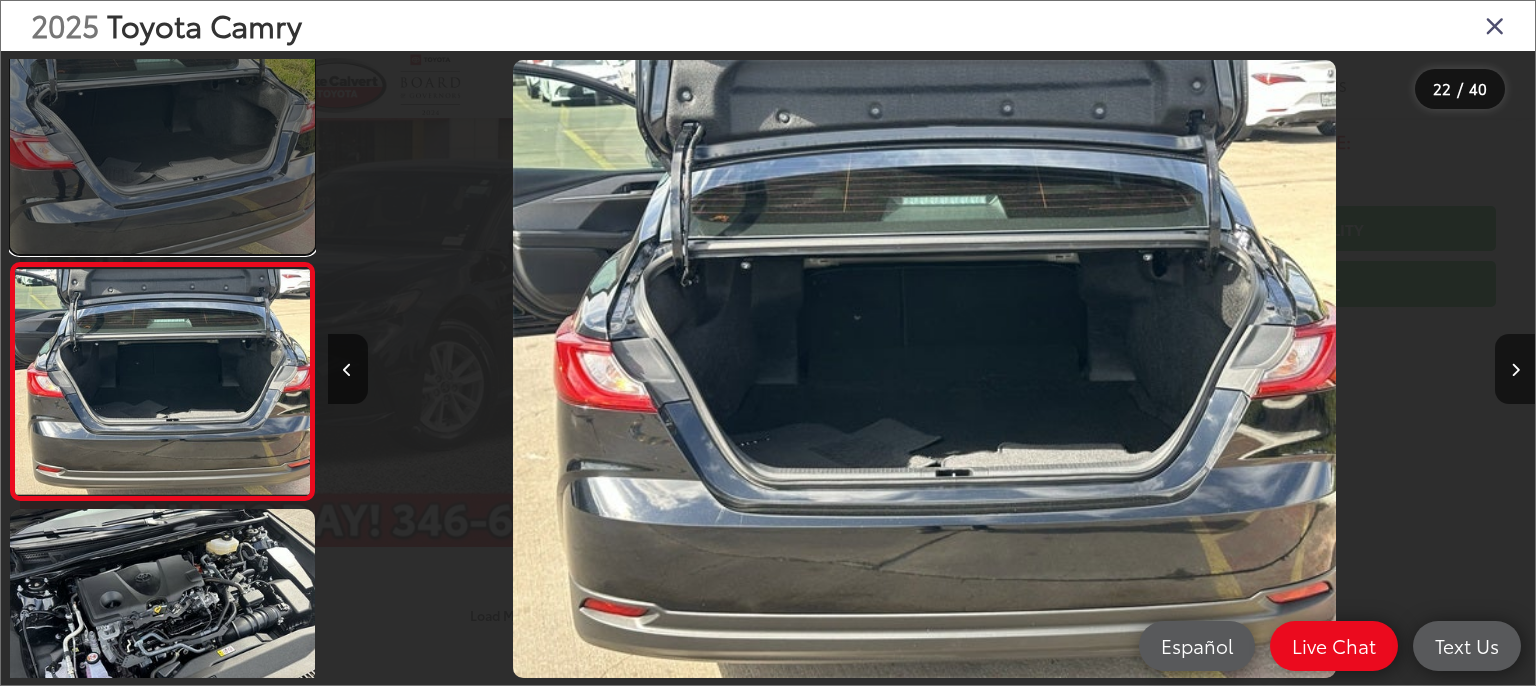 click at bounding box center [162, 140] 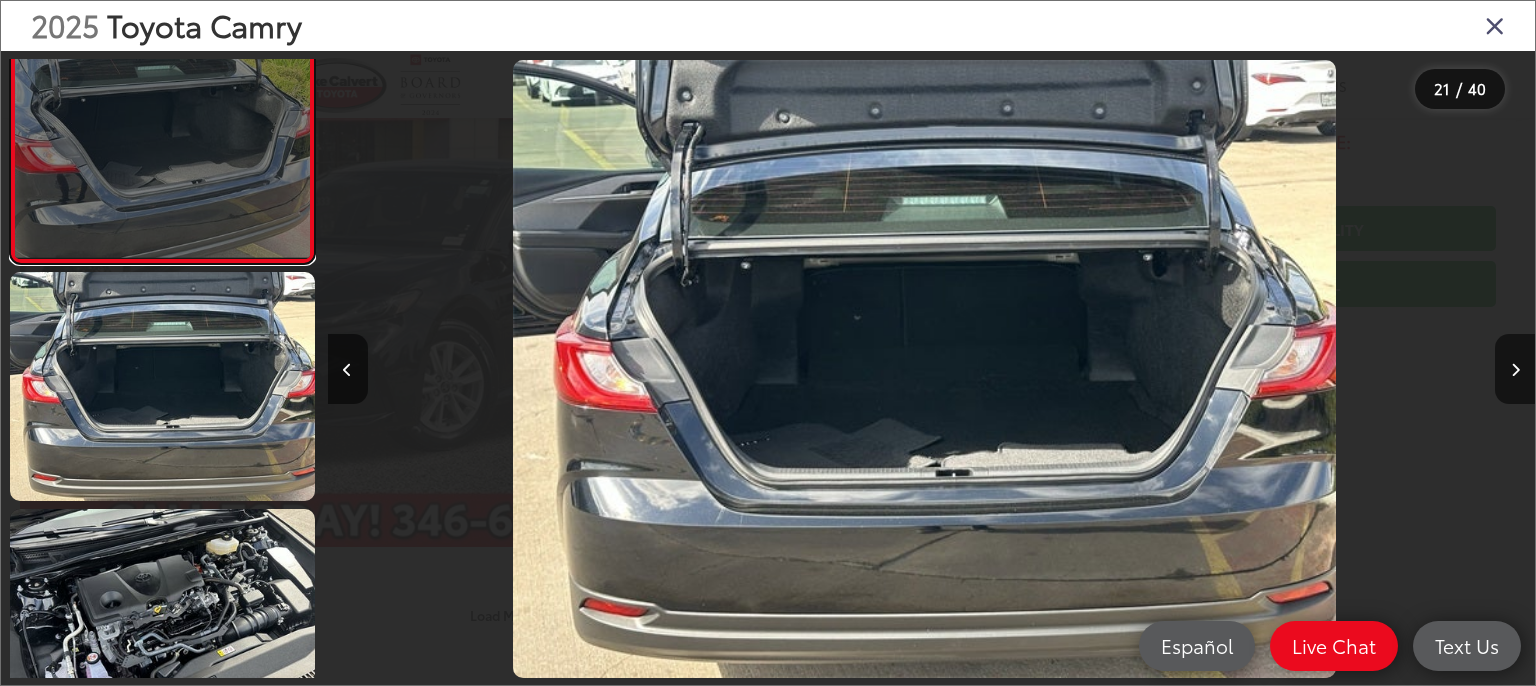 scroll, scrollTop: 4420, scrollLeft: 0, axis: vertical 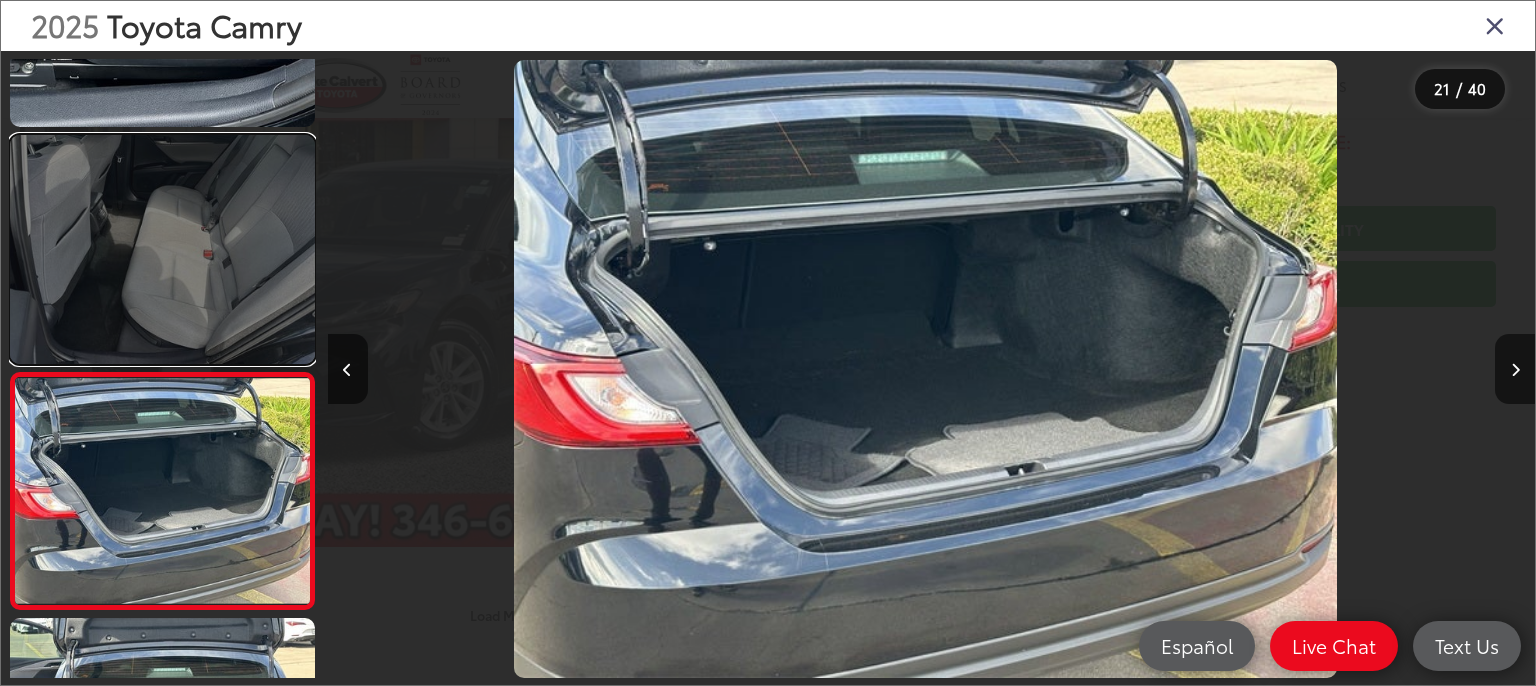 click at bounding box center (162, 249) 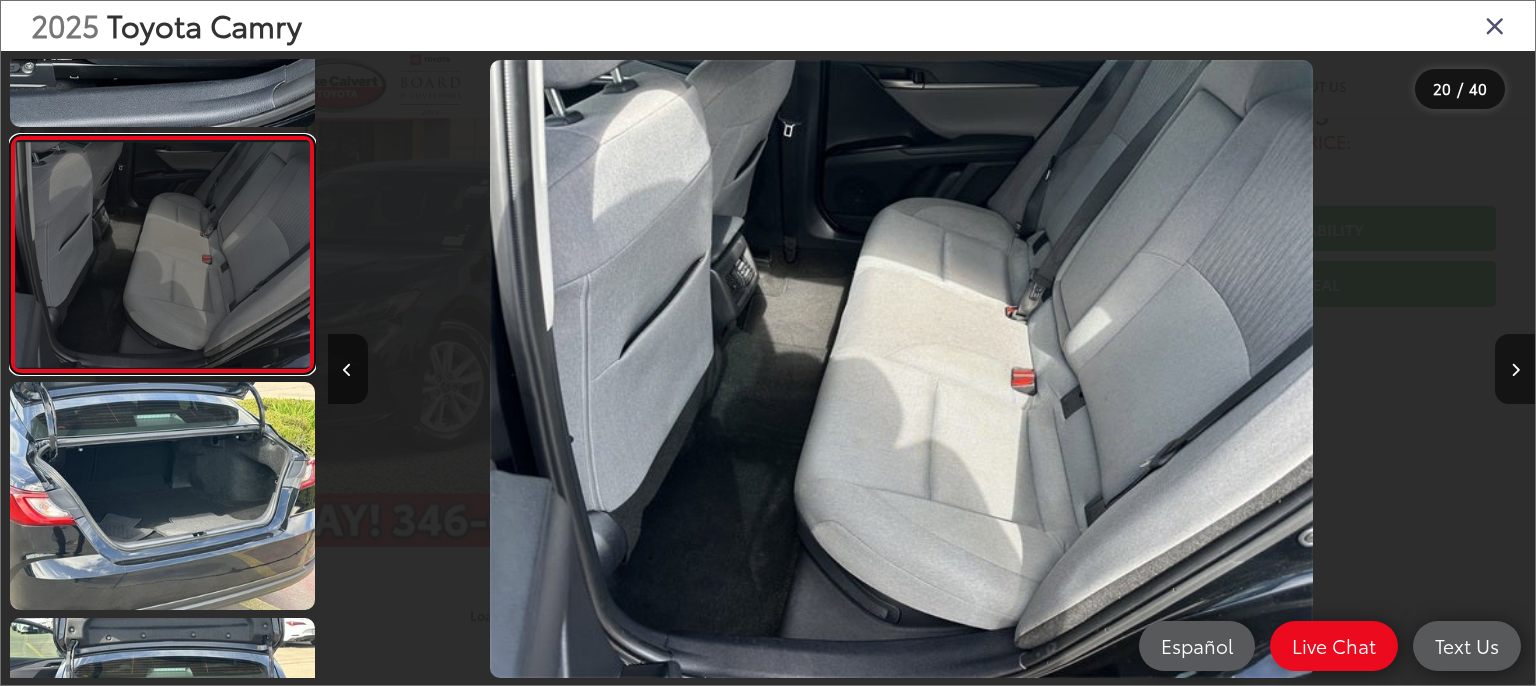 scroll, scrollTop: 0, scrollLeft: 22943, axis: horizontal 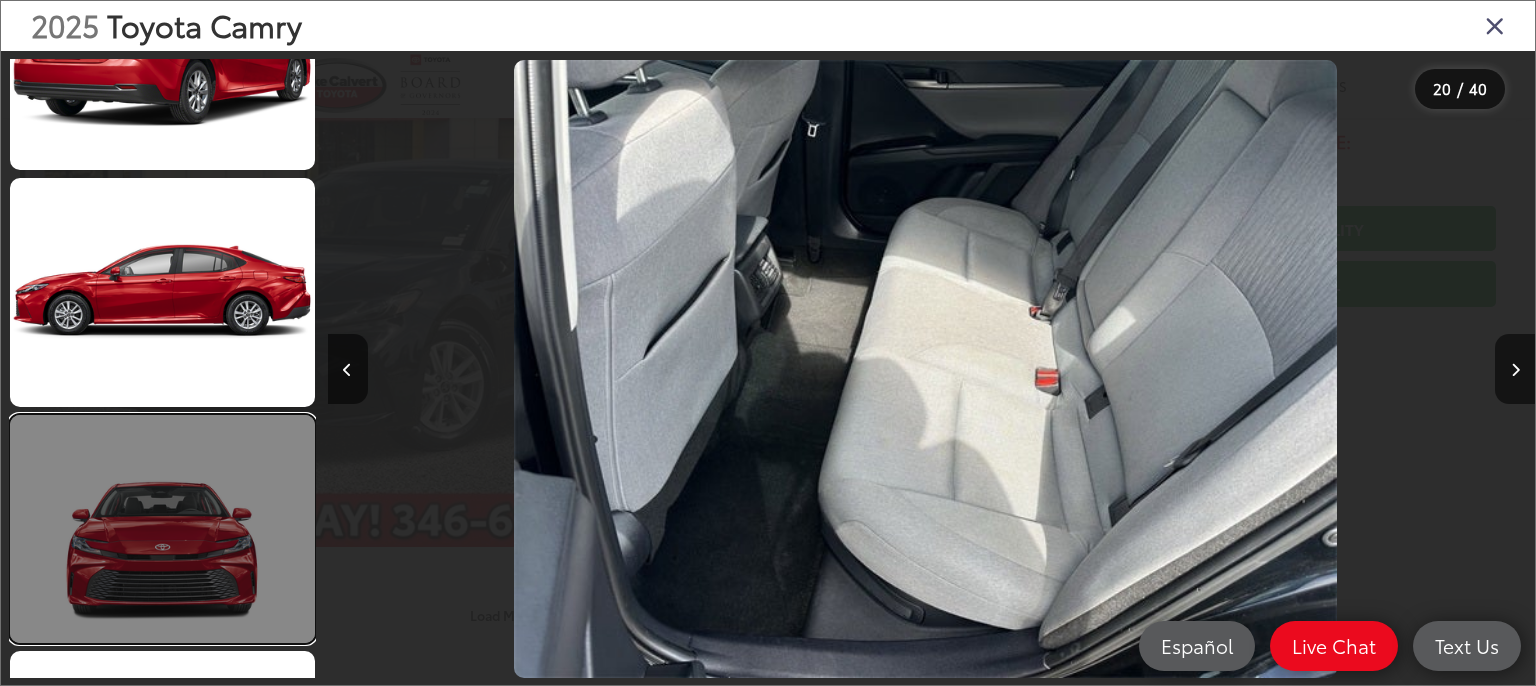 click at bounding box center (162, 529) 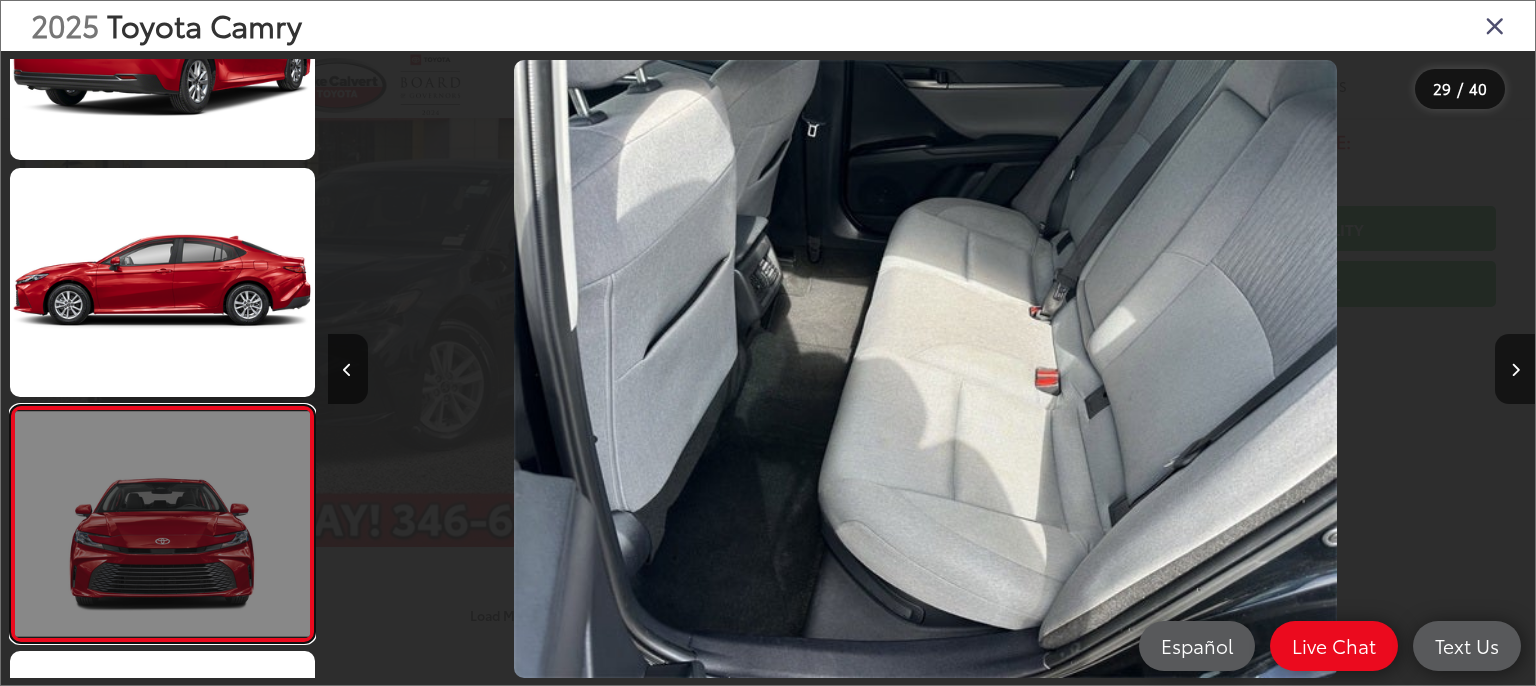 click at bounding box center (162, 524) 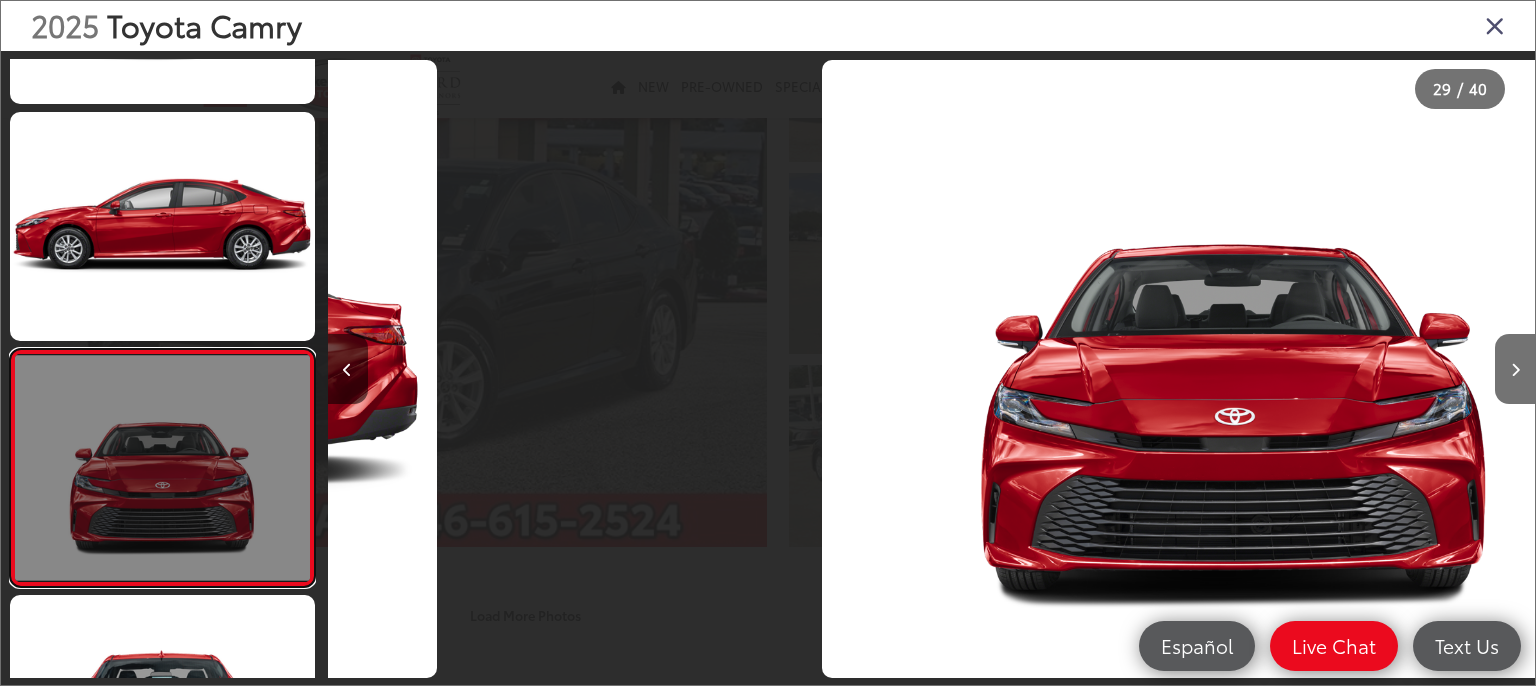 scroll, scrollTop: 6494, scrollLeft: 0, axis: vertical 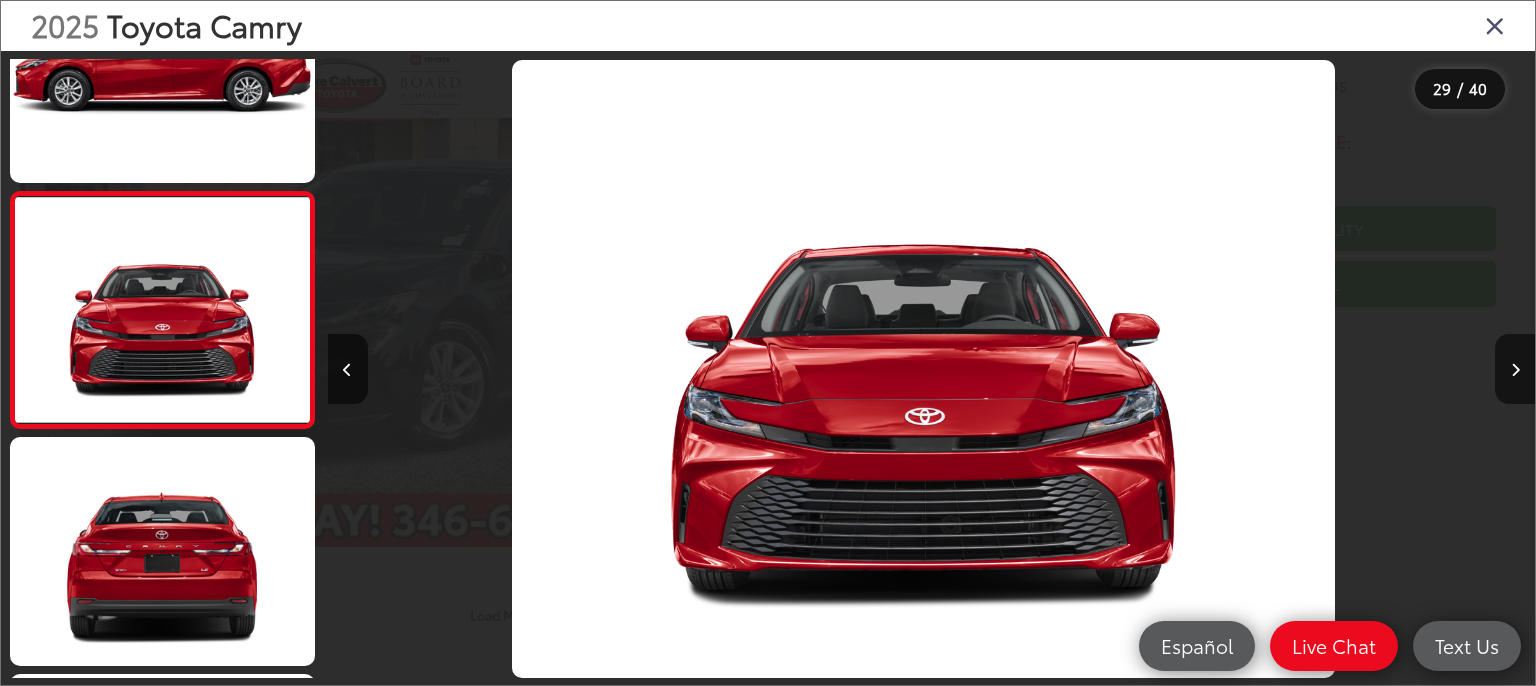 click at bounding box center (923, 368) 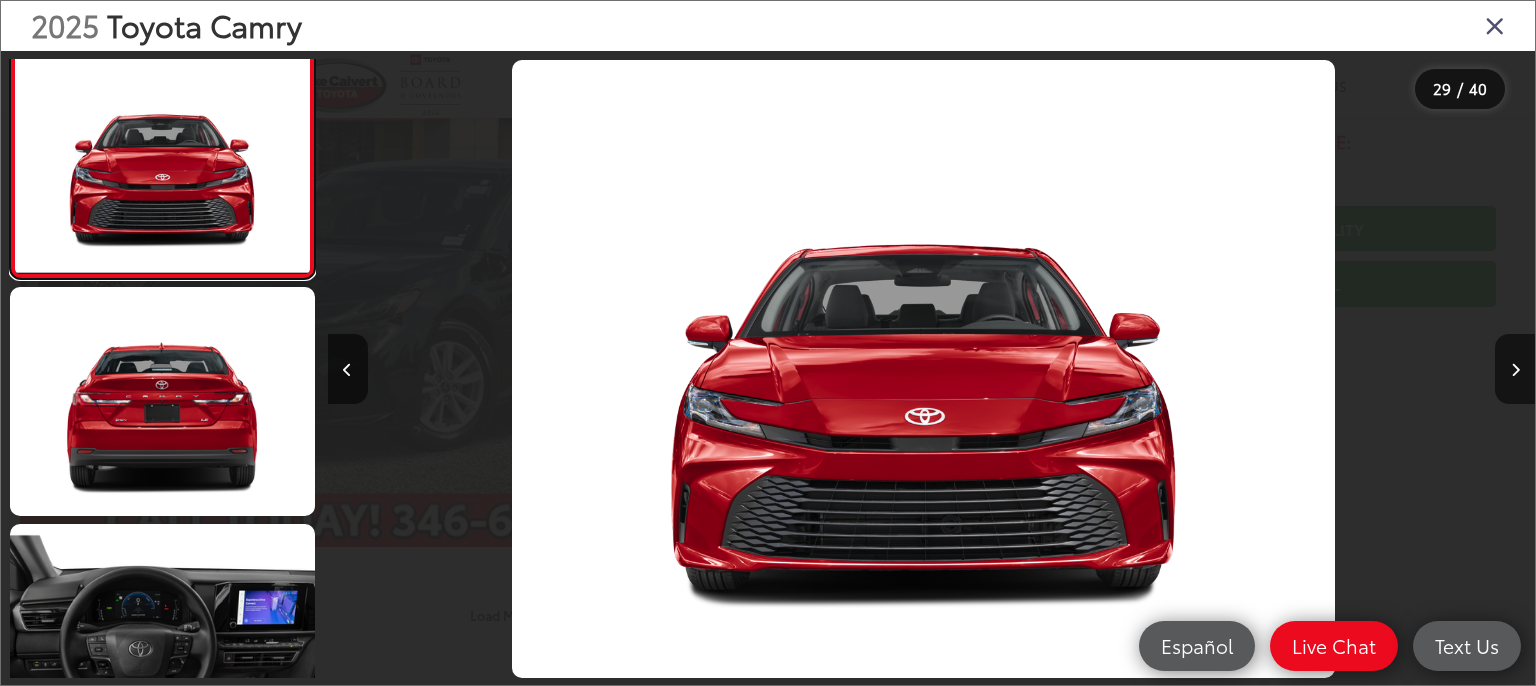 scroll, scrollTop: 6654, scrollLeft: 0, axis: vertical 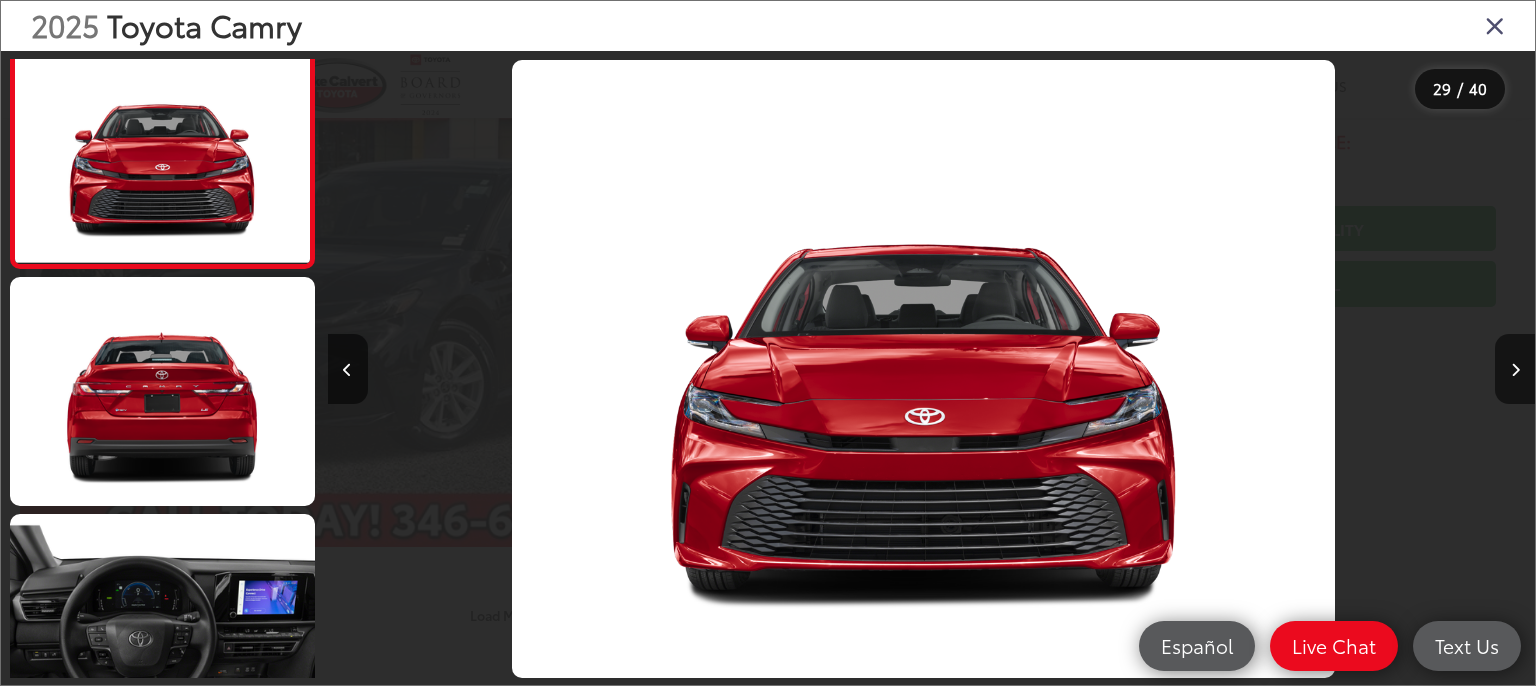 click at bounding box center (923, 368) 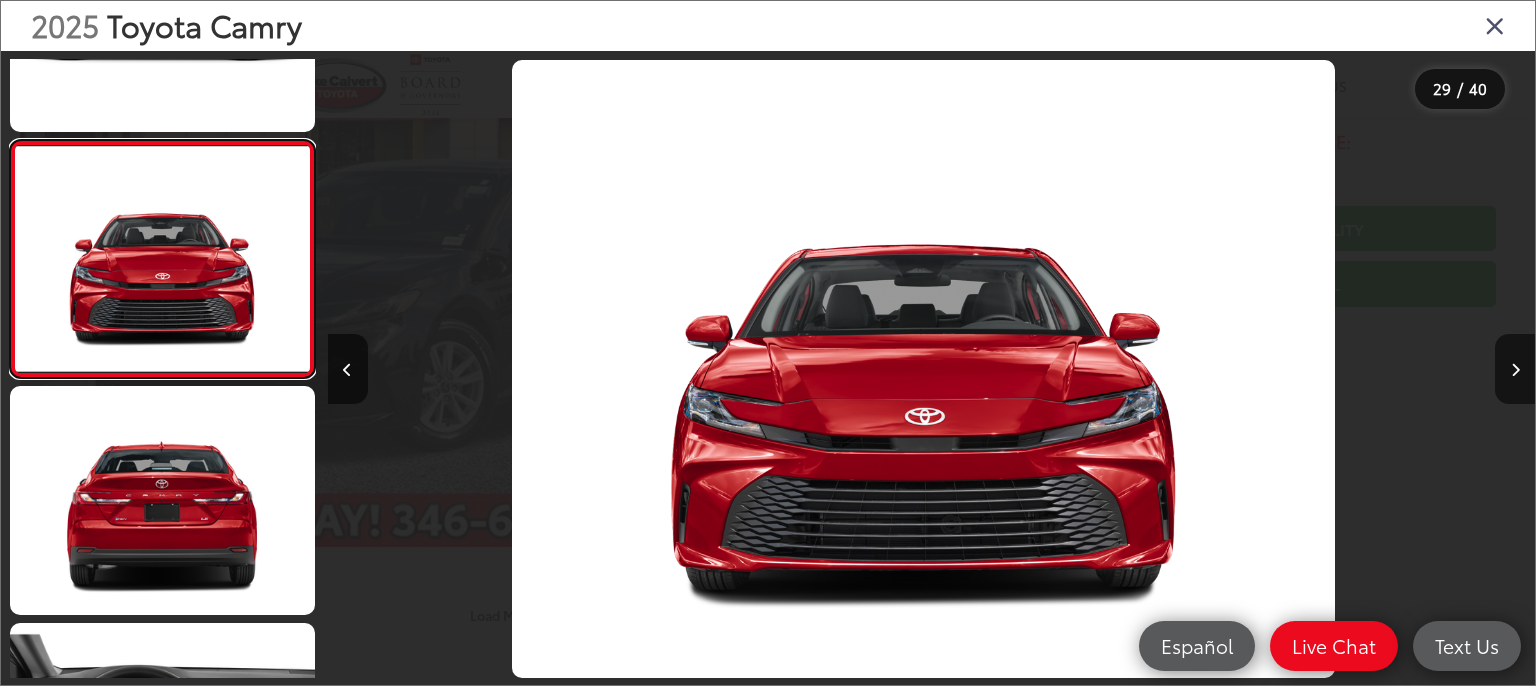 scroll, scrollTop: 6494, scrollLeft: 0, axis: vertical 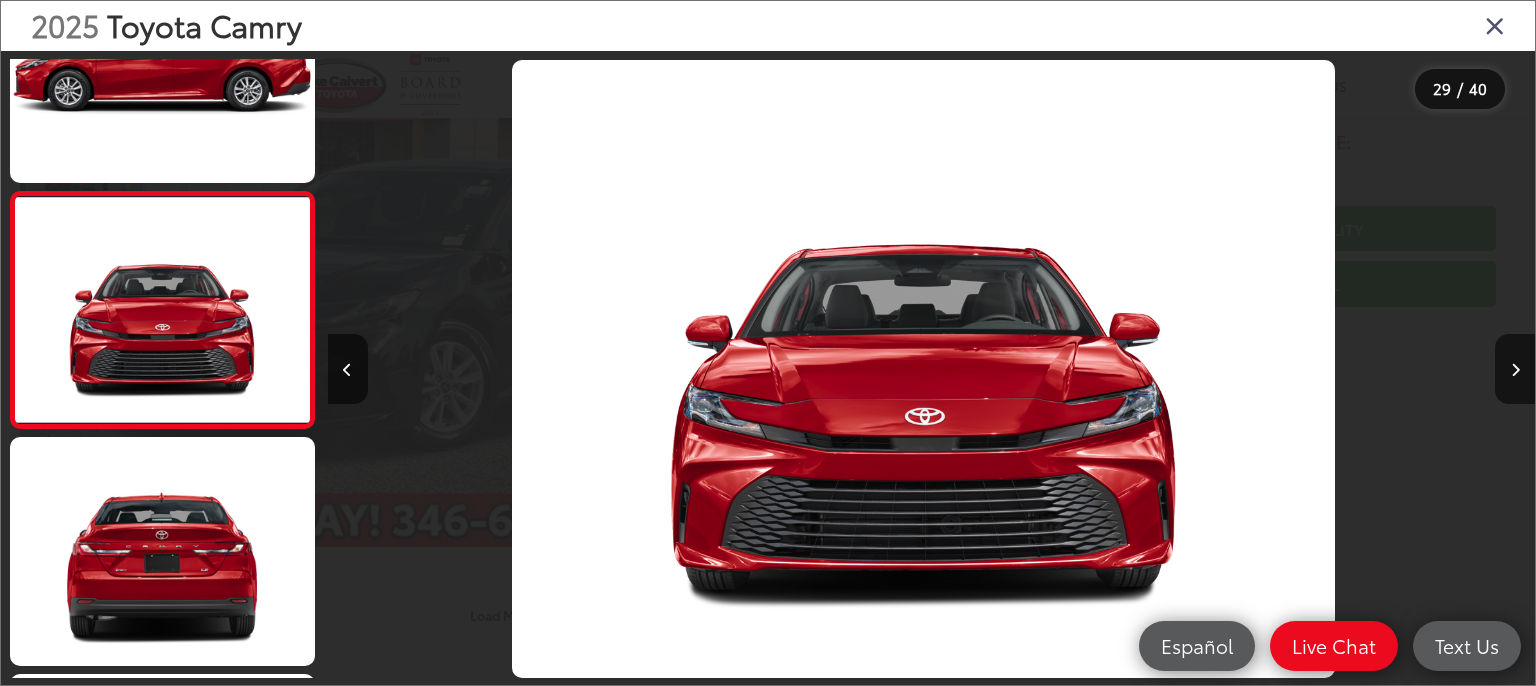 click at bounding box center [923, 368] 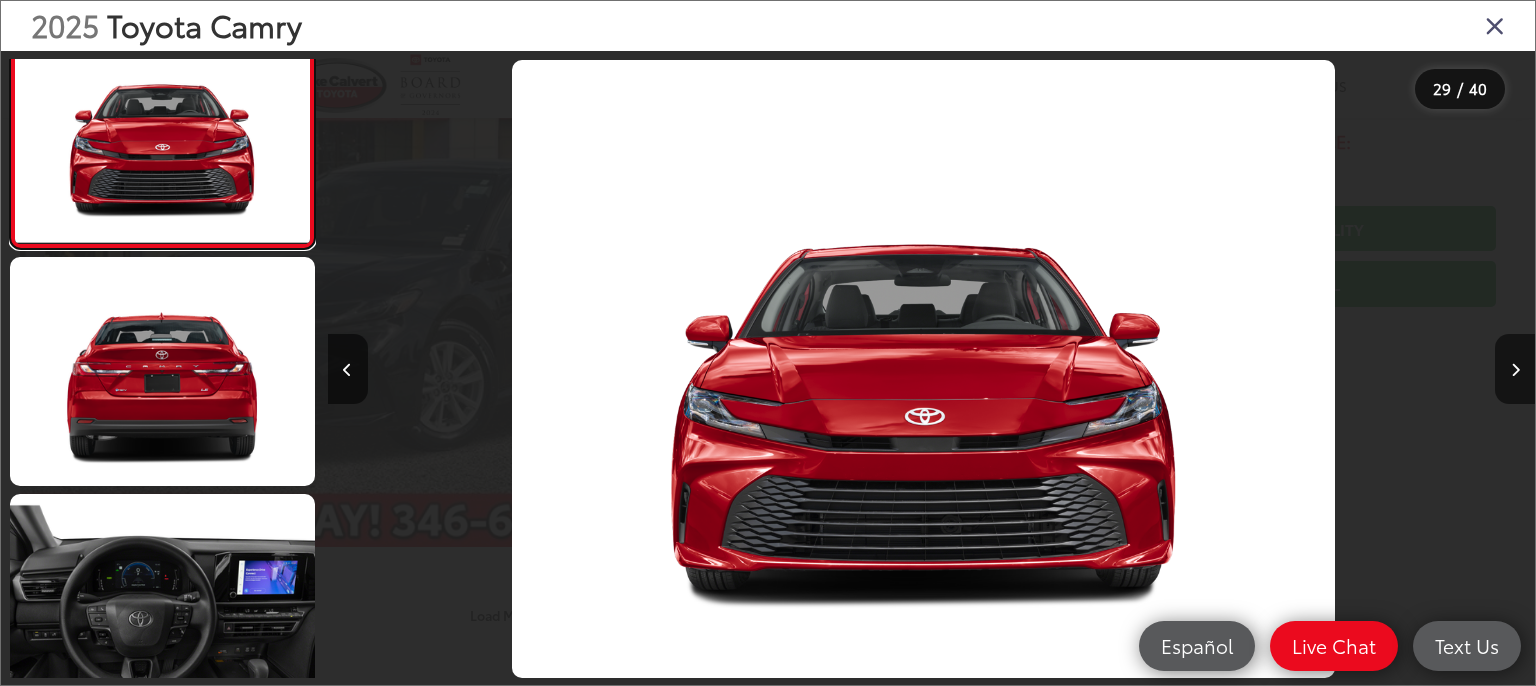 scroll, scrollTop: 6694, scrollLeft: 0, axis: vertical 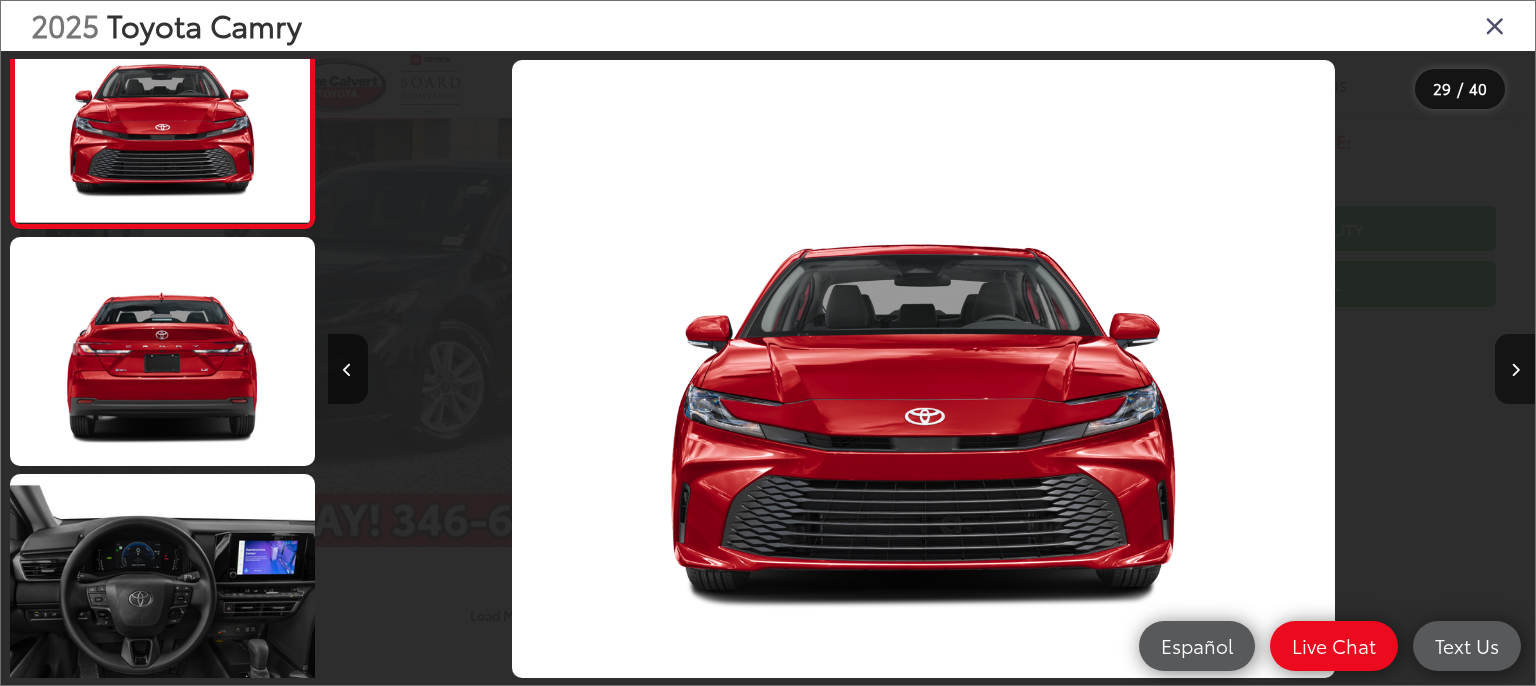 click at bounding box center (923, 368) 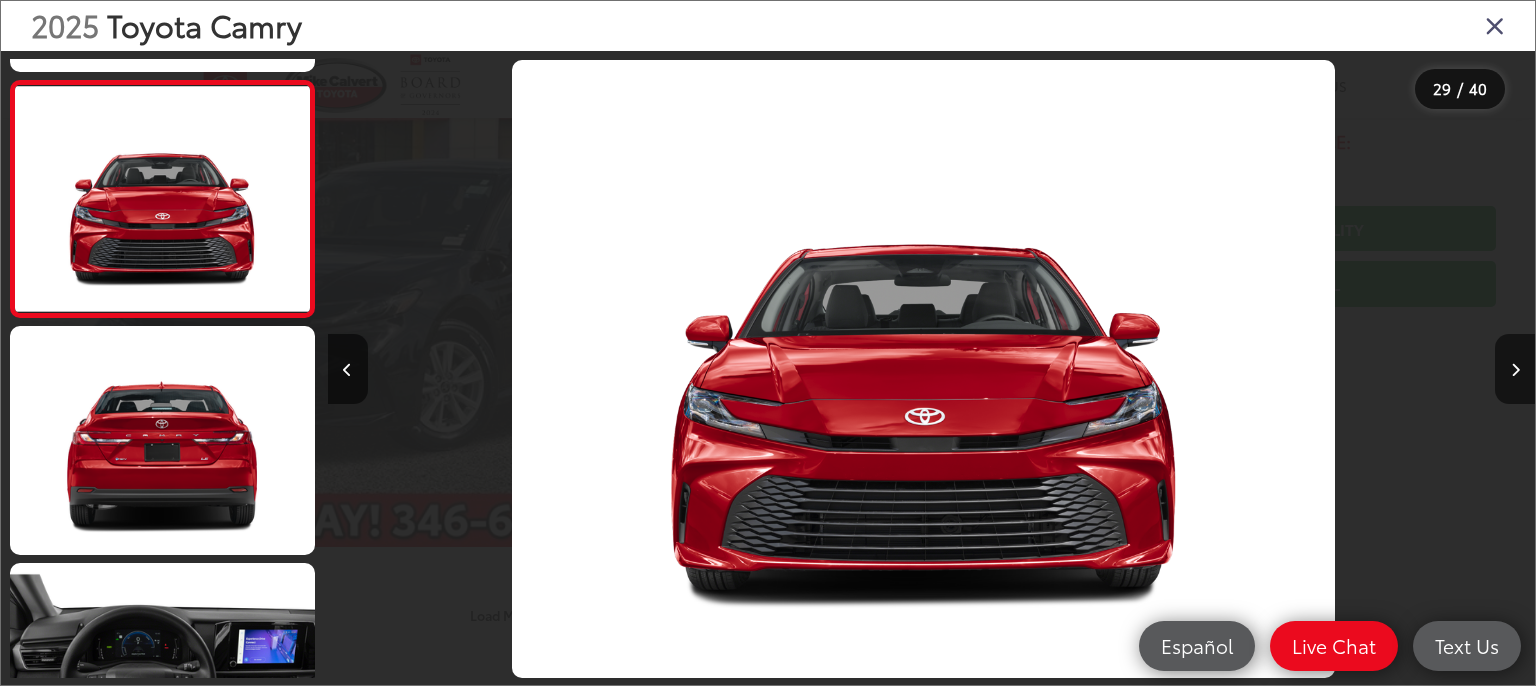 click at bounding box center [923, 368] 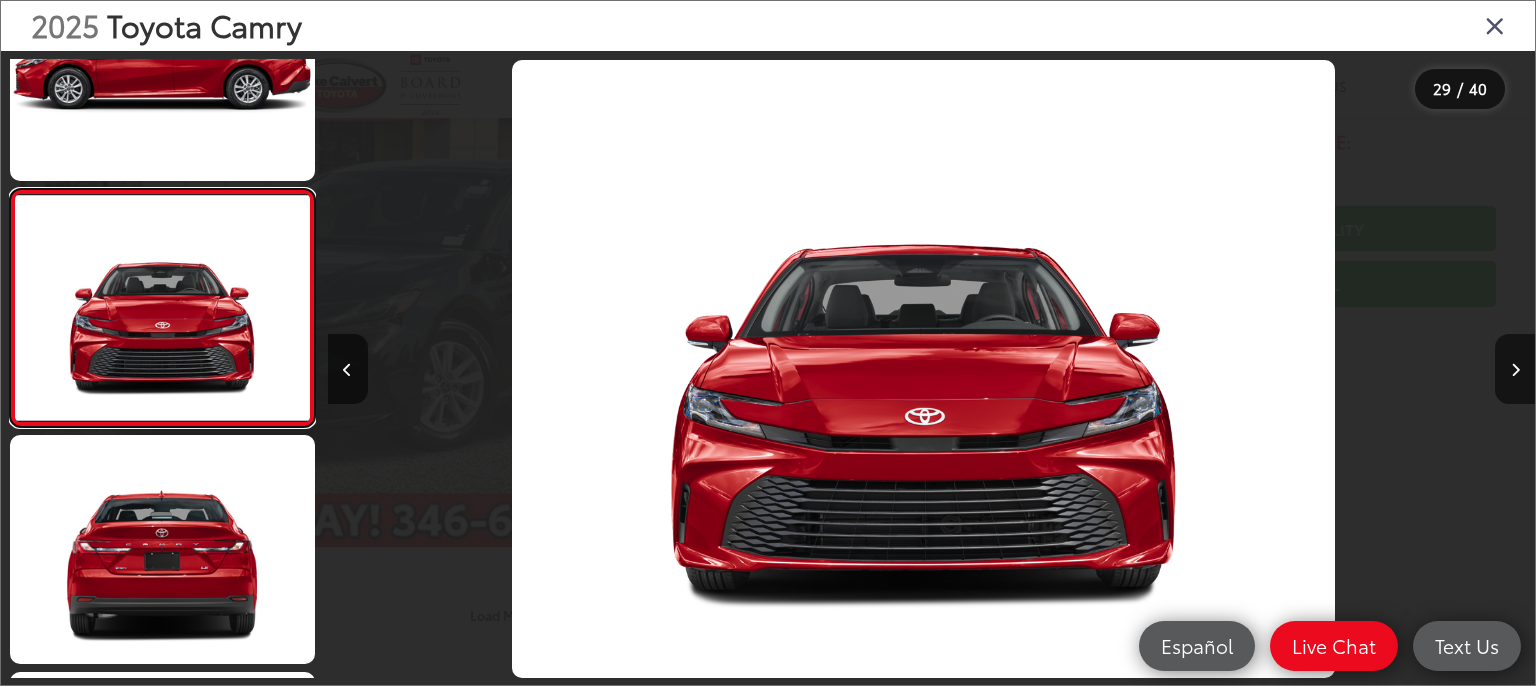 scroll, scrollTop: 6494, scrollLeft: 0, axis: vertical 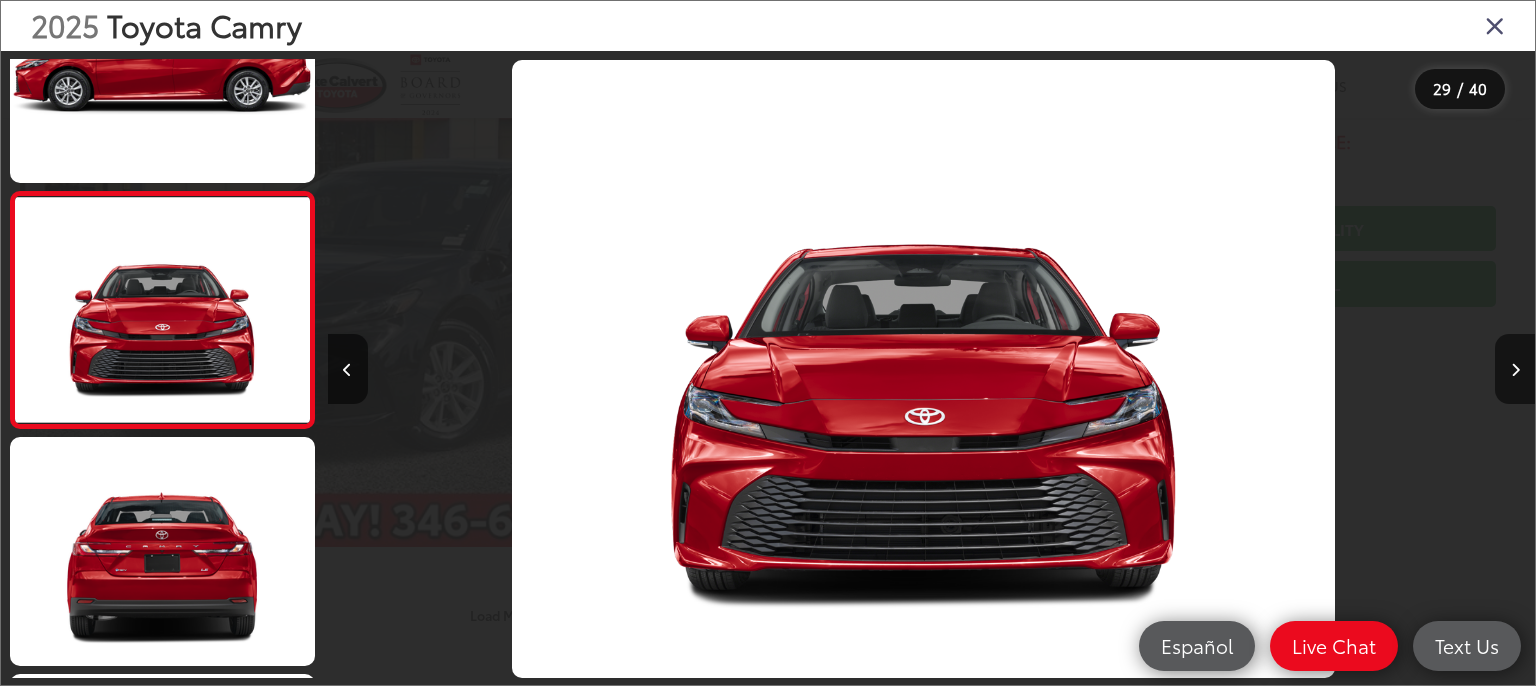 click at bounding box center (923, 368) 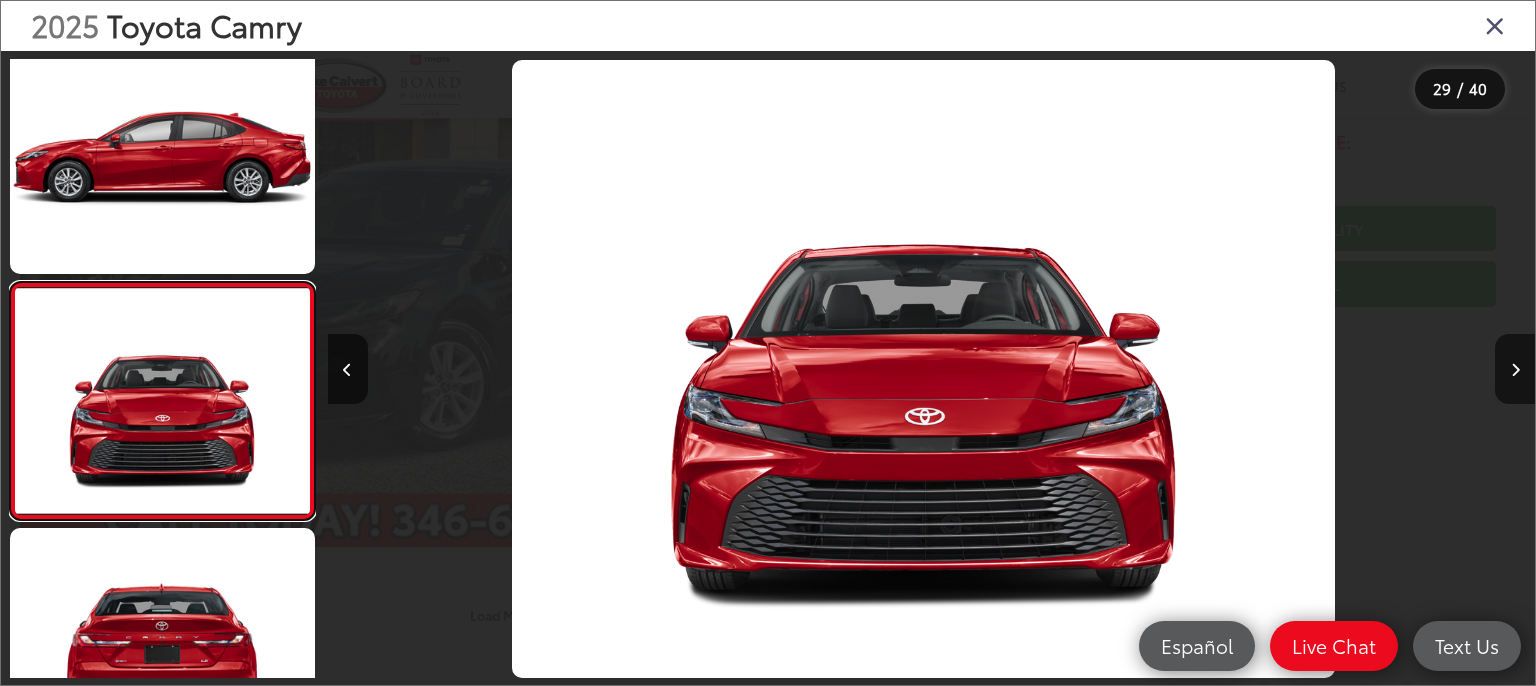 scroll, scrollTop: 6374, scrollLeft: 0, axis: vertical 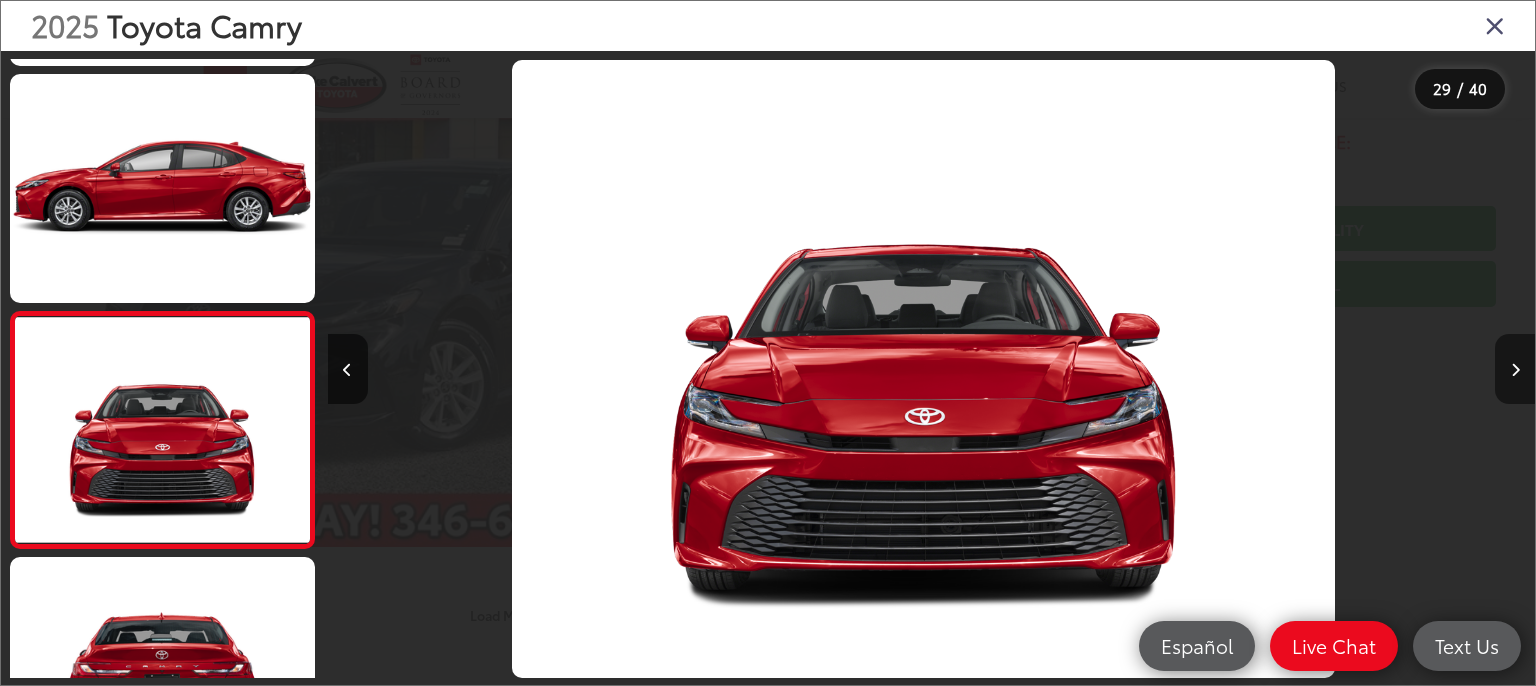 click at bounding box center (1515, 370) 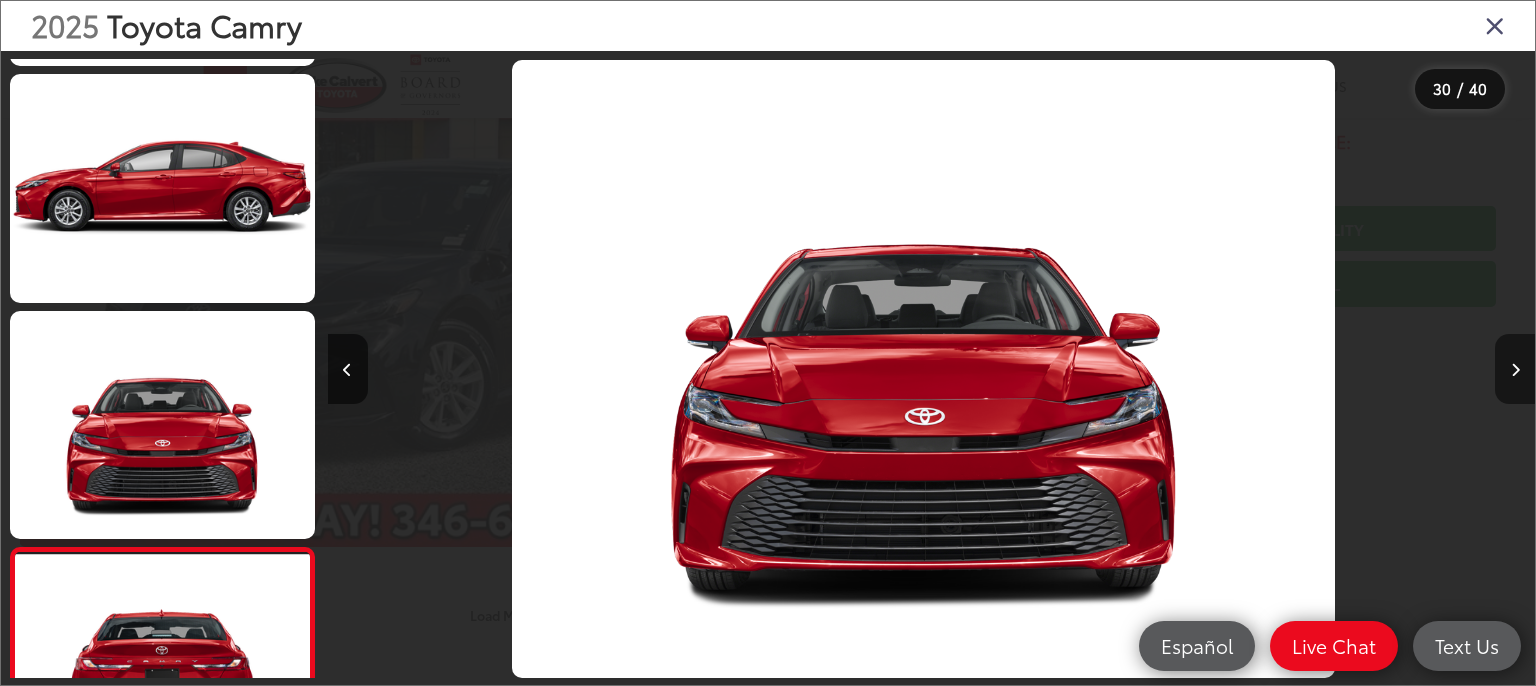 scroll, scrollTop: 0, scrollLeft: 34136, axis: horizontal 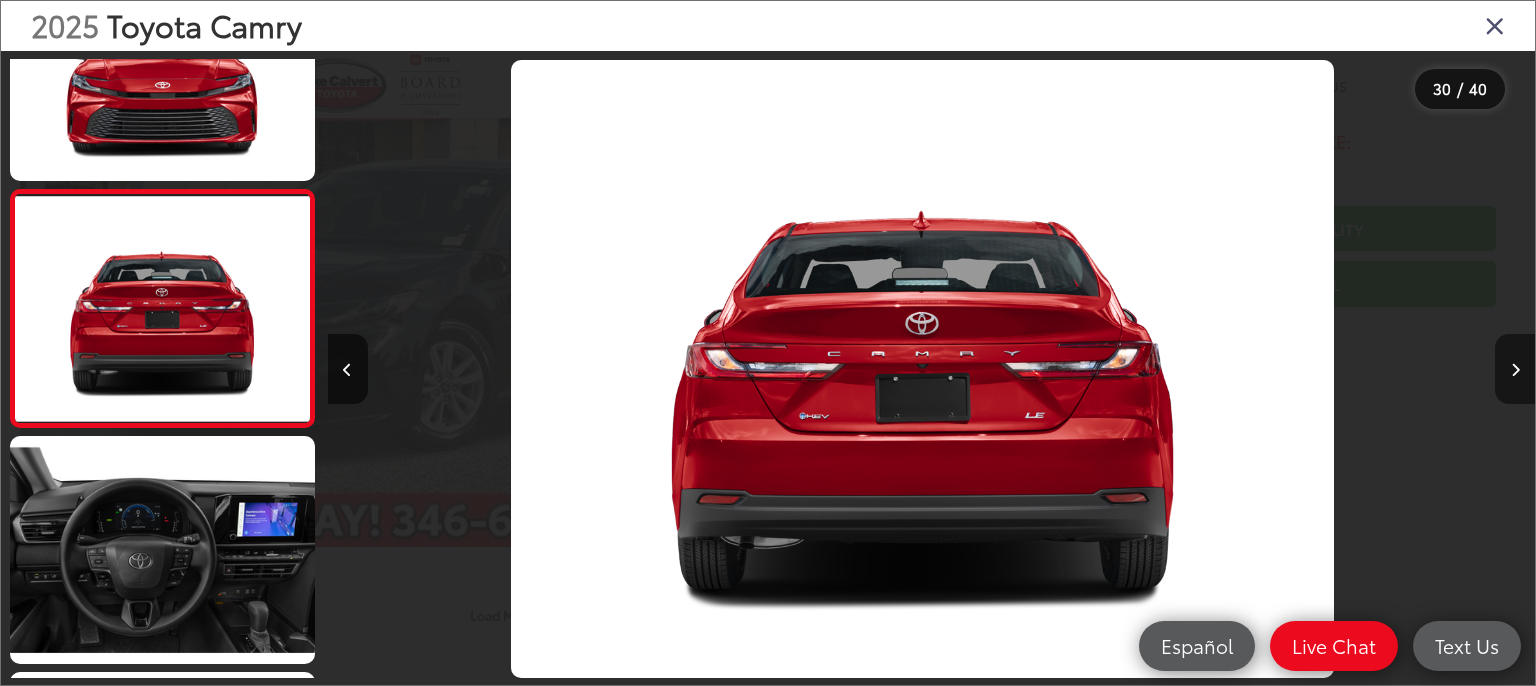 click at bounding box center [1515, 370] 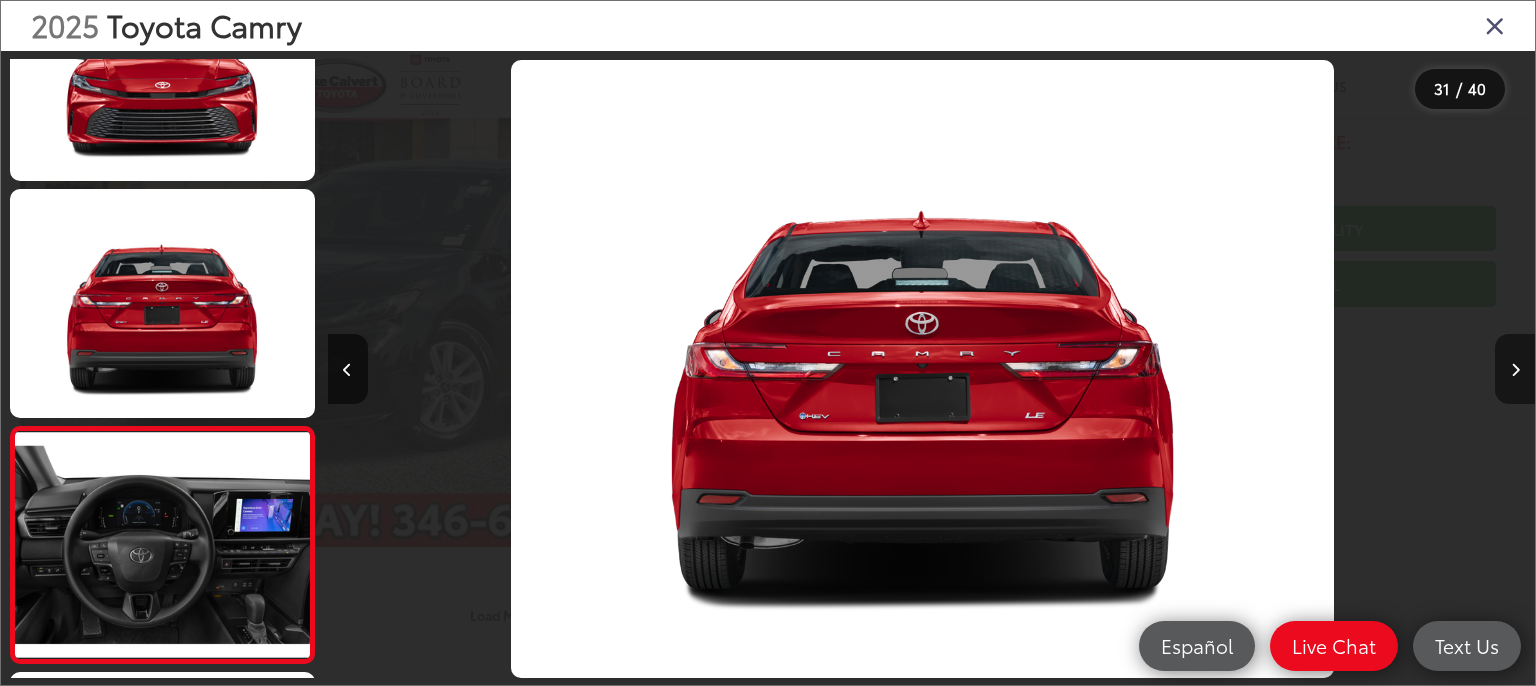 scroll, scrollTop: 0, scrollLeft: 35092, axis: horizontal 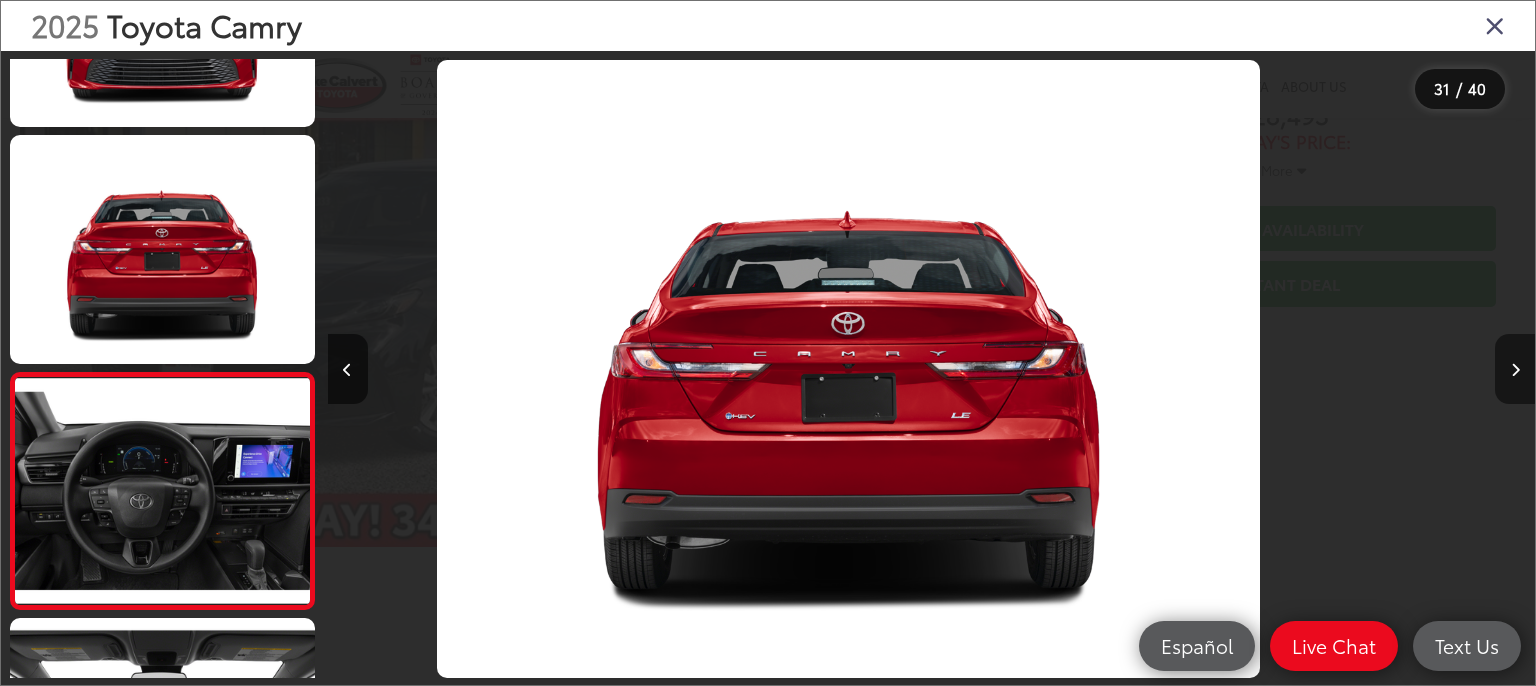 click at bounding box center [1515, 370] 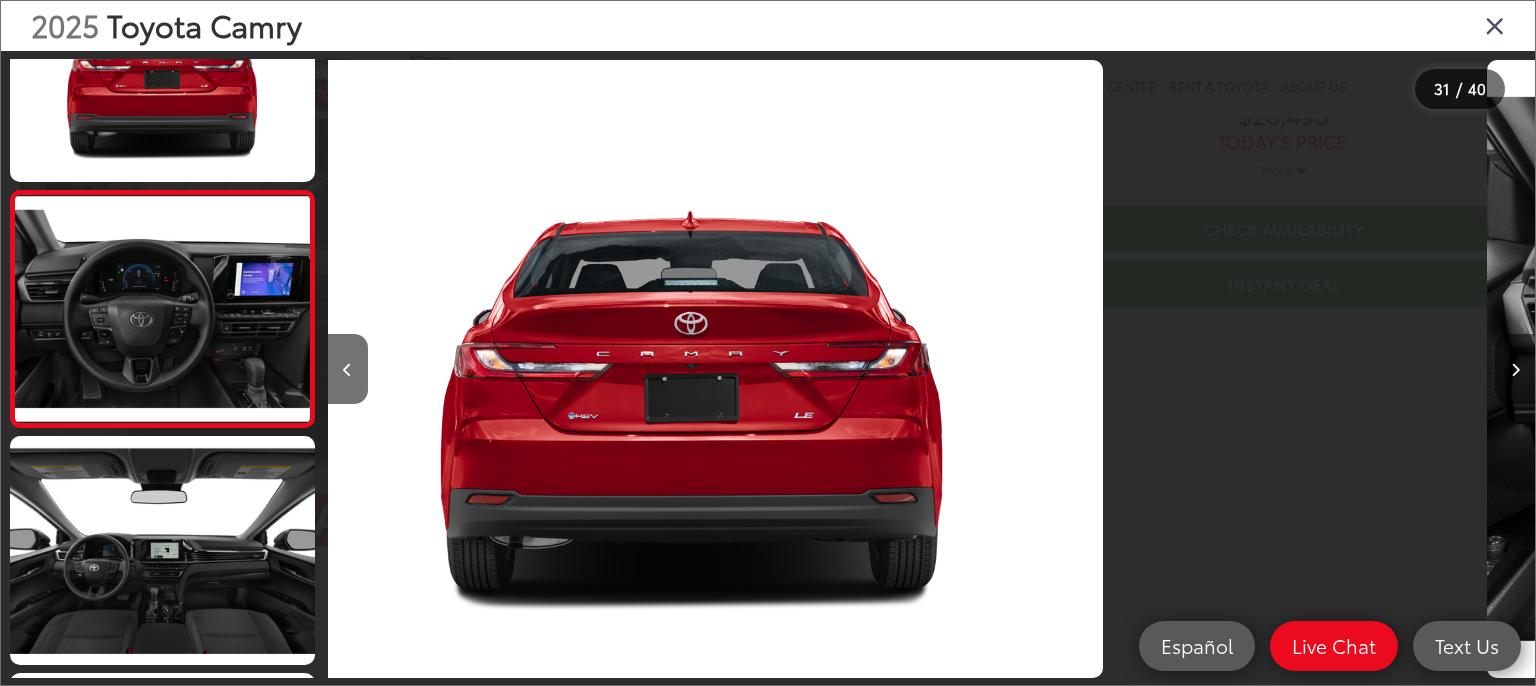 click at bounding box center (1515, 370) 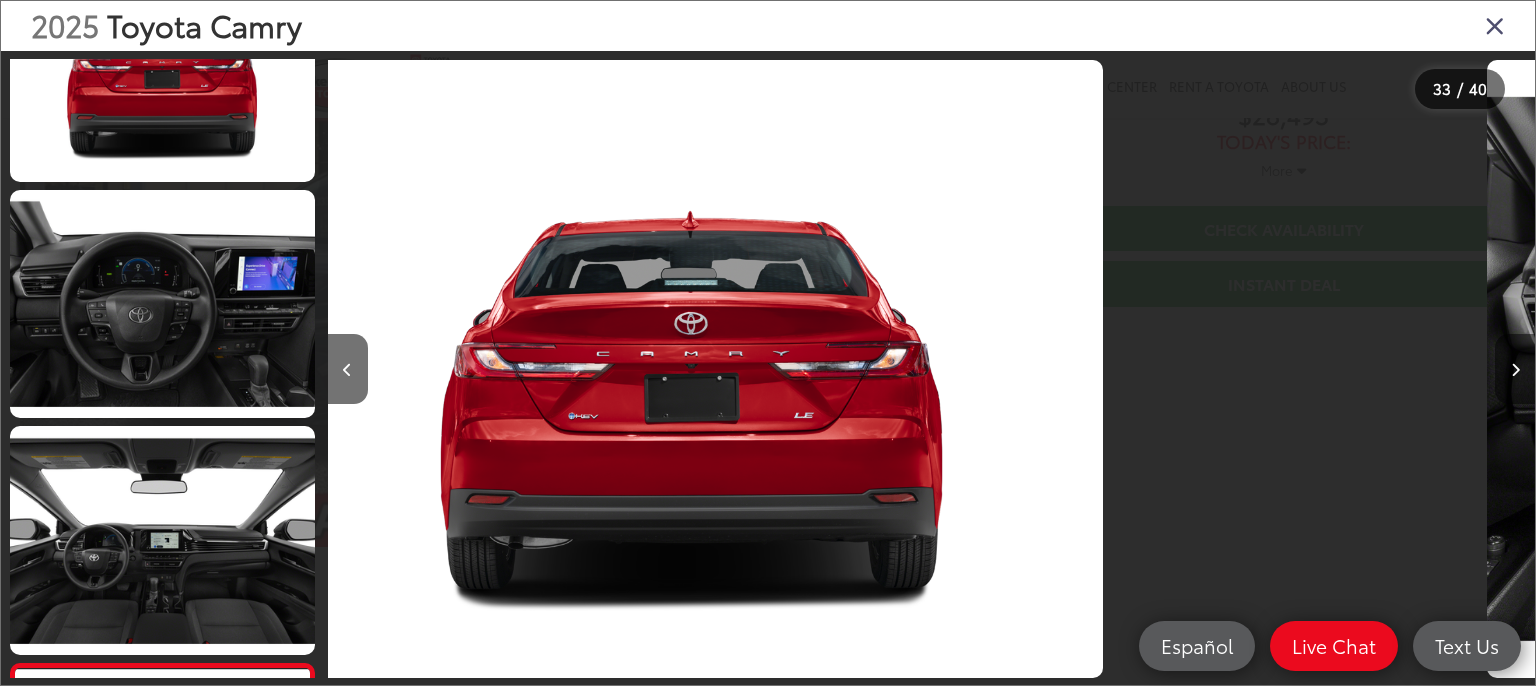 scroll, scrollTop: 7178, scrollLeft: 0, axis: vertical 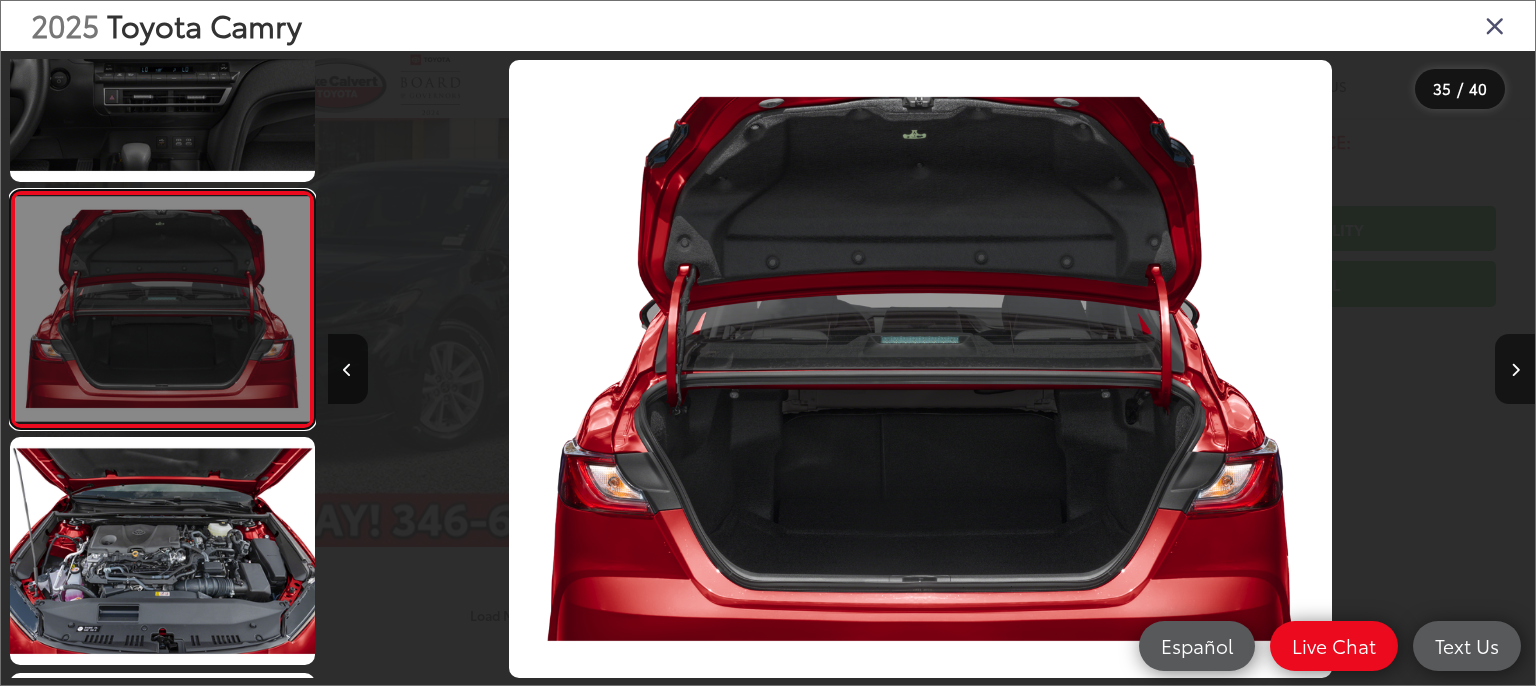 click at bounding box center (162, 309) 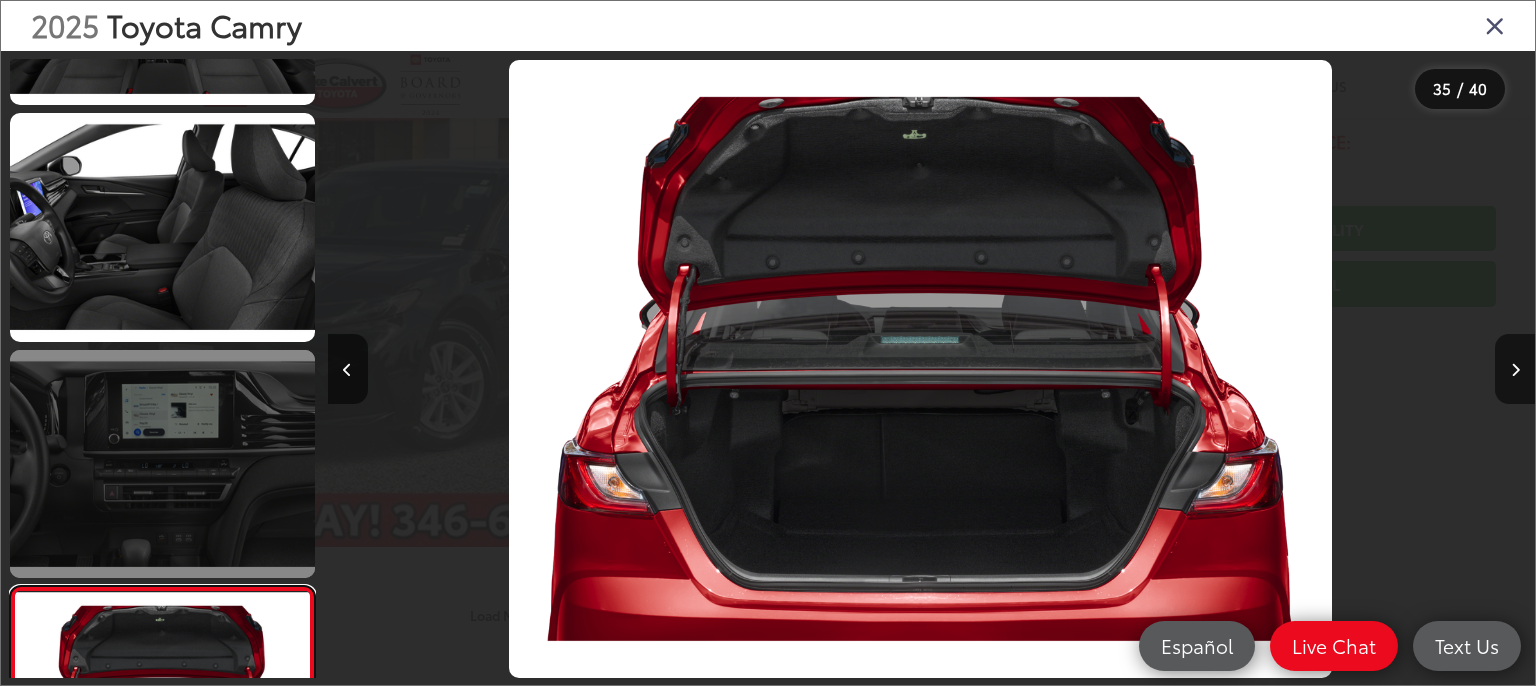 scroll, scrollTop: 7514, scrollLeft: 0, axis: vertical 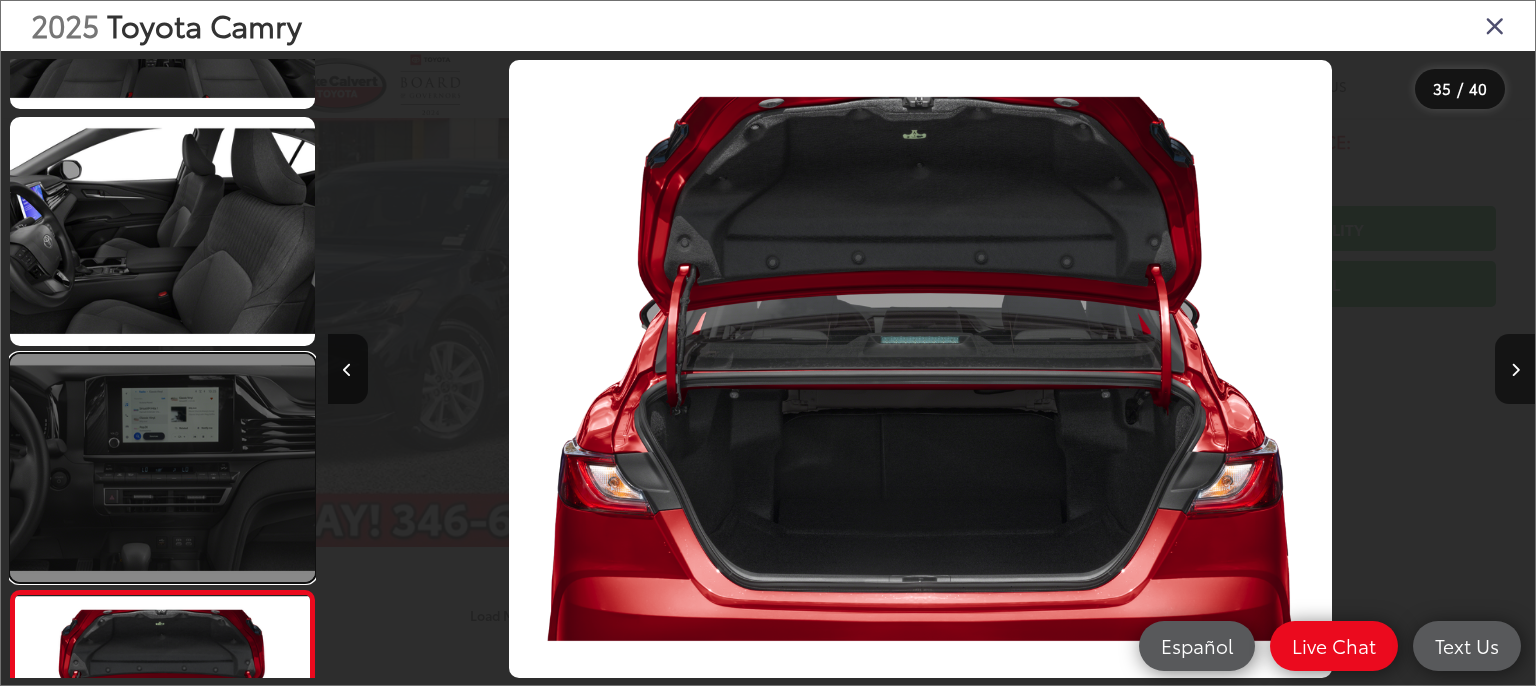click at bounding box center (162, 468) 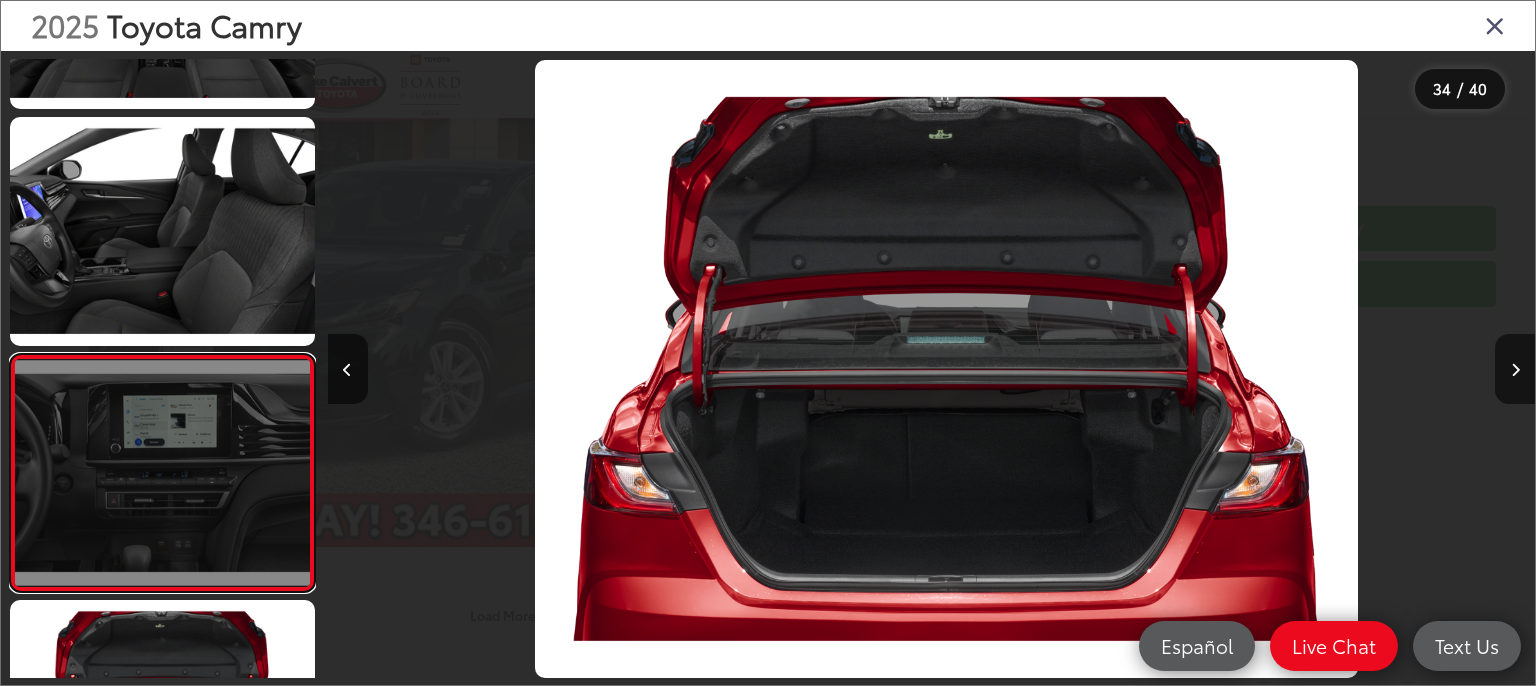 click at bounding box center (162, 473) 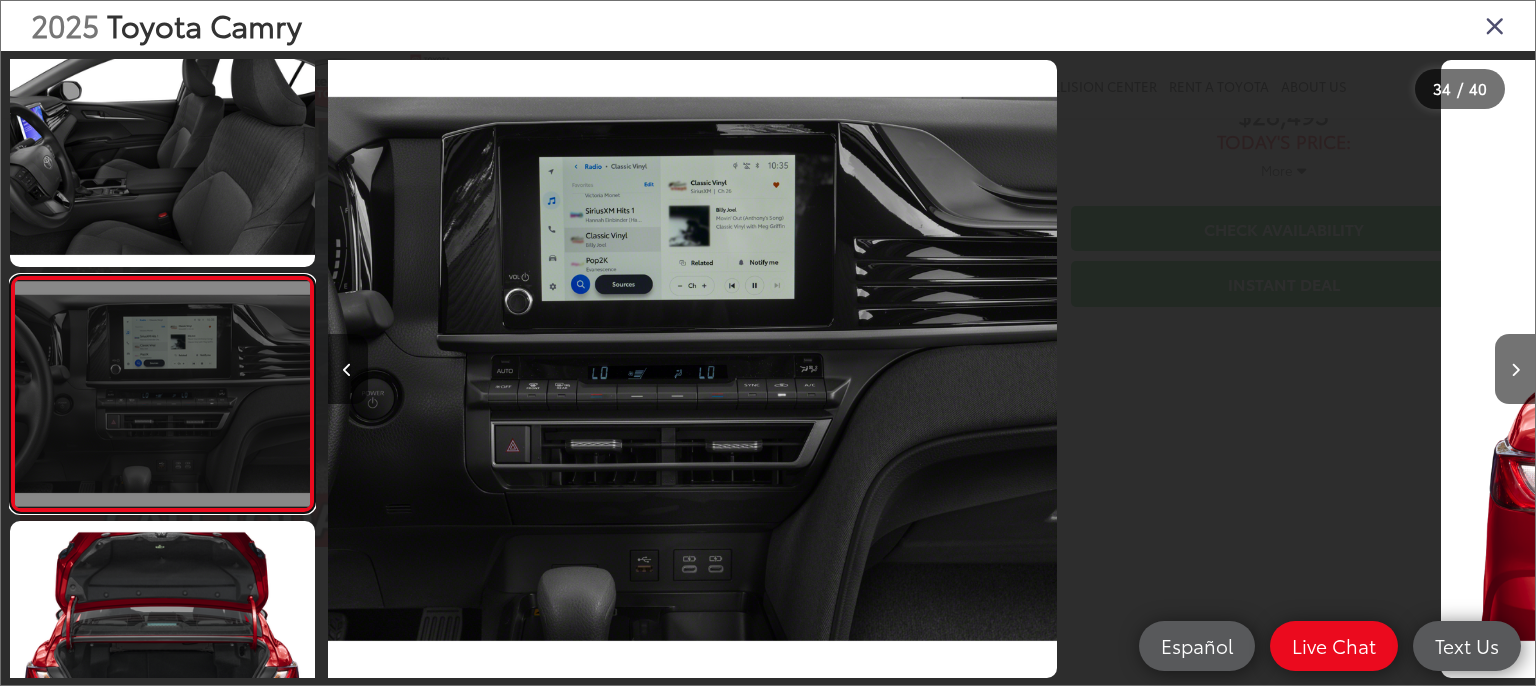 scroll, scrollTop: 7677, scrollLeft: 0, axis: vertical 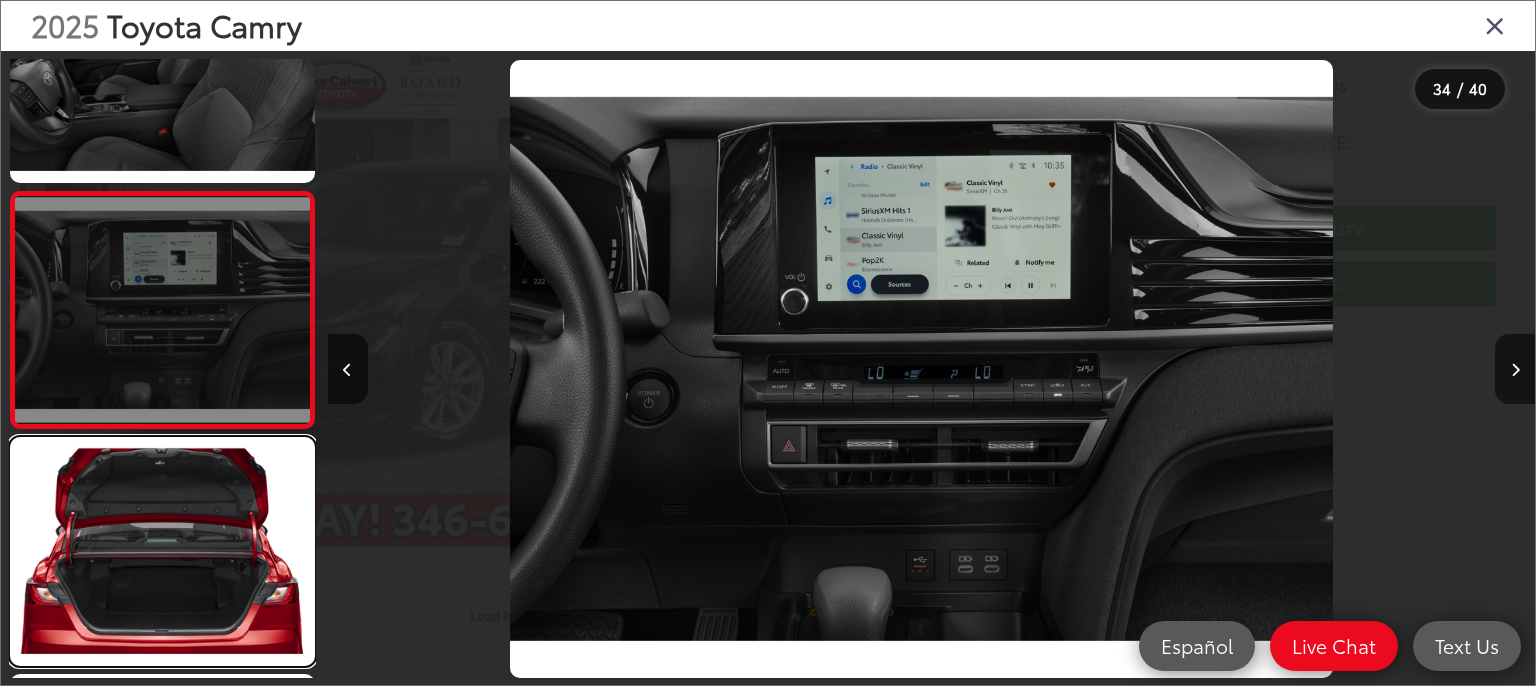 click at bounding box center (162, 551) 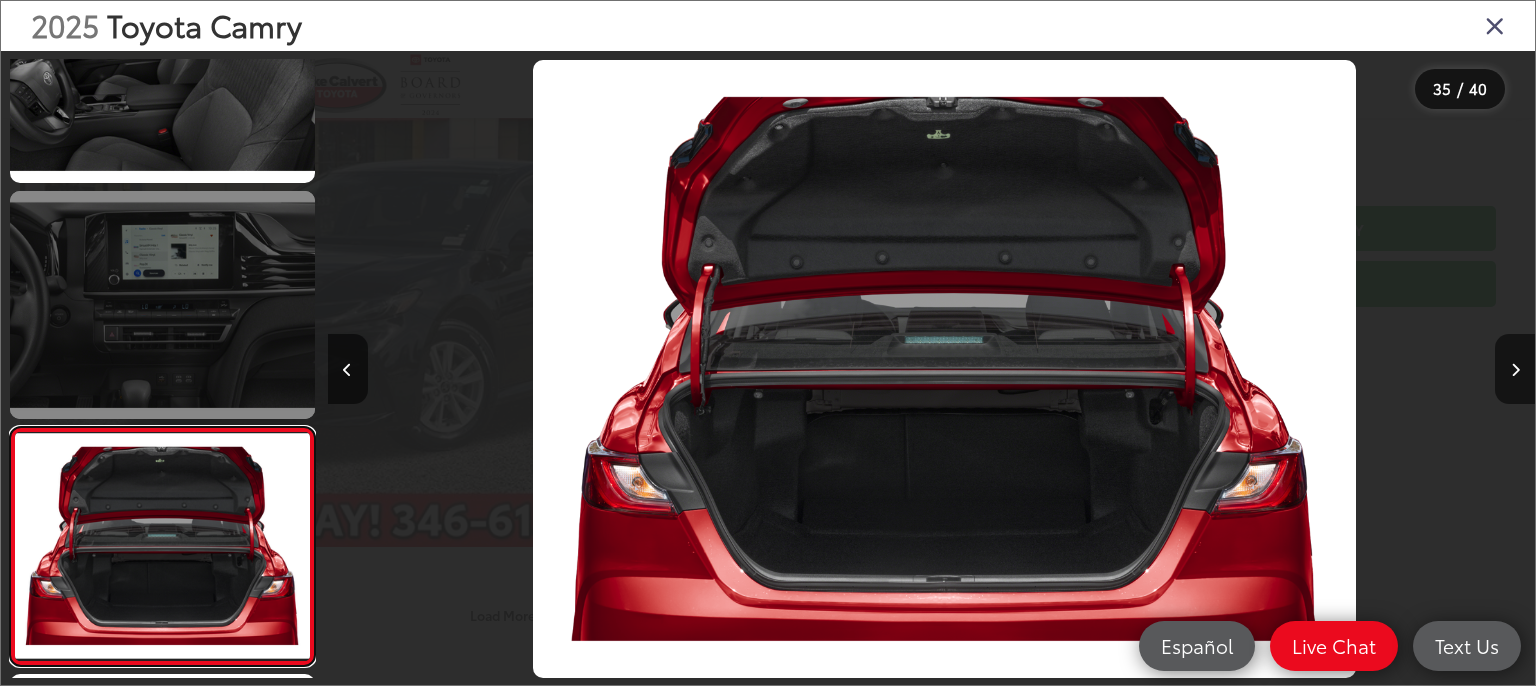 scroll, scrollTop: 0, scrollLeft: 41056, axis: horizontal 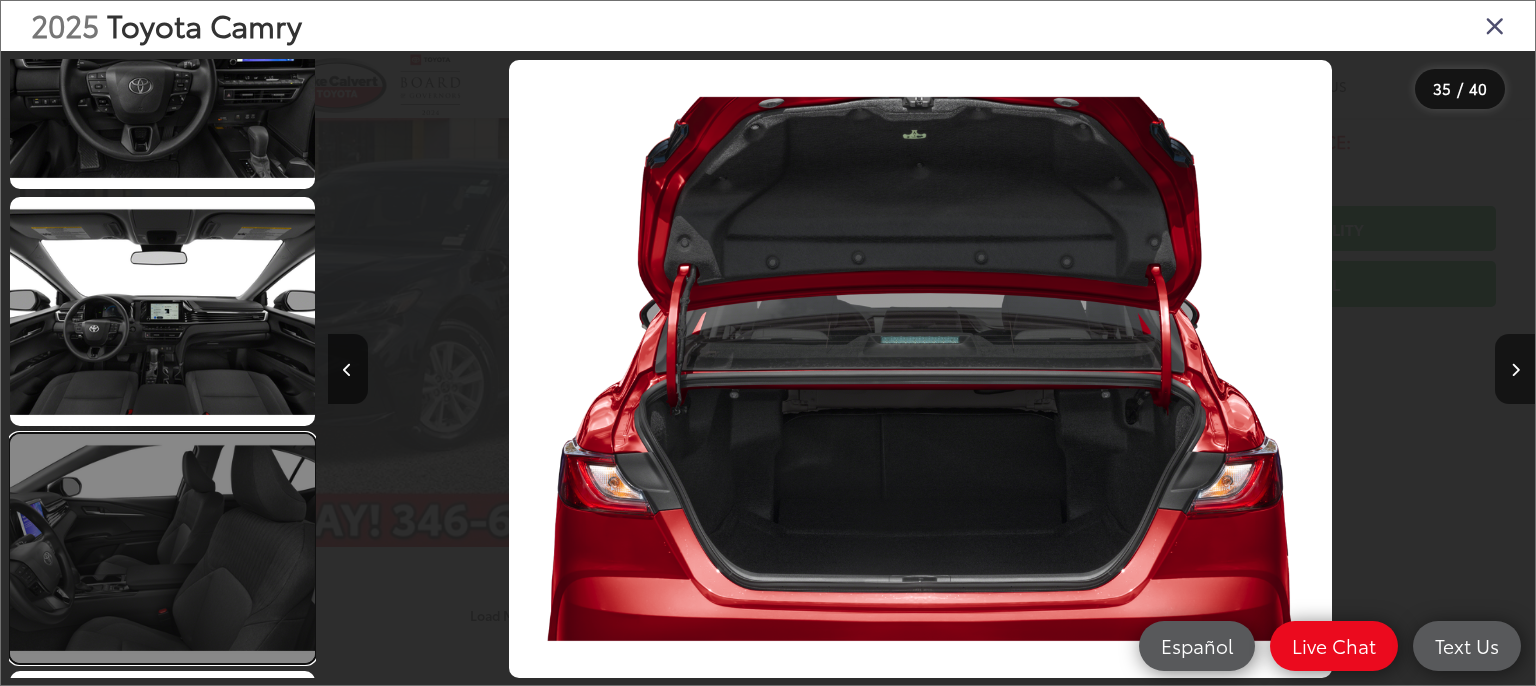 click at bounding box center (162, 548) 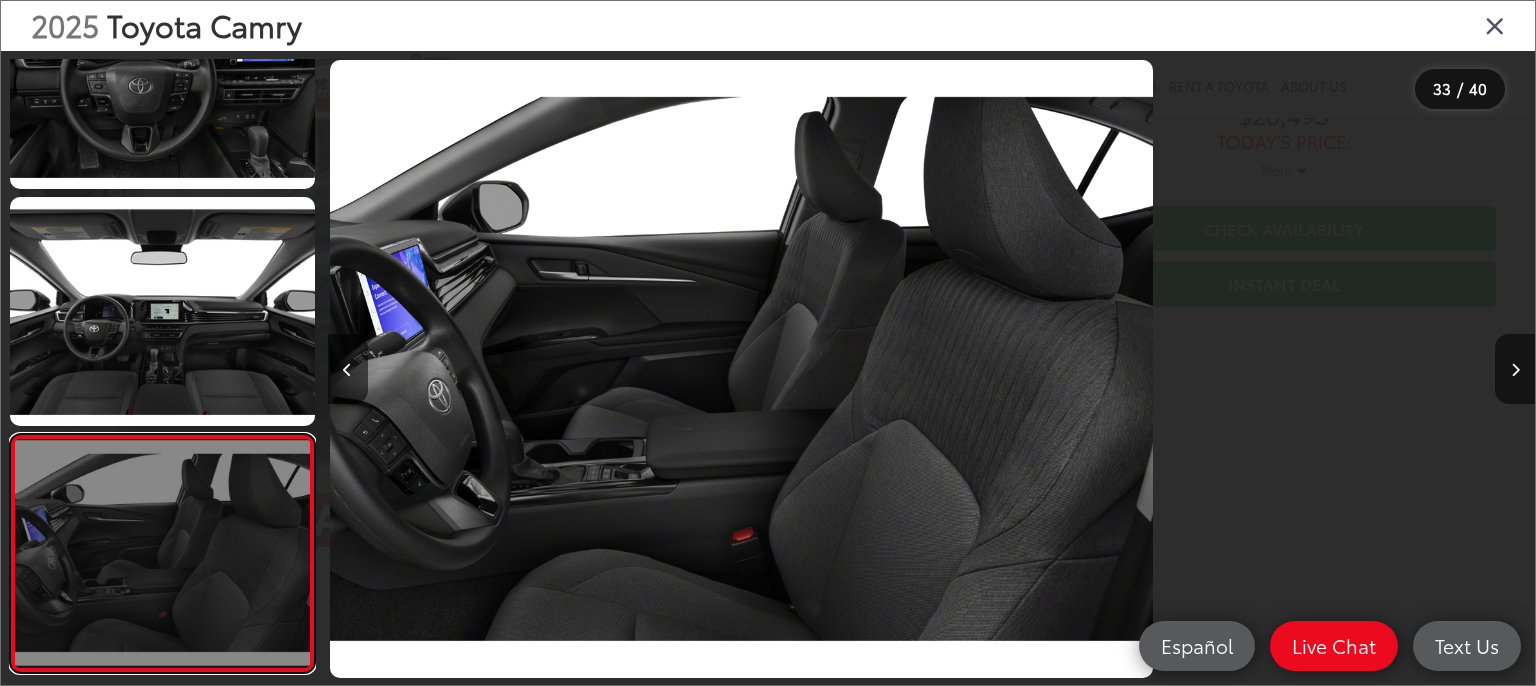 scroll, scrollTop: 0, scrollLeft: 38640, axis: horizontal 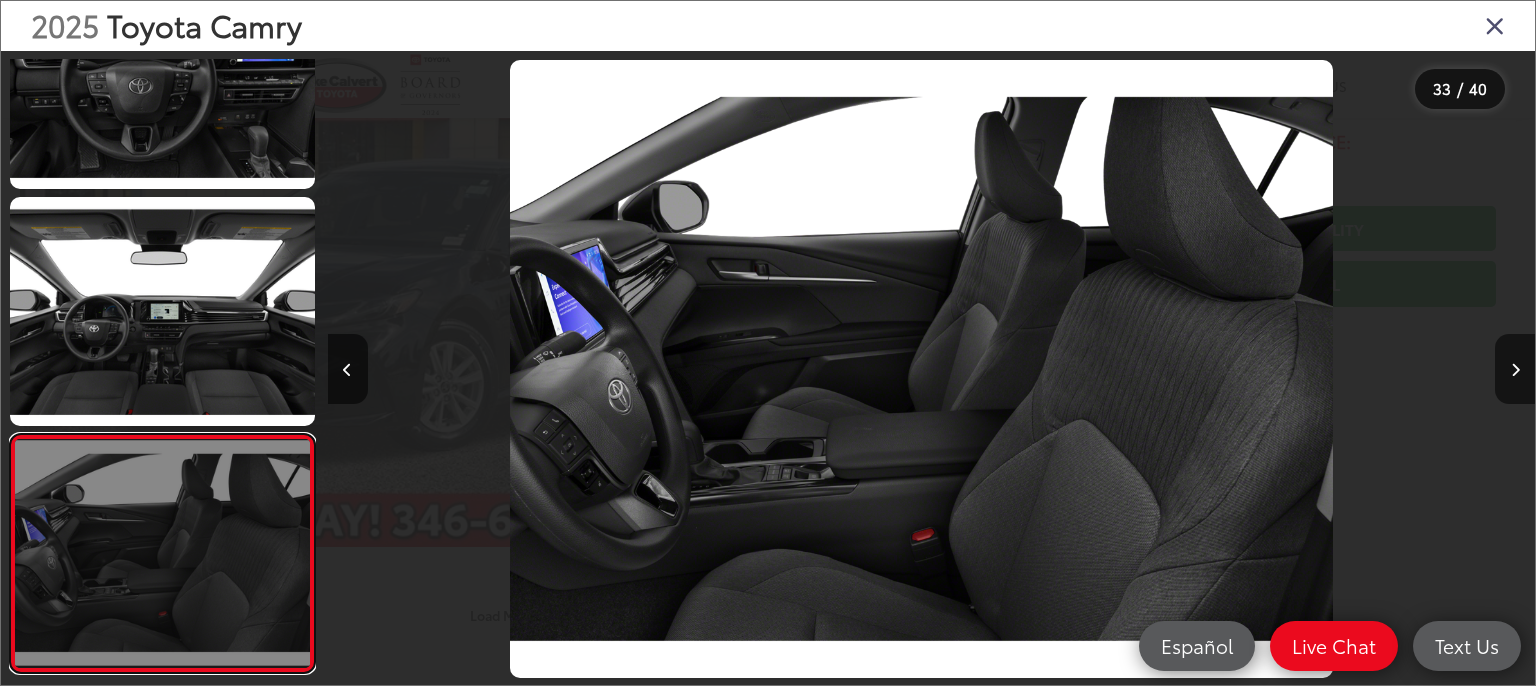 click at bounding box center (162, 553) 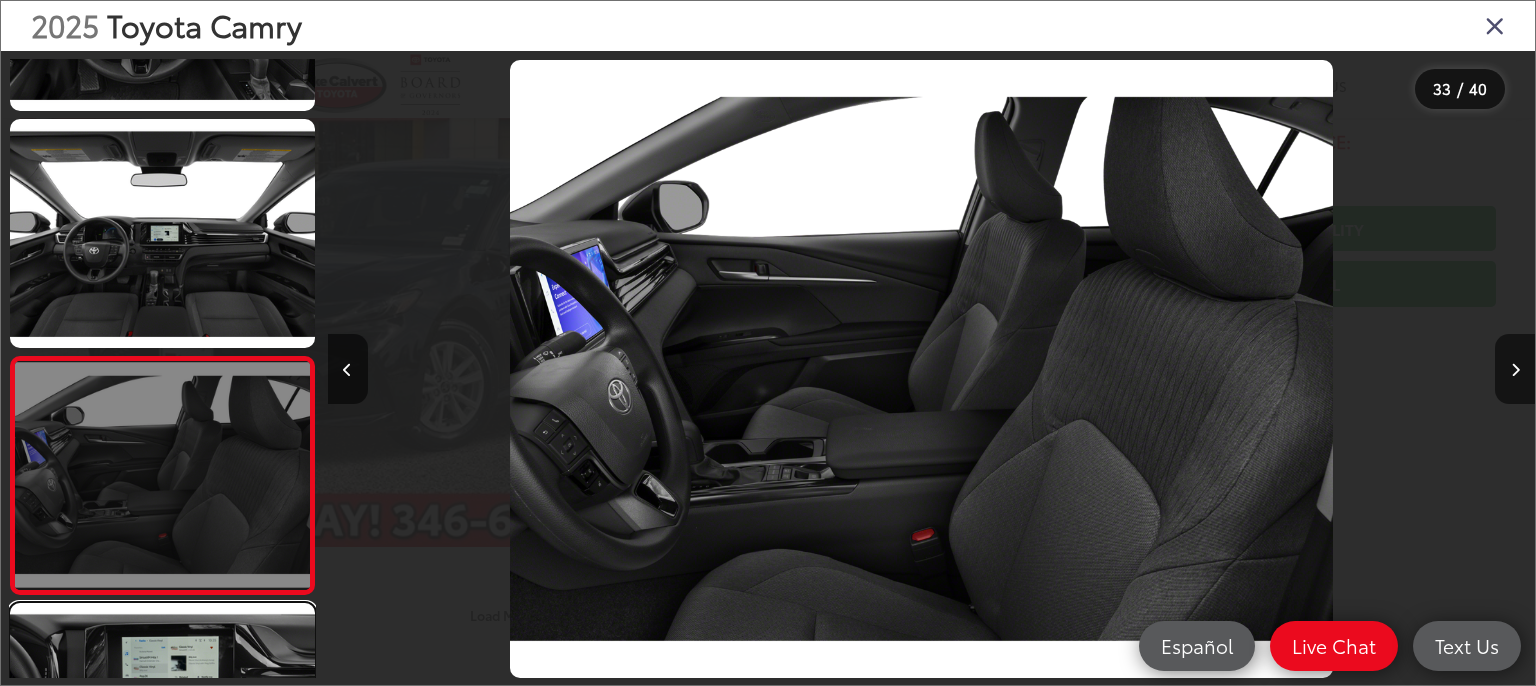 click at bounding box center (162, 717) 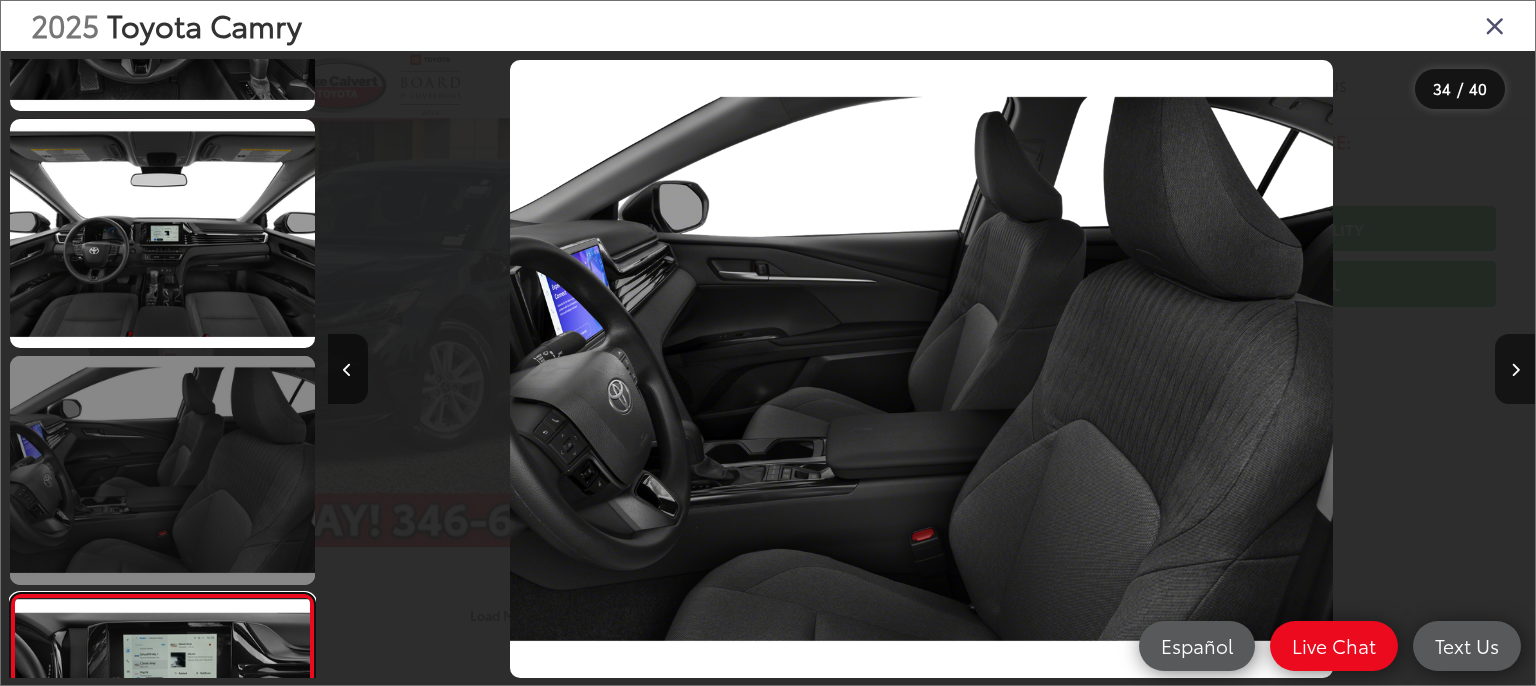 scroll, scrollTop: 7443, scrollLeft: 0, axis: vertical 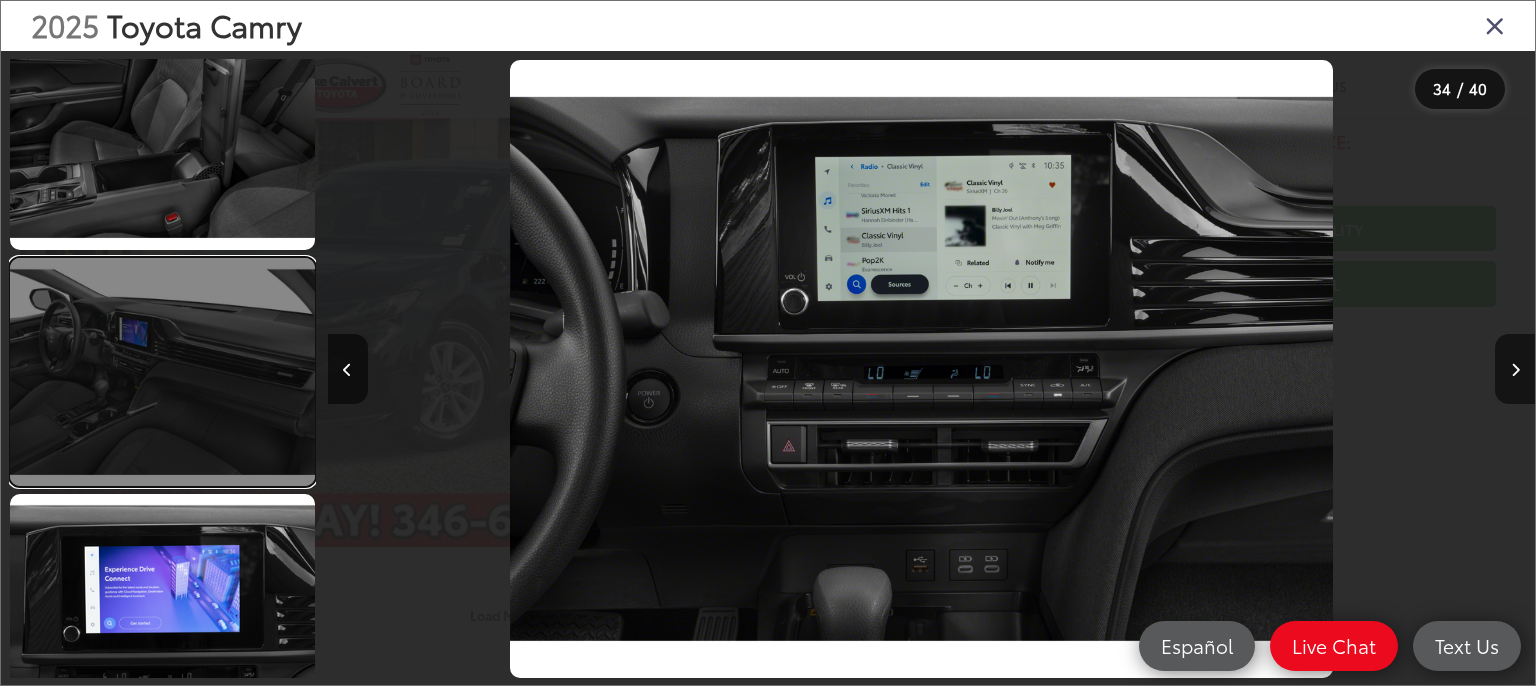 click at bounding box center [162, 372] 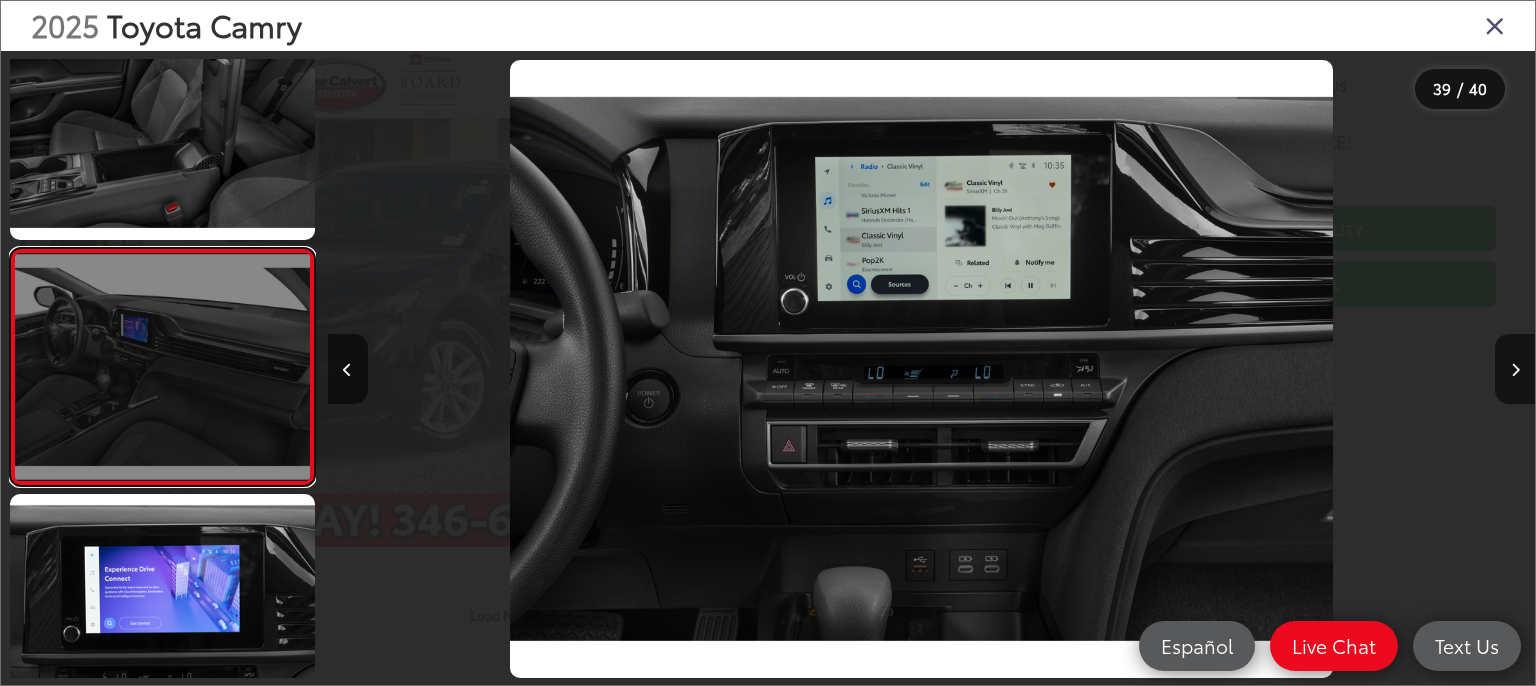 scroll, scrollTop: 8793, scrollLeft: 0, axis: vertical 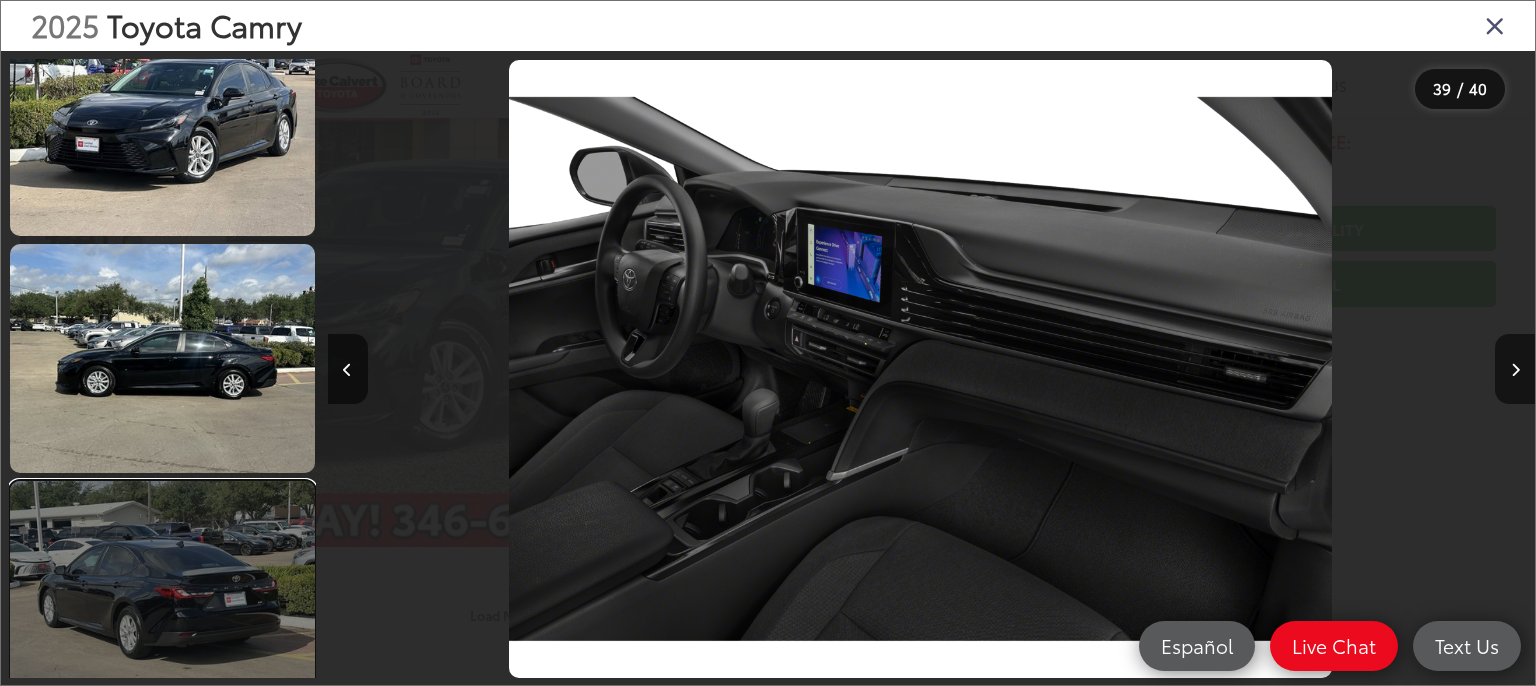 click at bounding box center [162, 595] 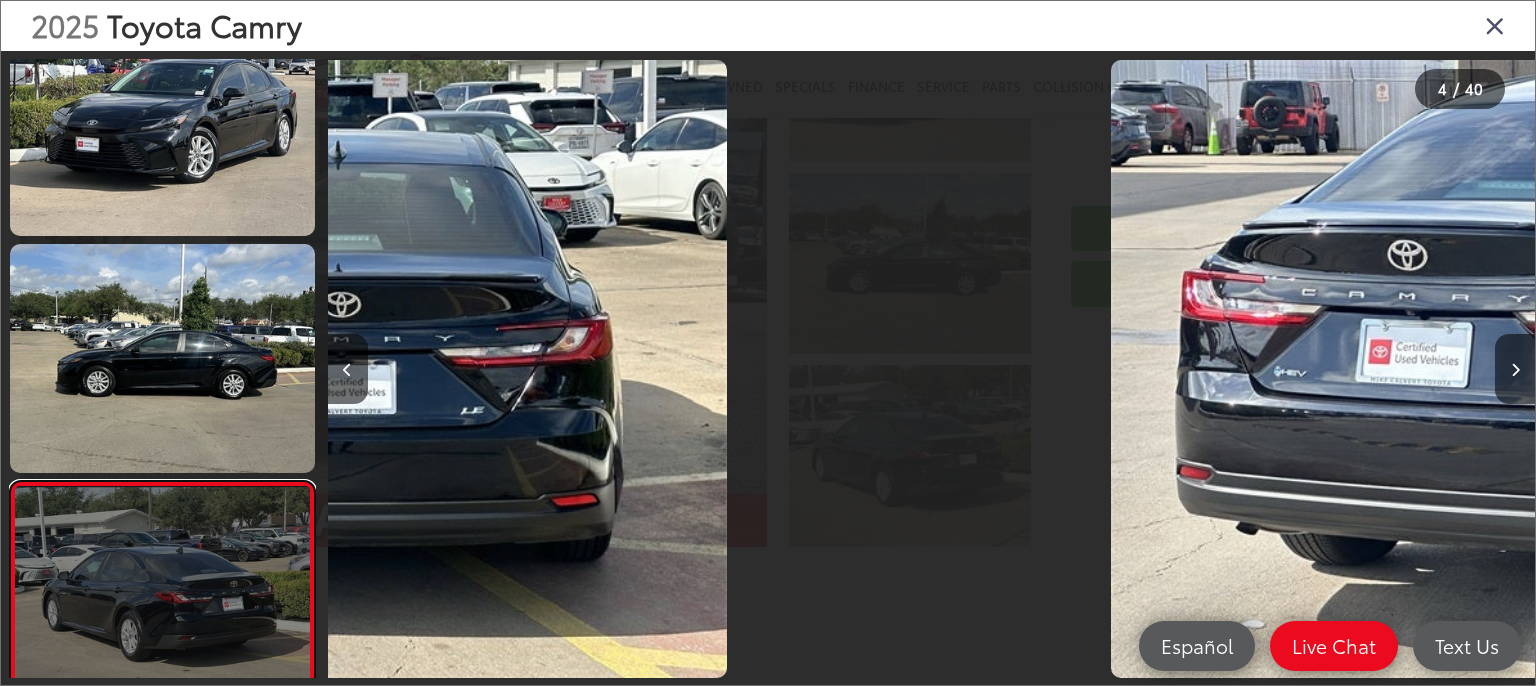 scroll, scrollTop: 0, scrollLeft: 3622, axis: horizontal 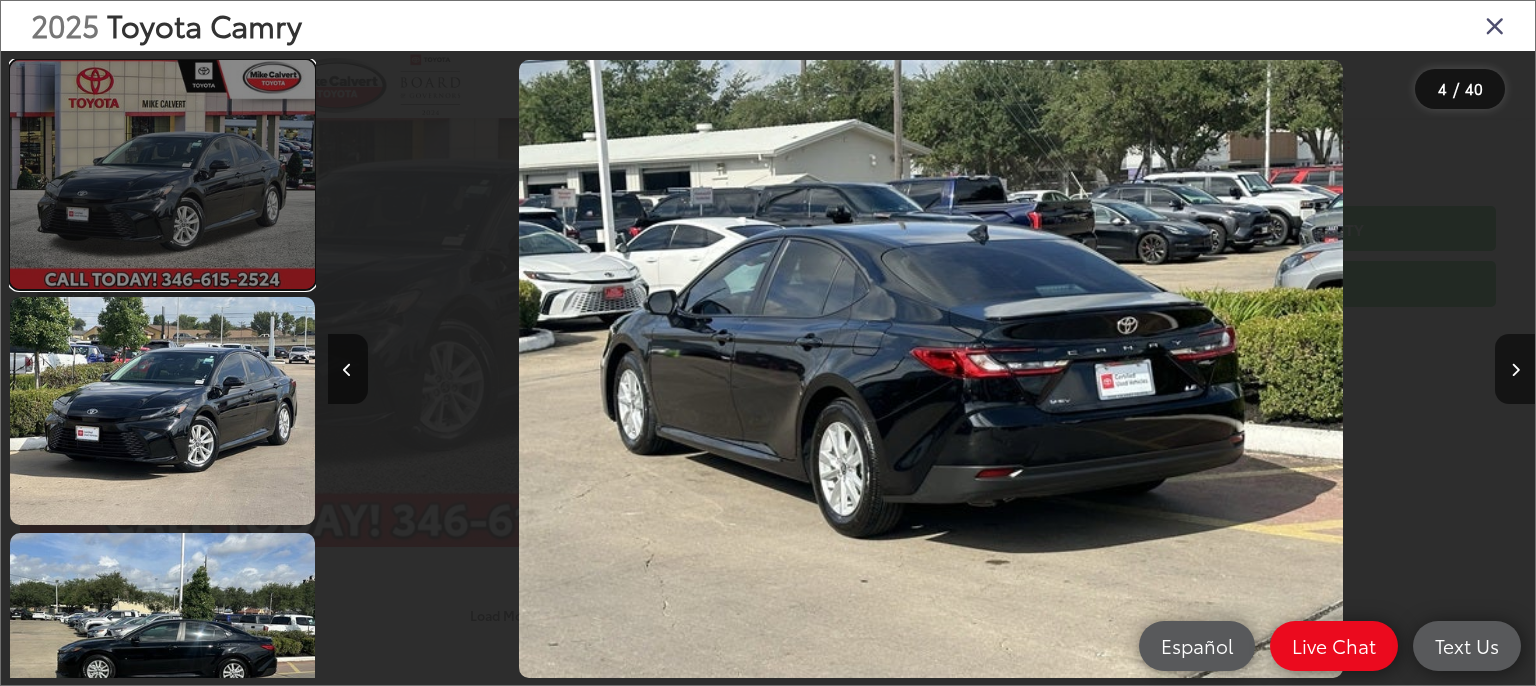 click at bounding box center [162, 174] 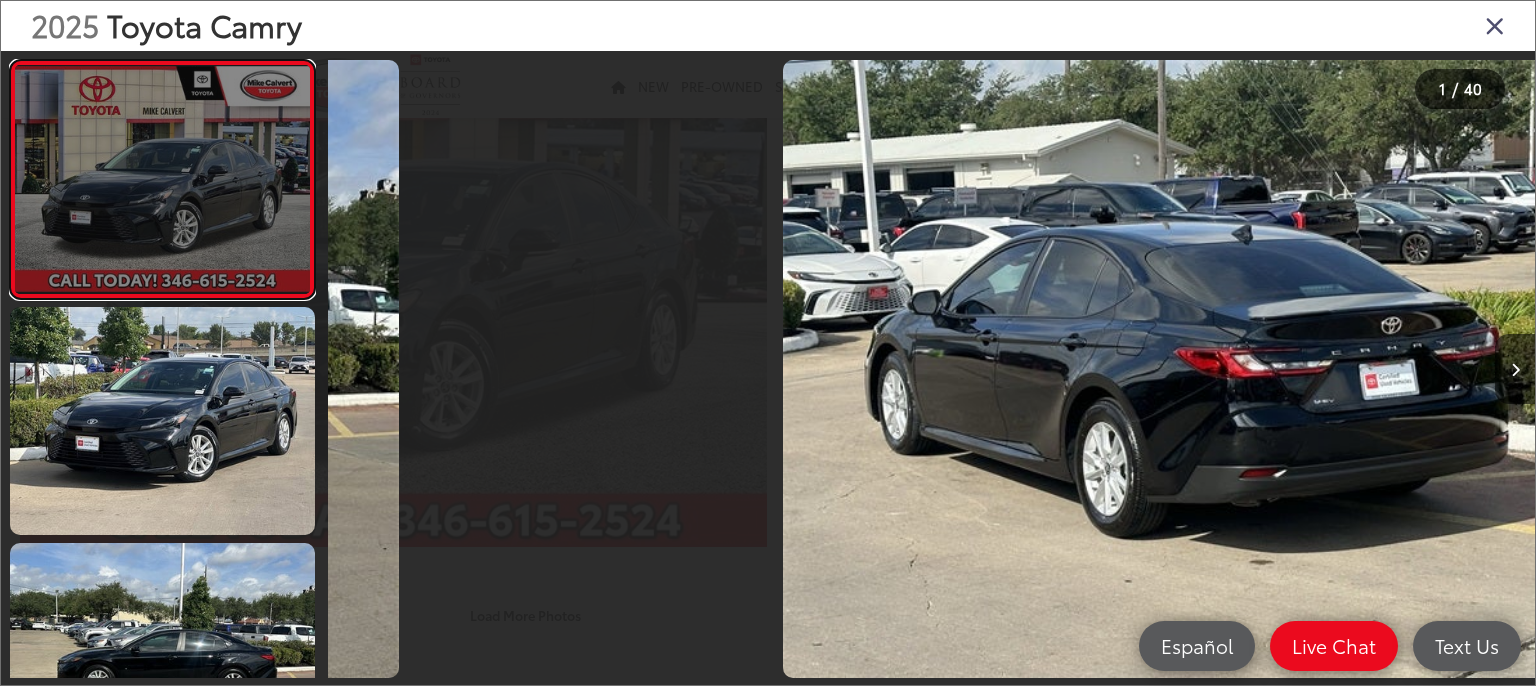 click at bounding box center [162, 179] 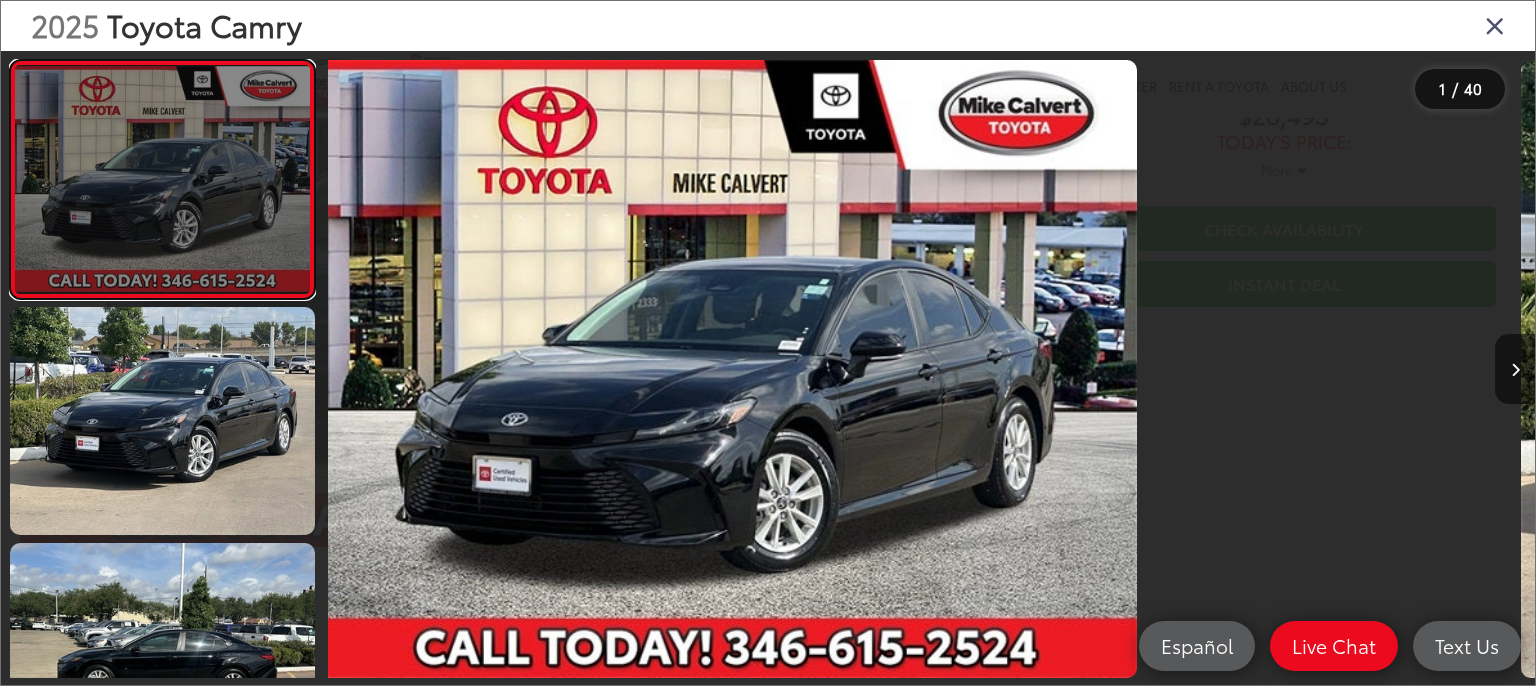 scroll, scrollTop: 0, scrollLeft: 0, axis: both 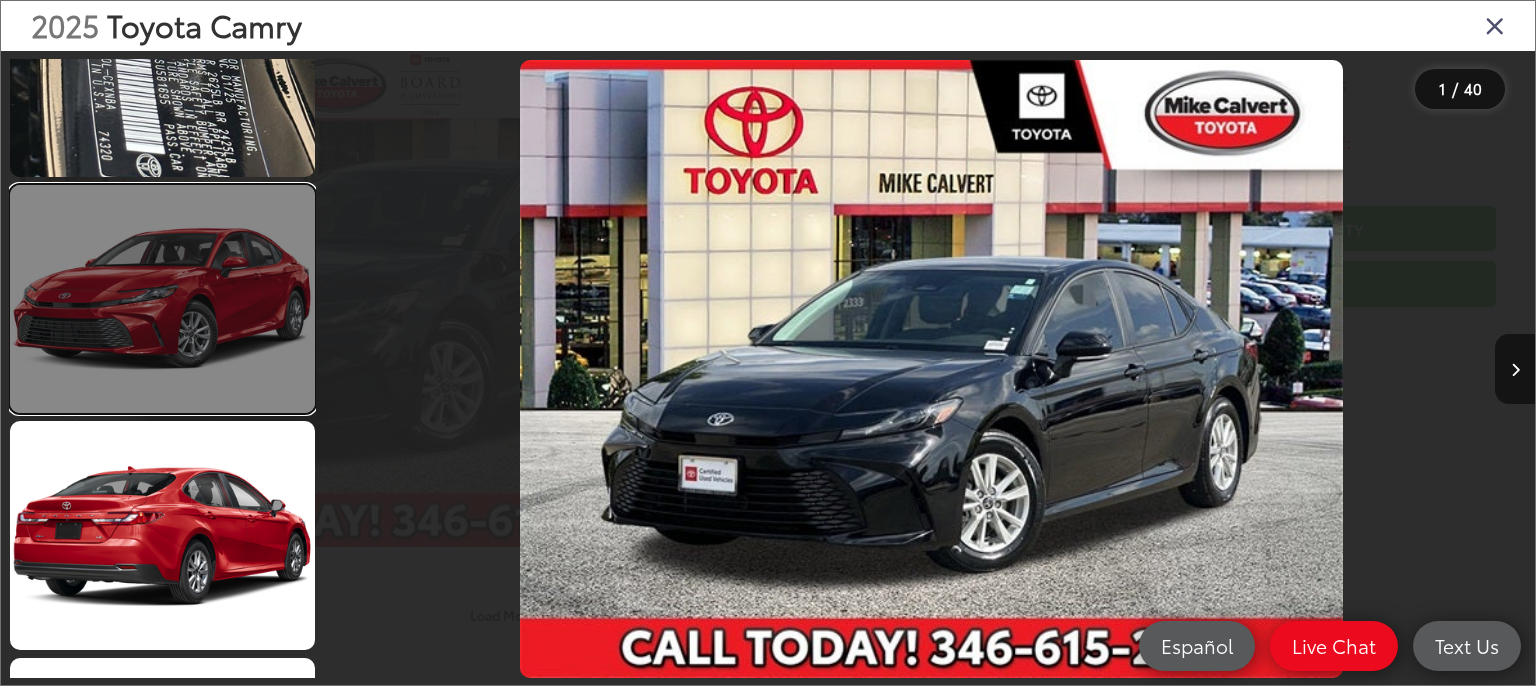 click at bounding box center (162, 299) 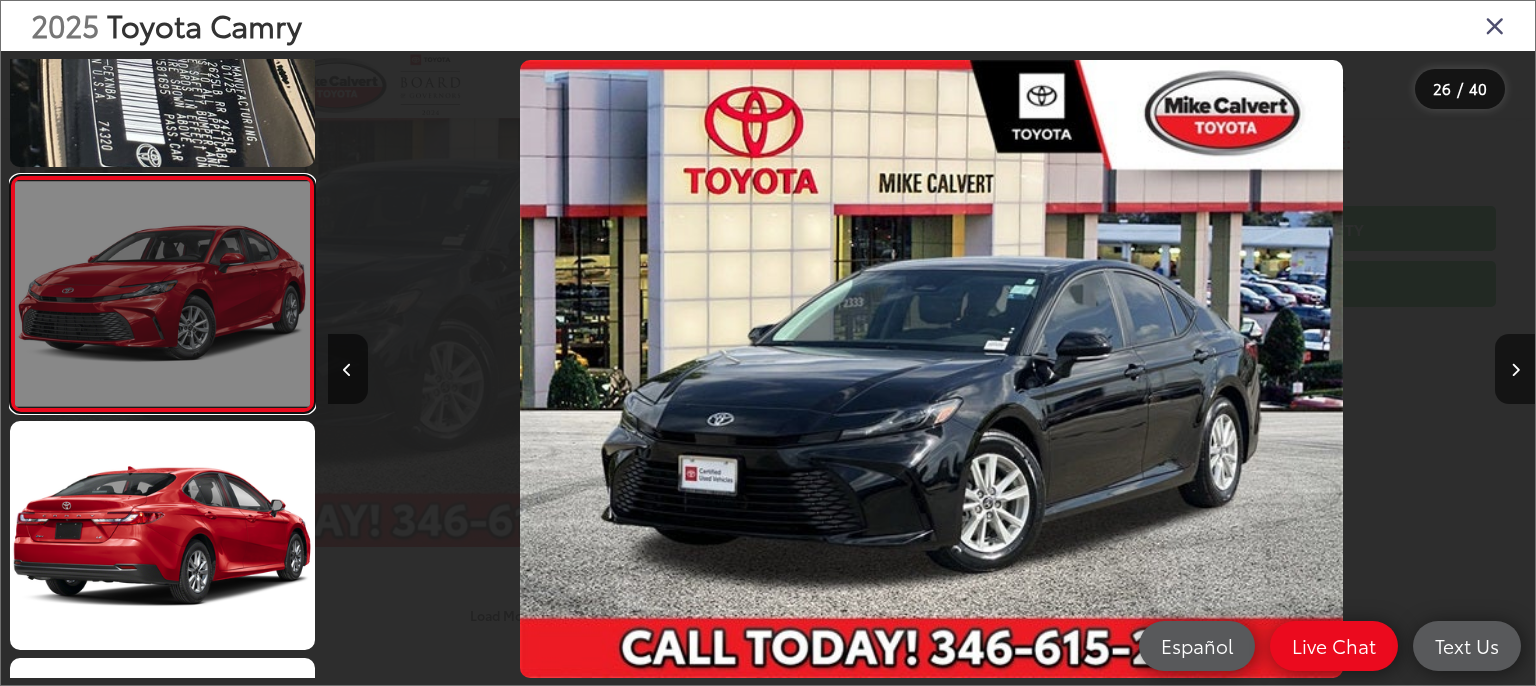 scroll, scrollTop: 5788, scrollLeft: 0, axis: vertical 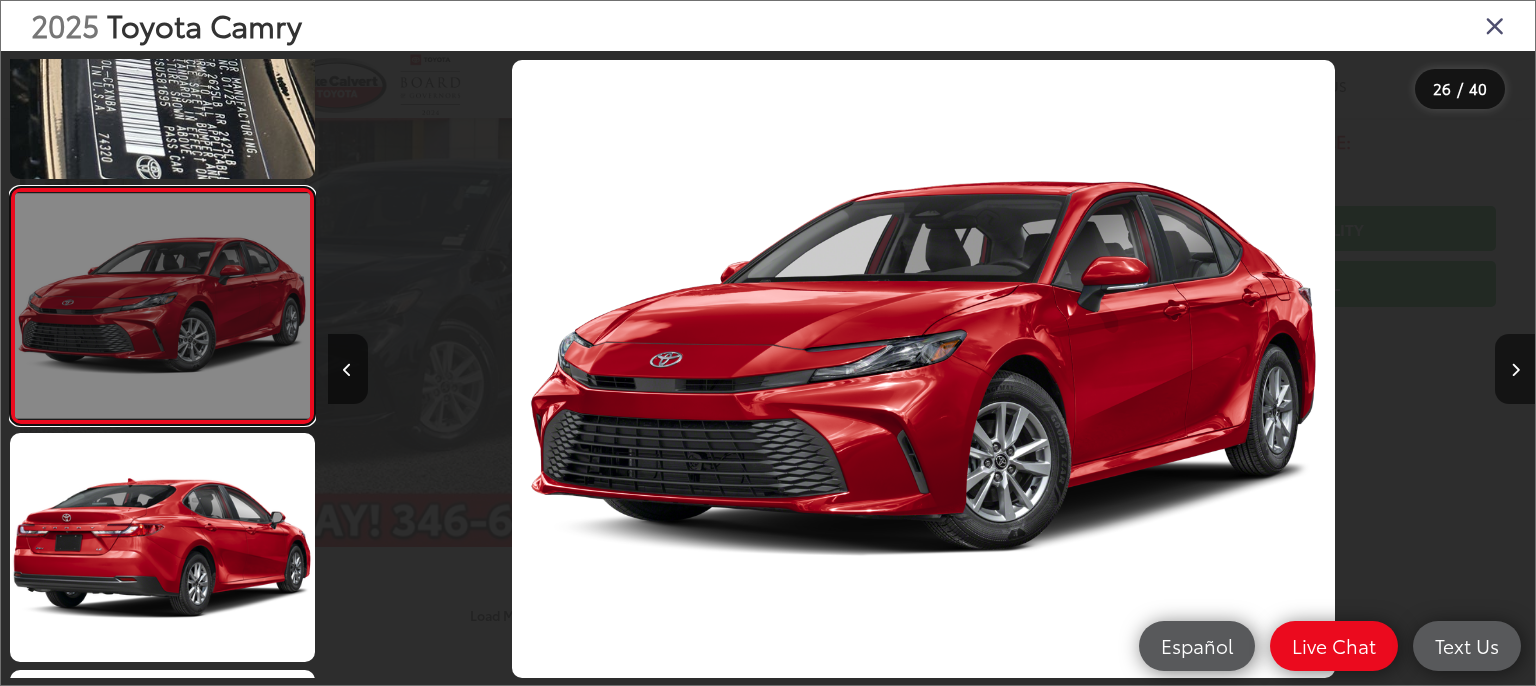 click at bounding box center [162, 306] 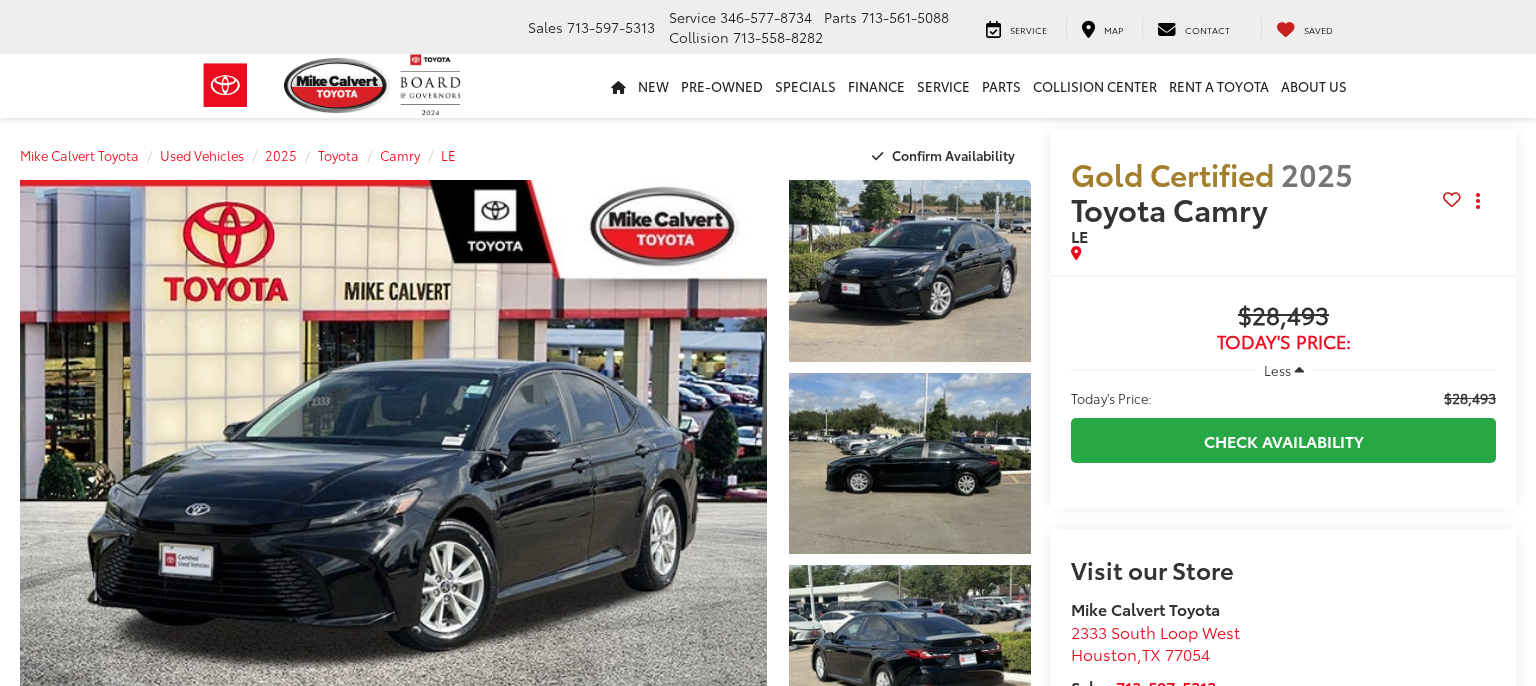 scroll, scrollTop: 0, scrollLeft: 0, axis: both 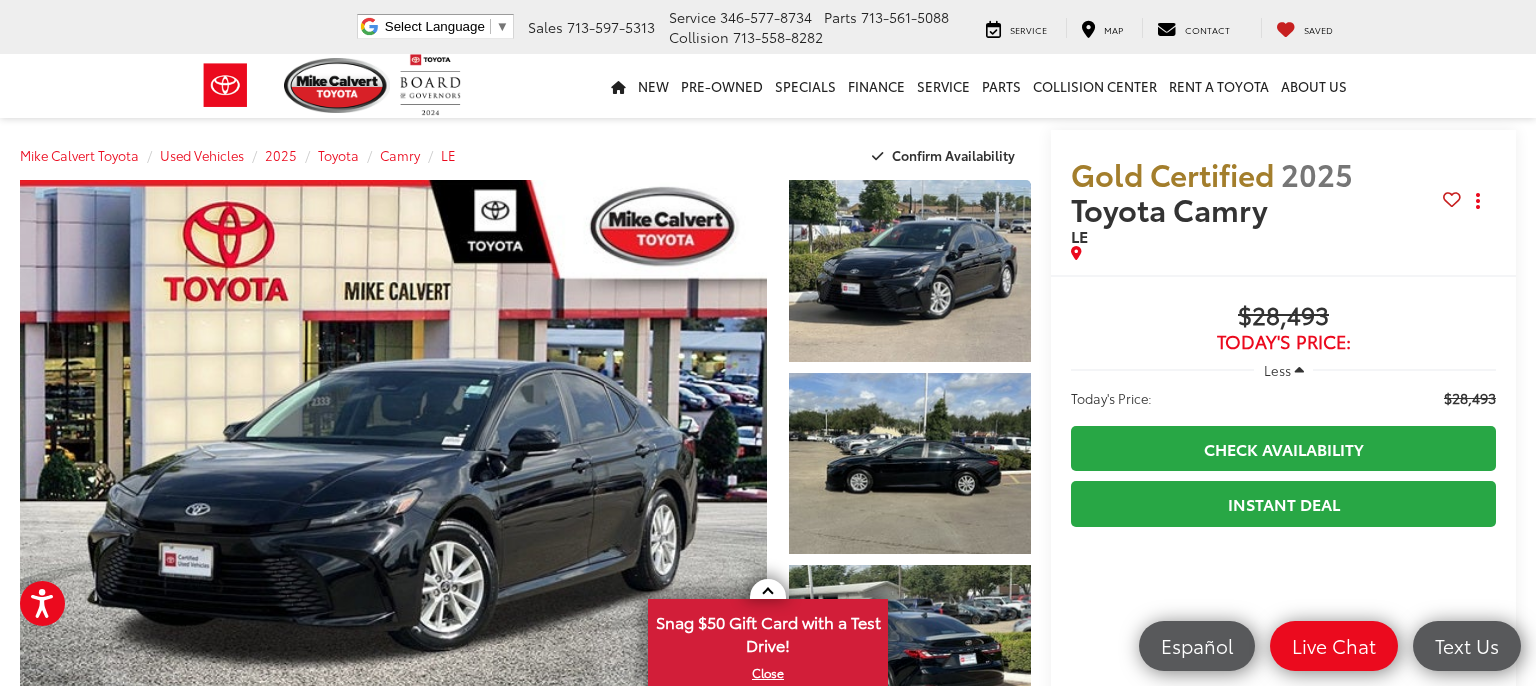 click on "[FIRST] [LAST] Toyota
Used Vehicles
2025
Toyota
Camry
LE
Confirm Availability
Photos
1
/
40
Load More Photos" at bounding box center (768, 1478) 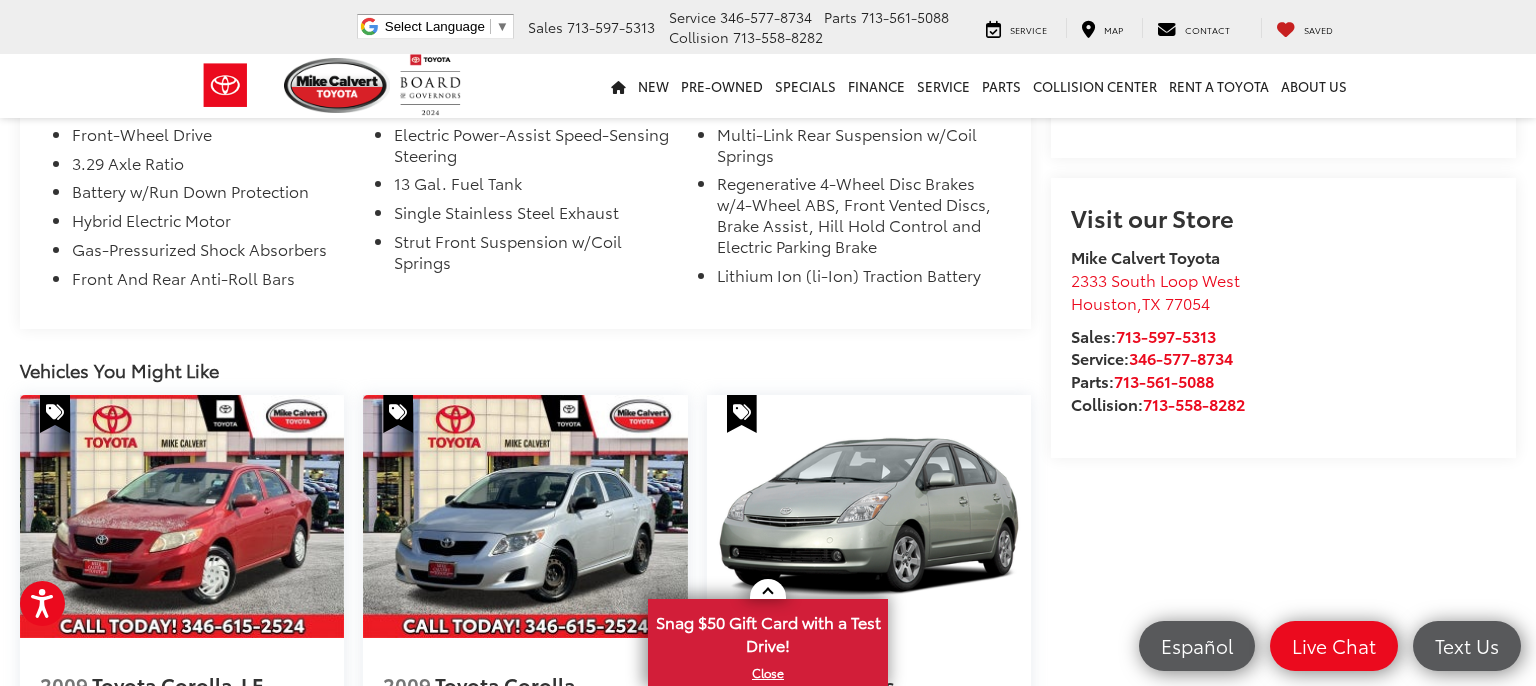 scroll, scrollTop: 1720, scrollLeft: 0, axis: vertical 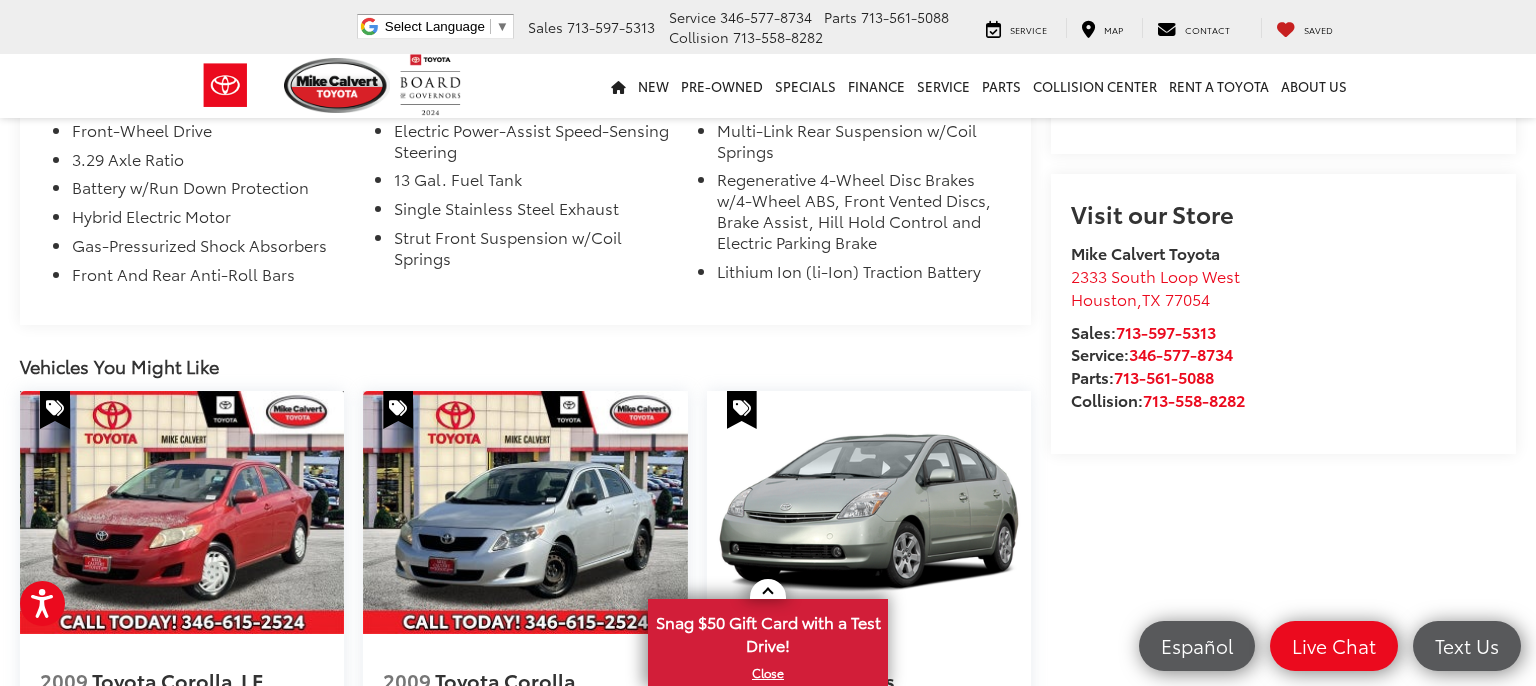 click at bounding box center (182, 512) 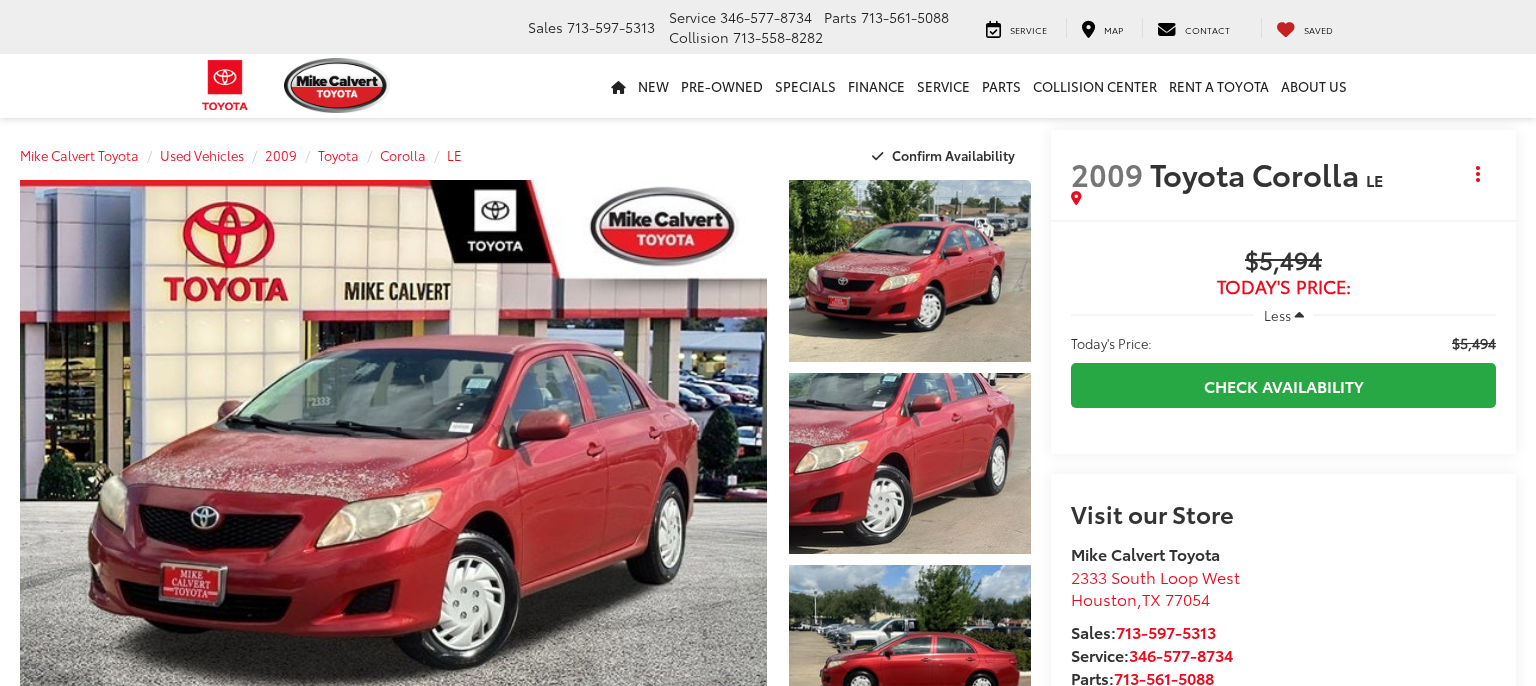 scroll, scrollTop: 0, scrollLeft: 0, axis: both 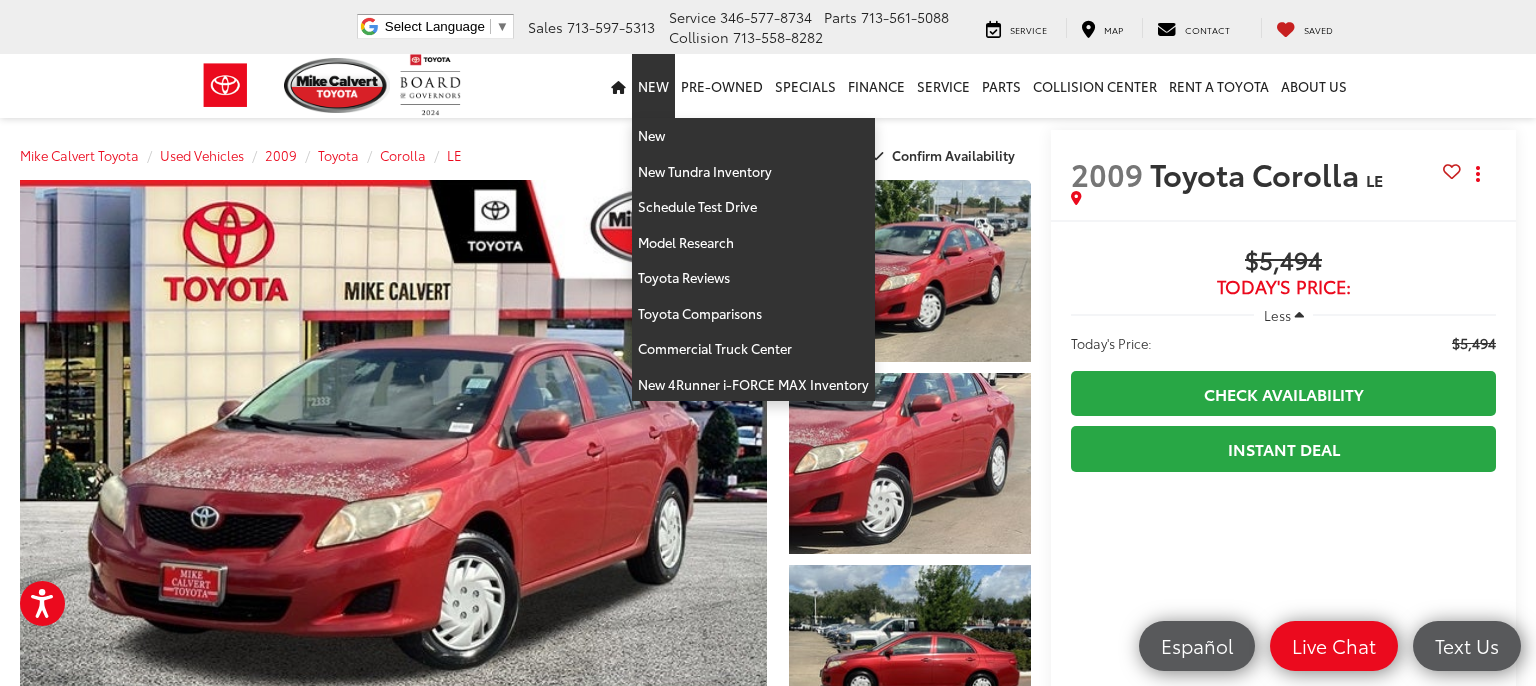 click on "New" at bounding box center (653, 86) 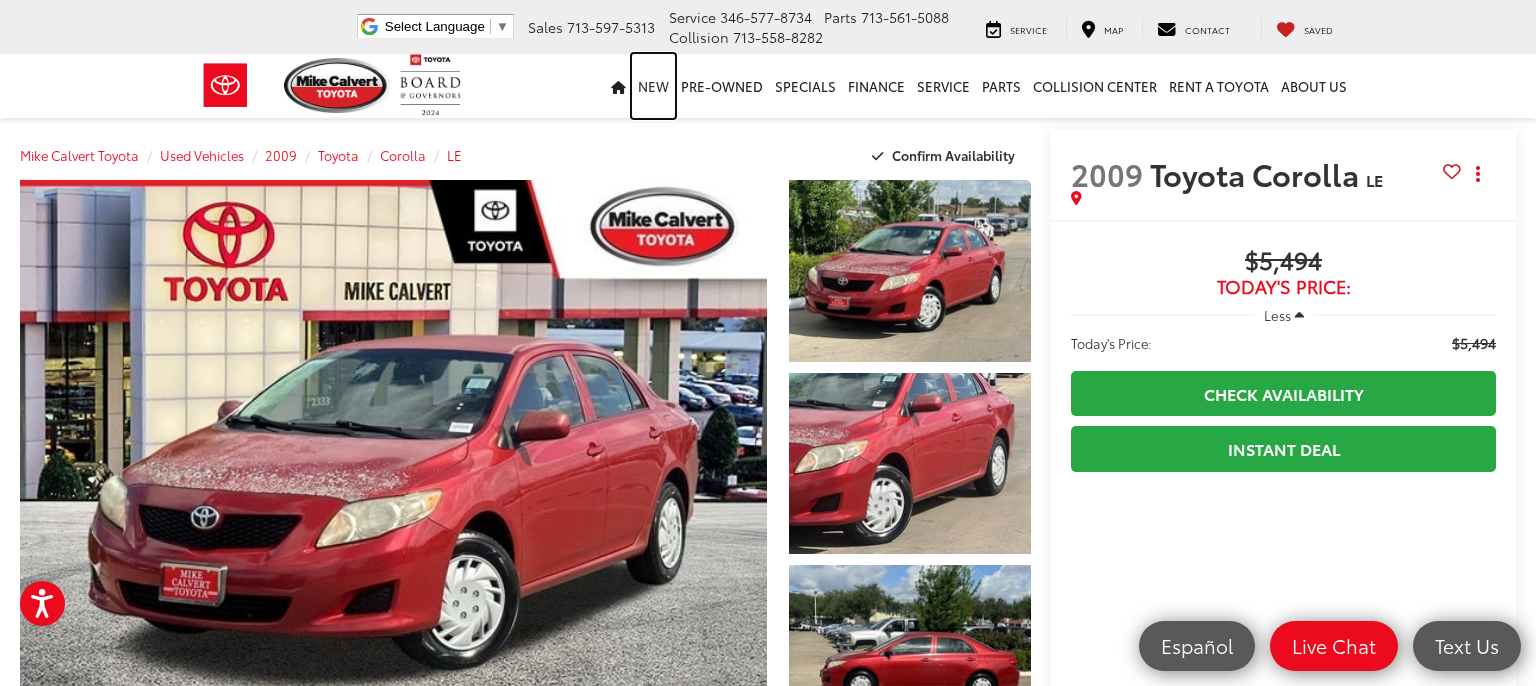 click on "New" at bounding box center [653, 86] 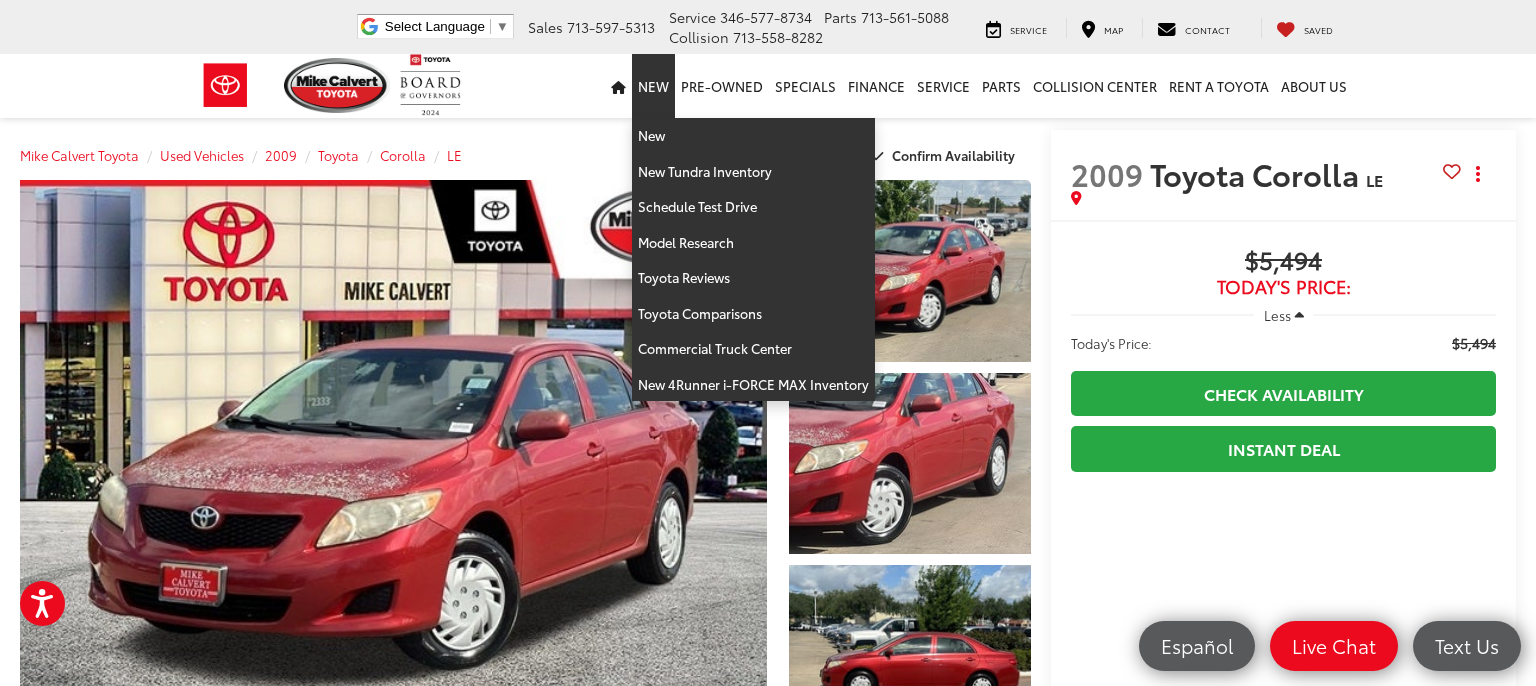 click on "New" at bounding box center [653, 86] 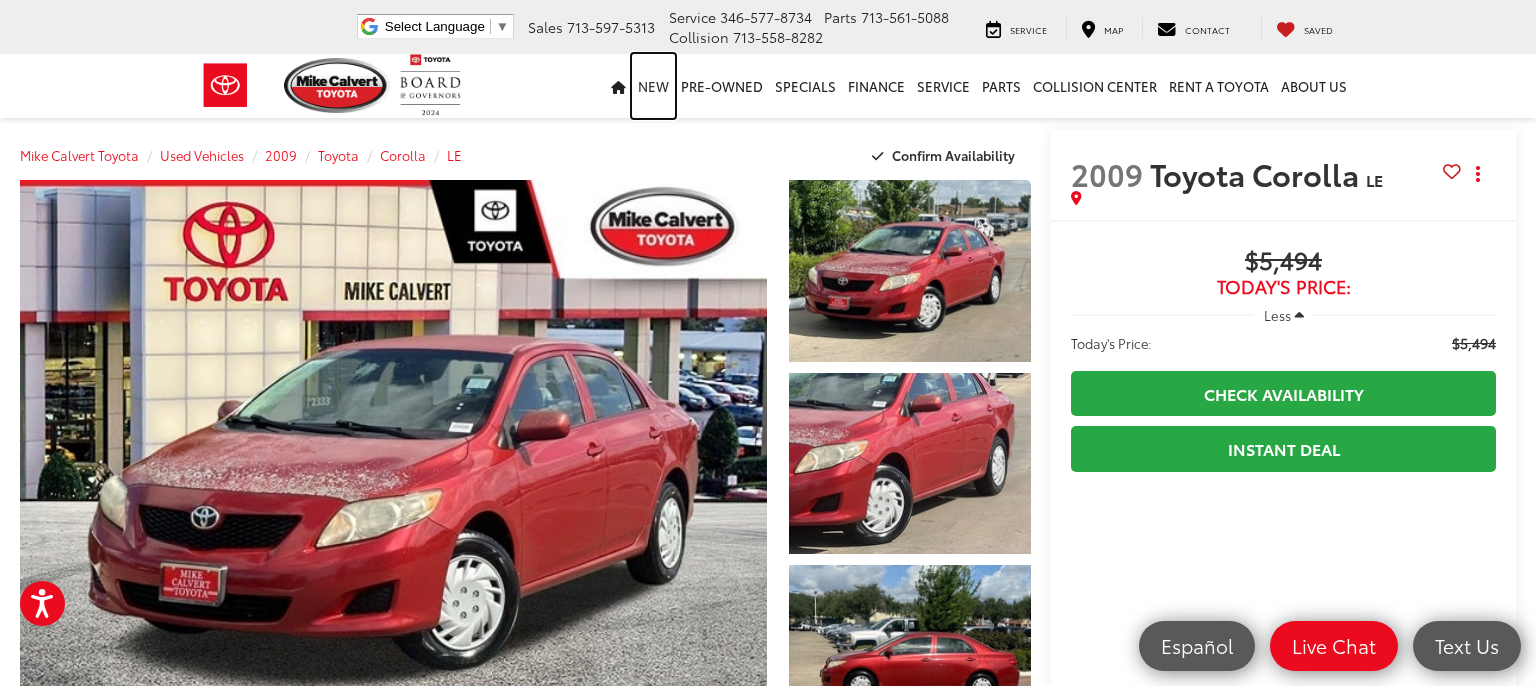 click on "New" at bounding box center (653, 86) 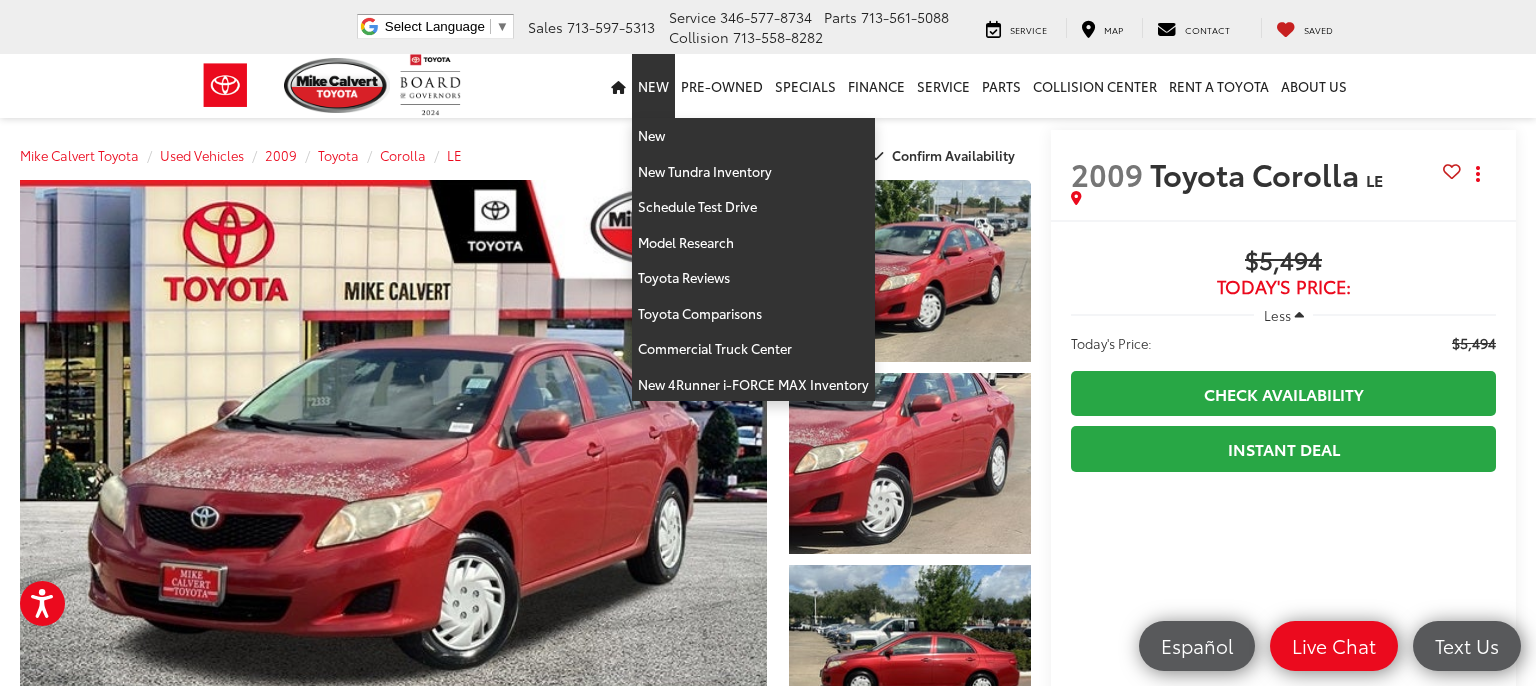 click on "New" at bounding box center (653, 86) 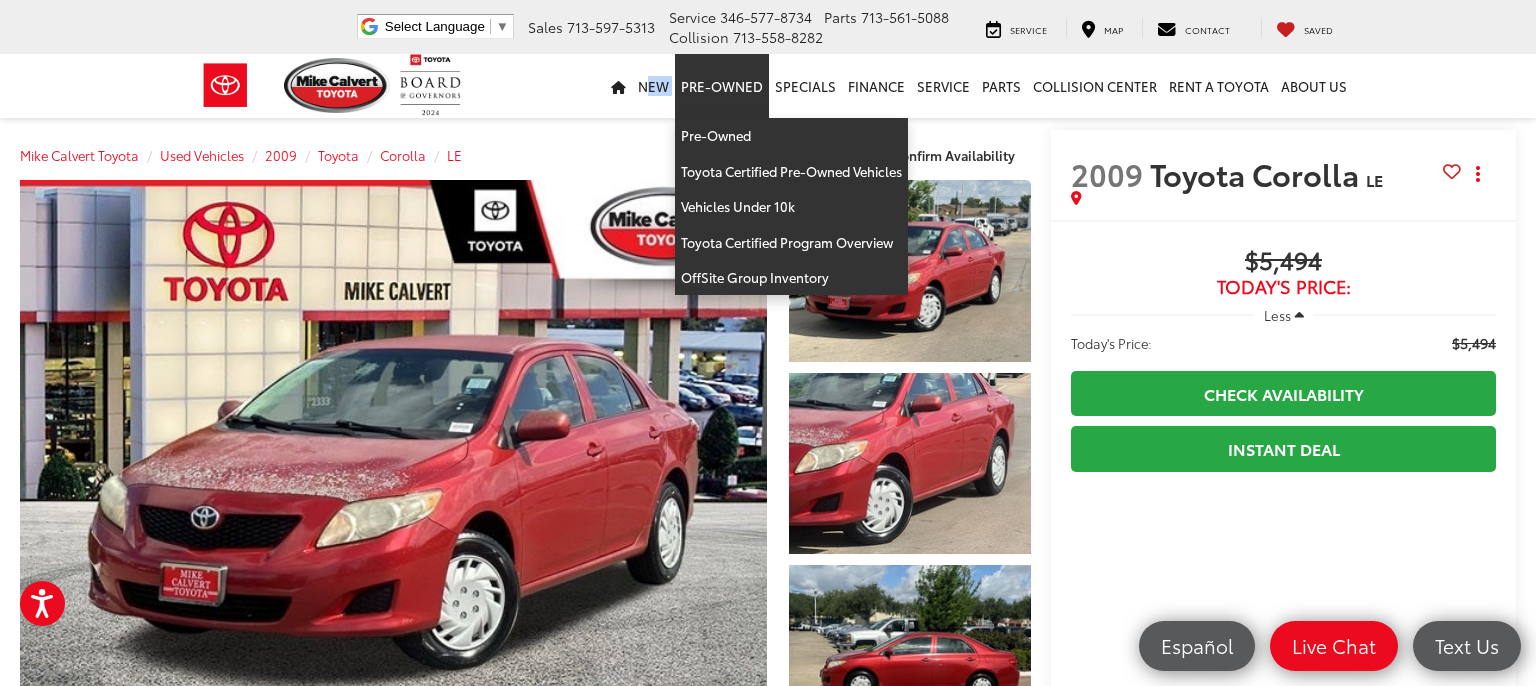 click on "Pre-Owned" at bounding box center [722, 86] 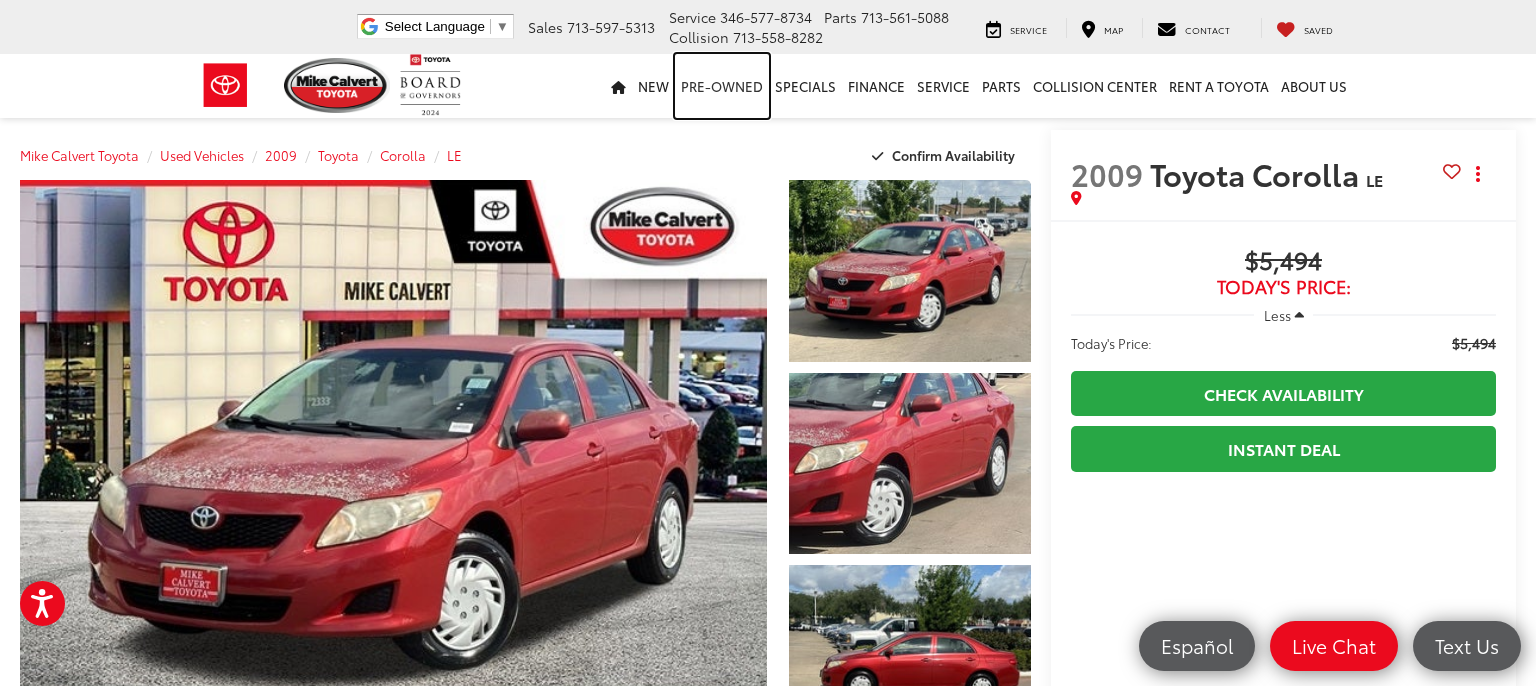 click on "Pre-Owned" at bounding box center (722, 86) 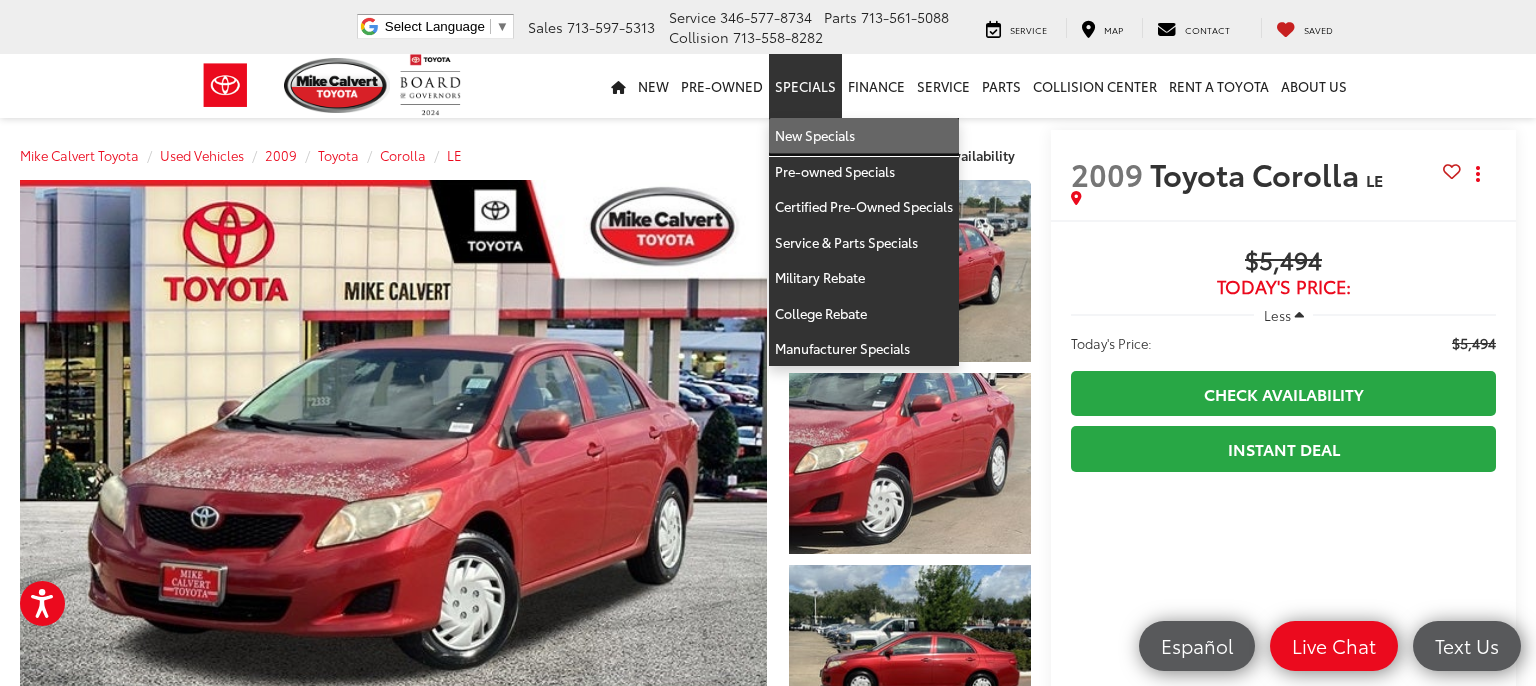 click on "New Specials" at bounding box center (864, 136) 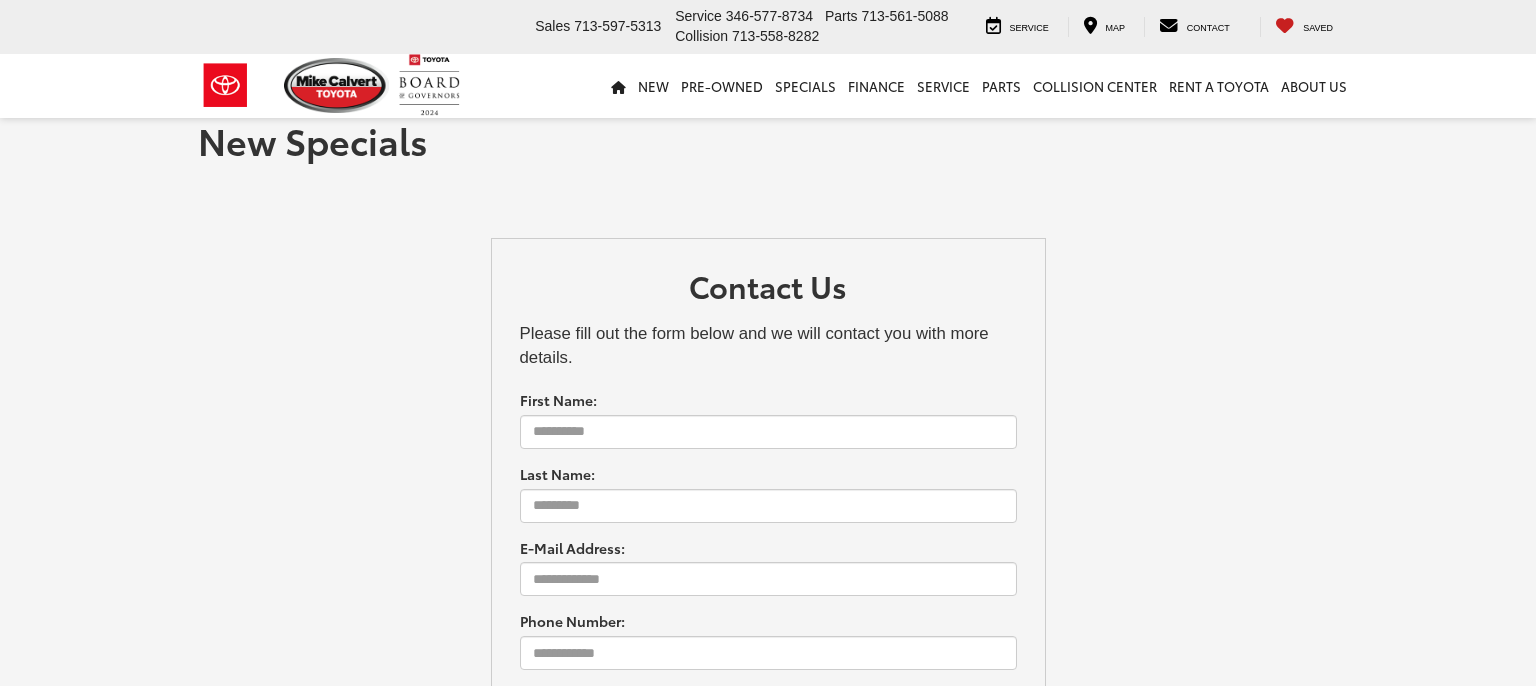scroll, scrollTop: 0, scrollLeft: 0, axis: both 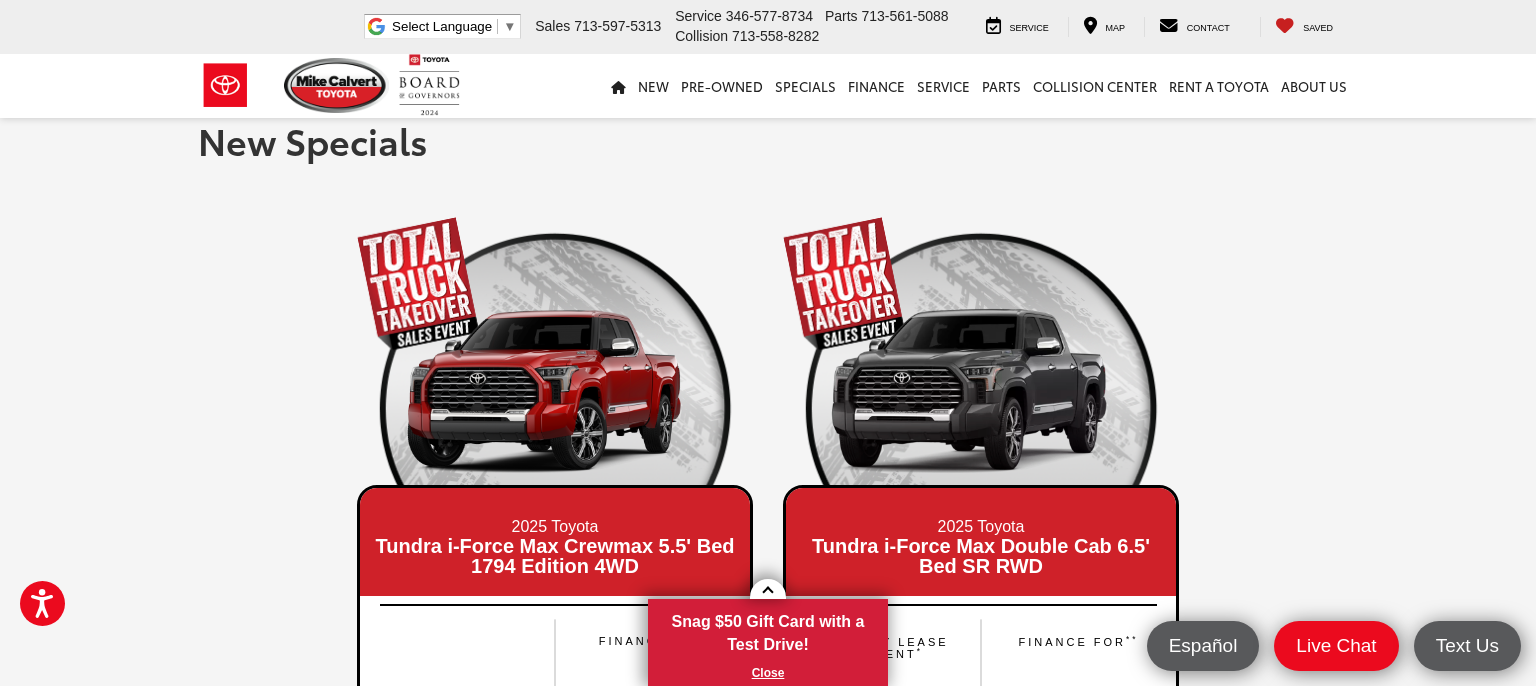 click on "New Specials" at bounding box center [768, 140] 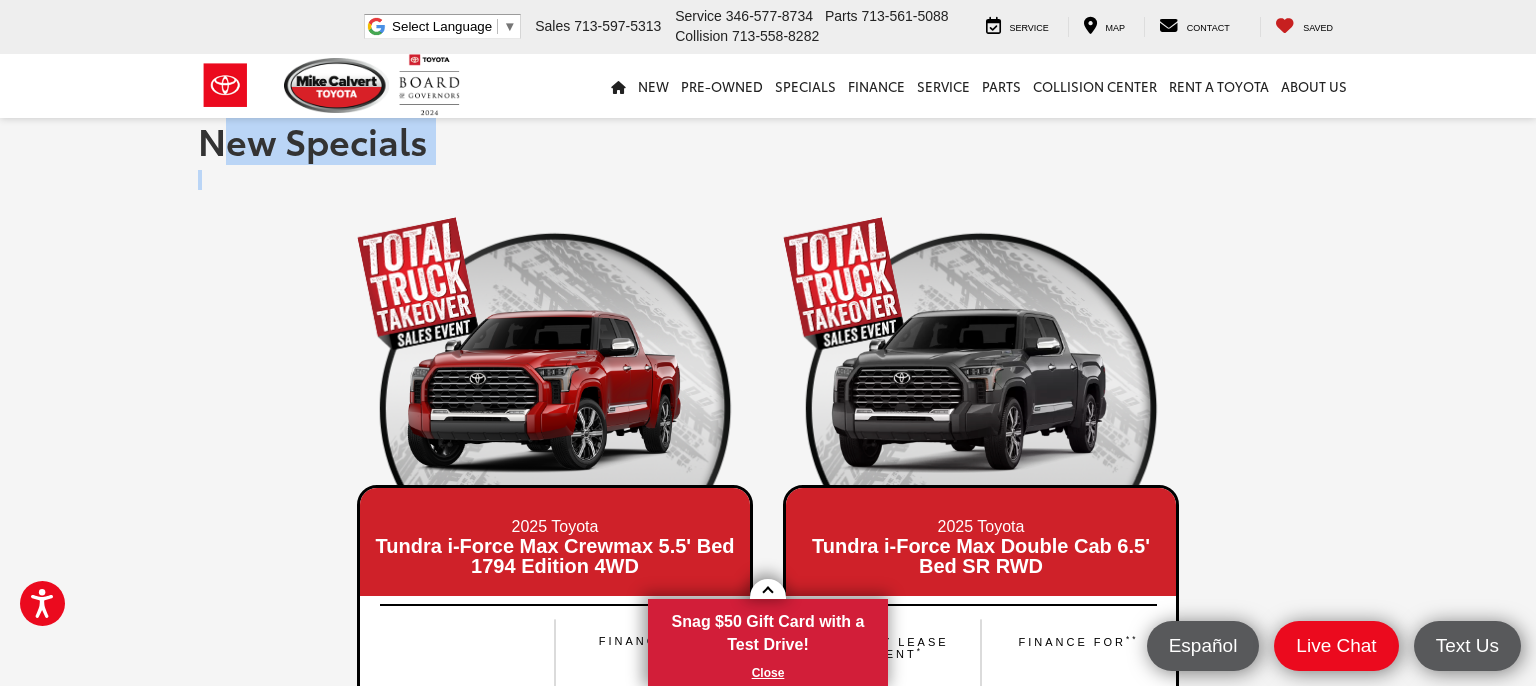 click on "New Specials" at bounding box center [768, 140] 